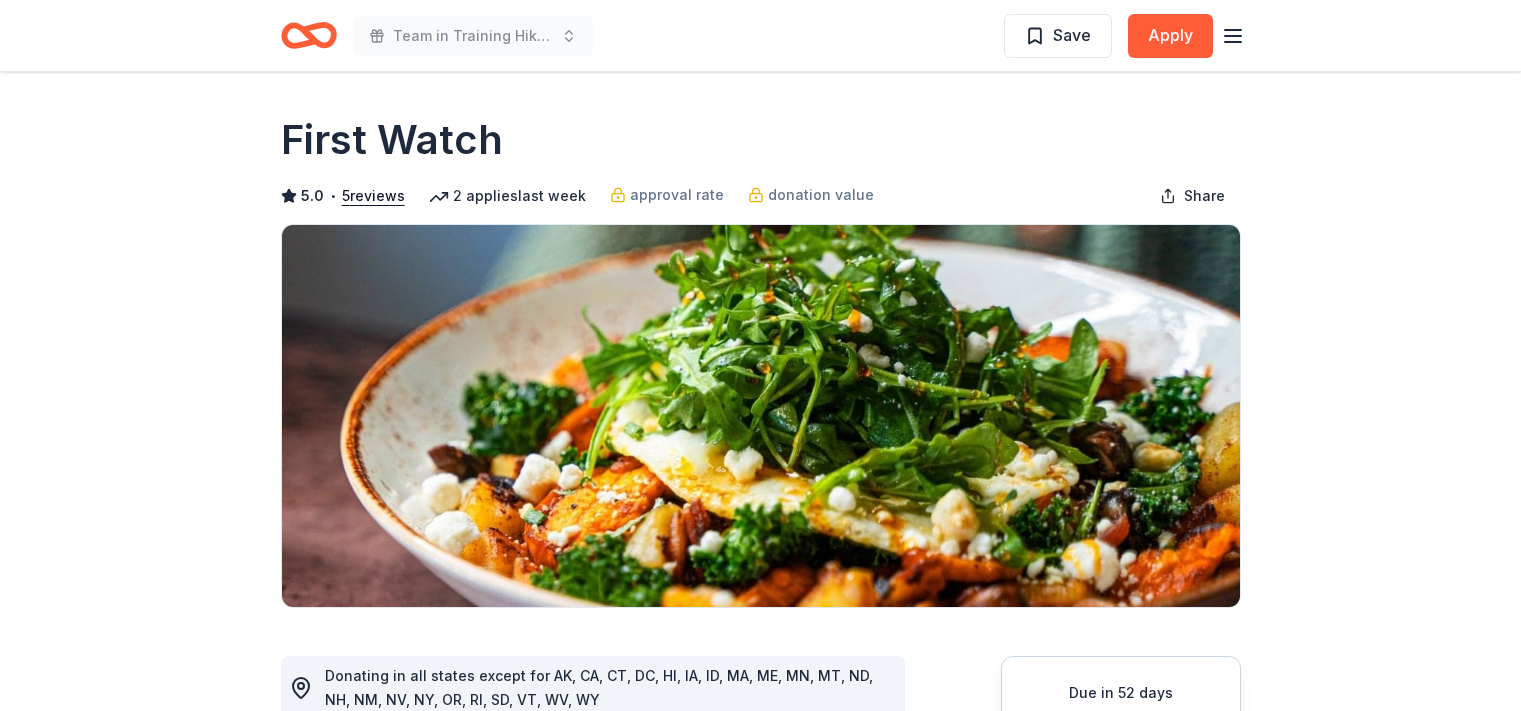 scroll, scrollTop: 0, scrollLeft: 0, axis: both 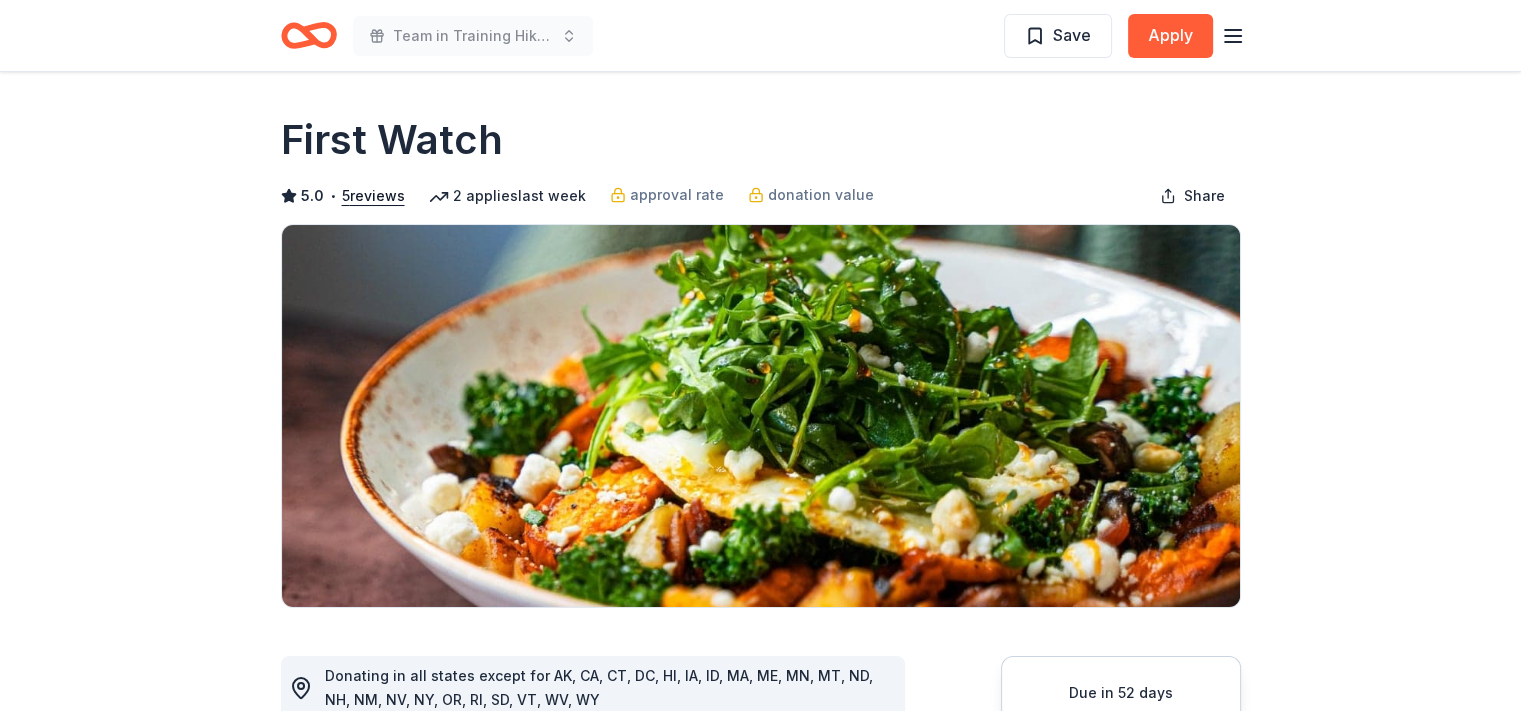 click 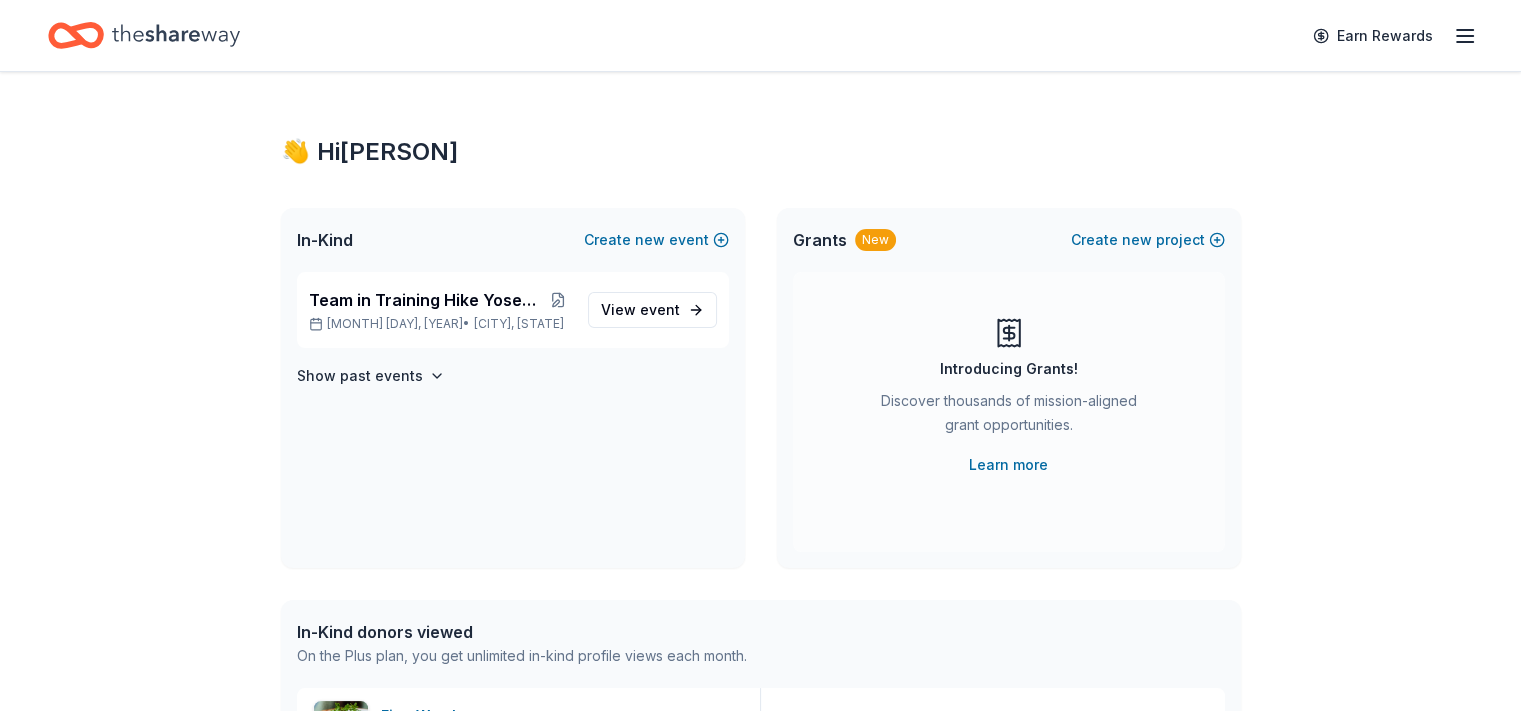 click on "Earn Rewards" at bounding box center [760, 35] 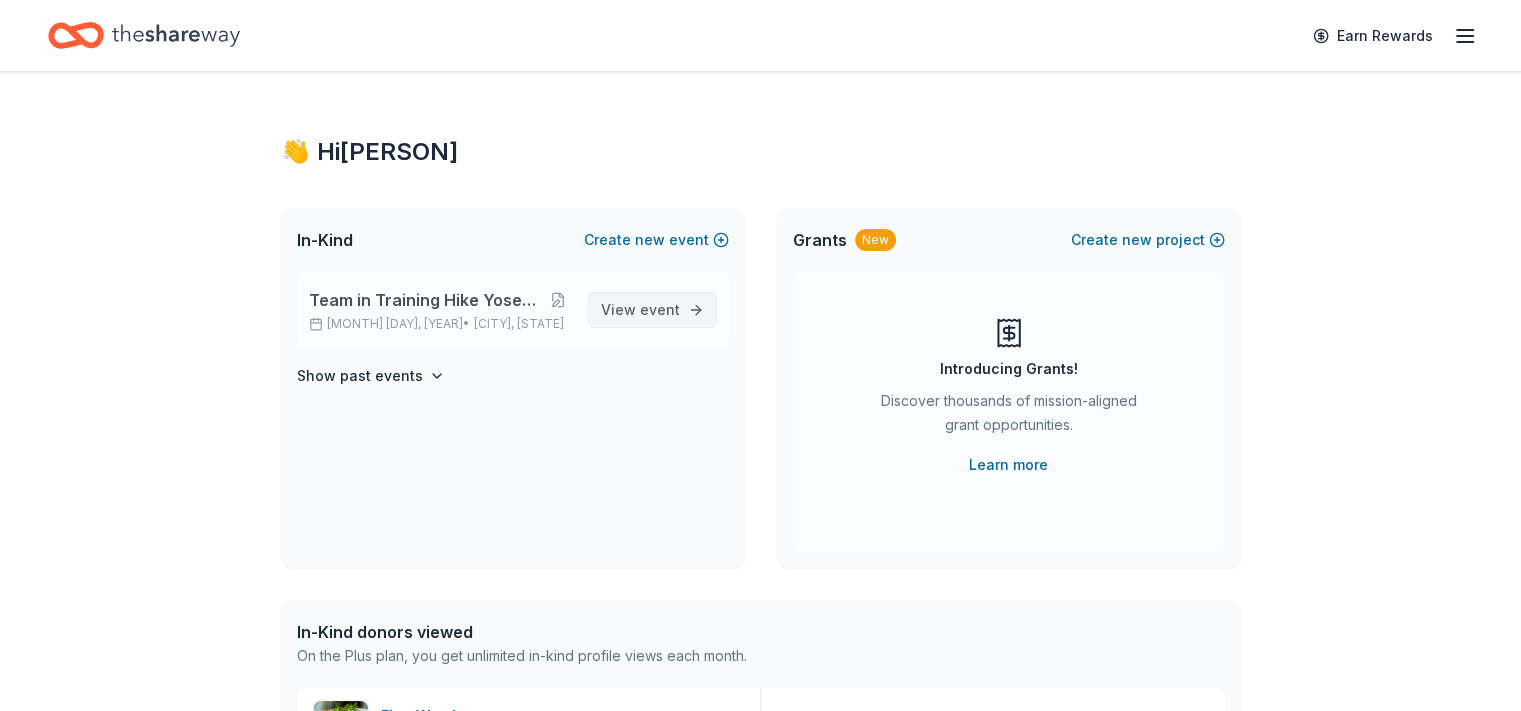 click on "View   event" at bounding box center (640, 310) 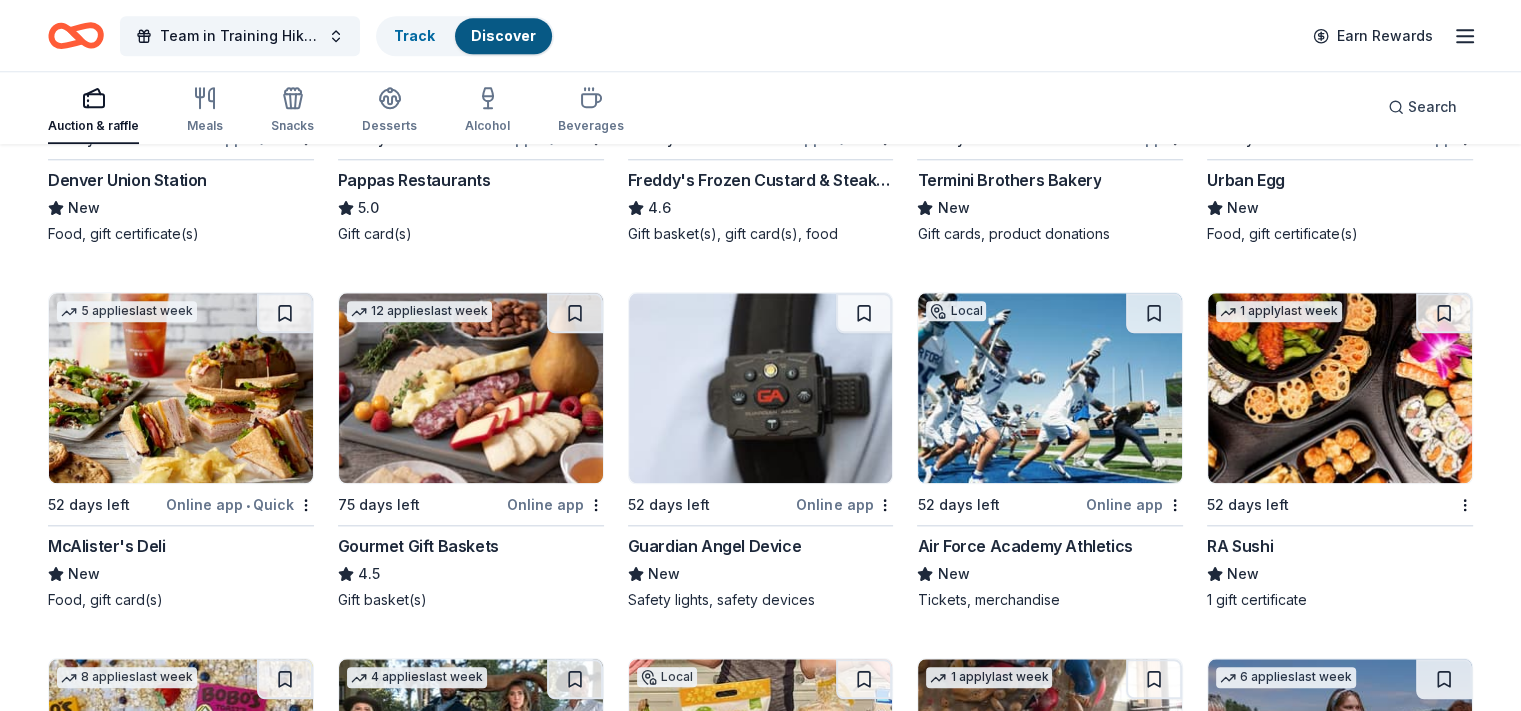 scroll, scrollTop: 2100, scrollLeft: 0, axis: vertical 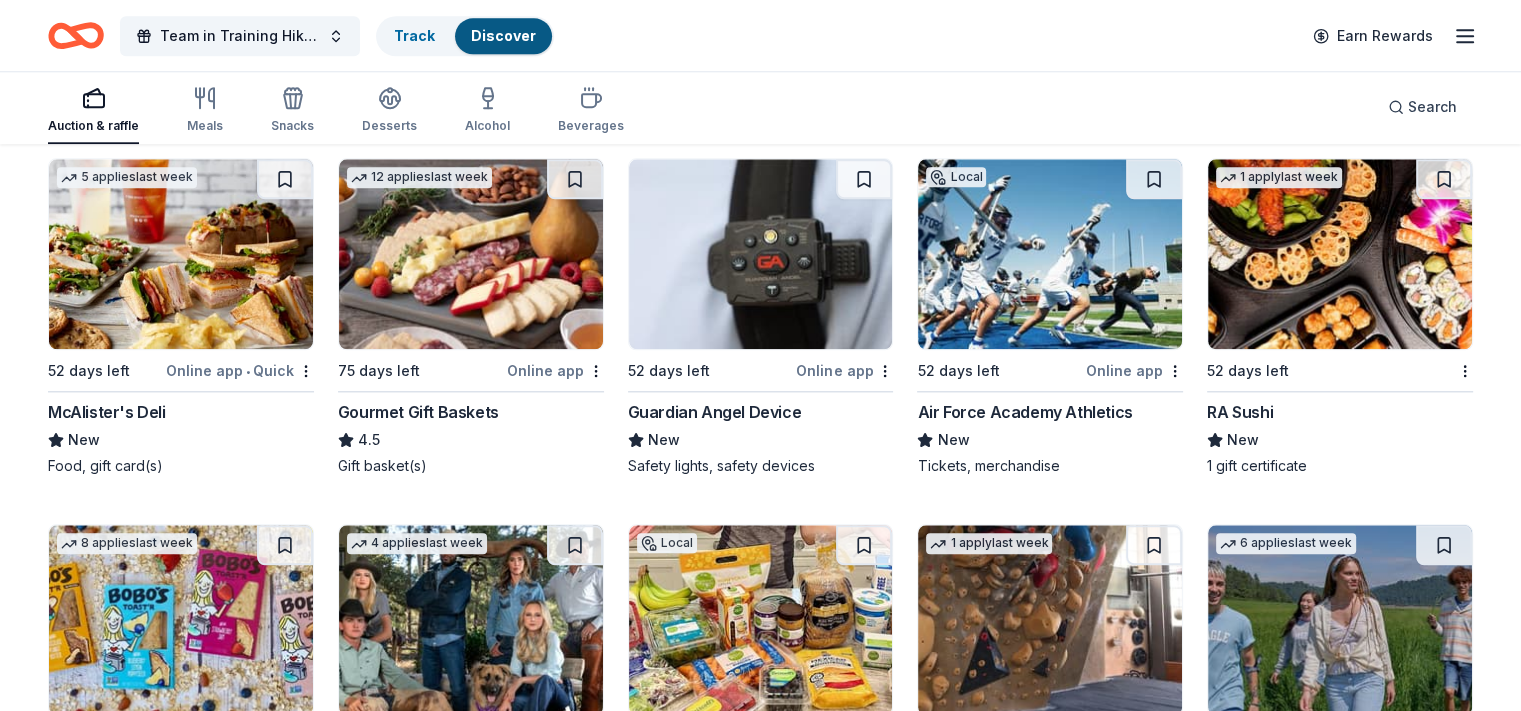 click on "Gourmet Gift Baskets" at bounding box center [418, 412] 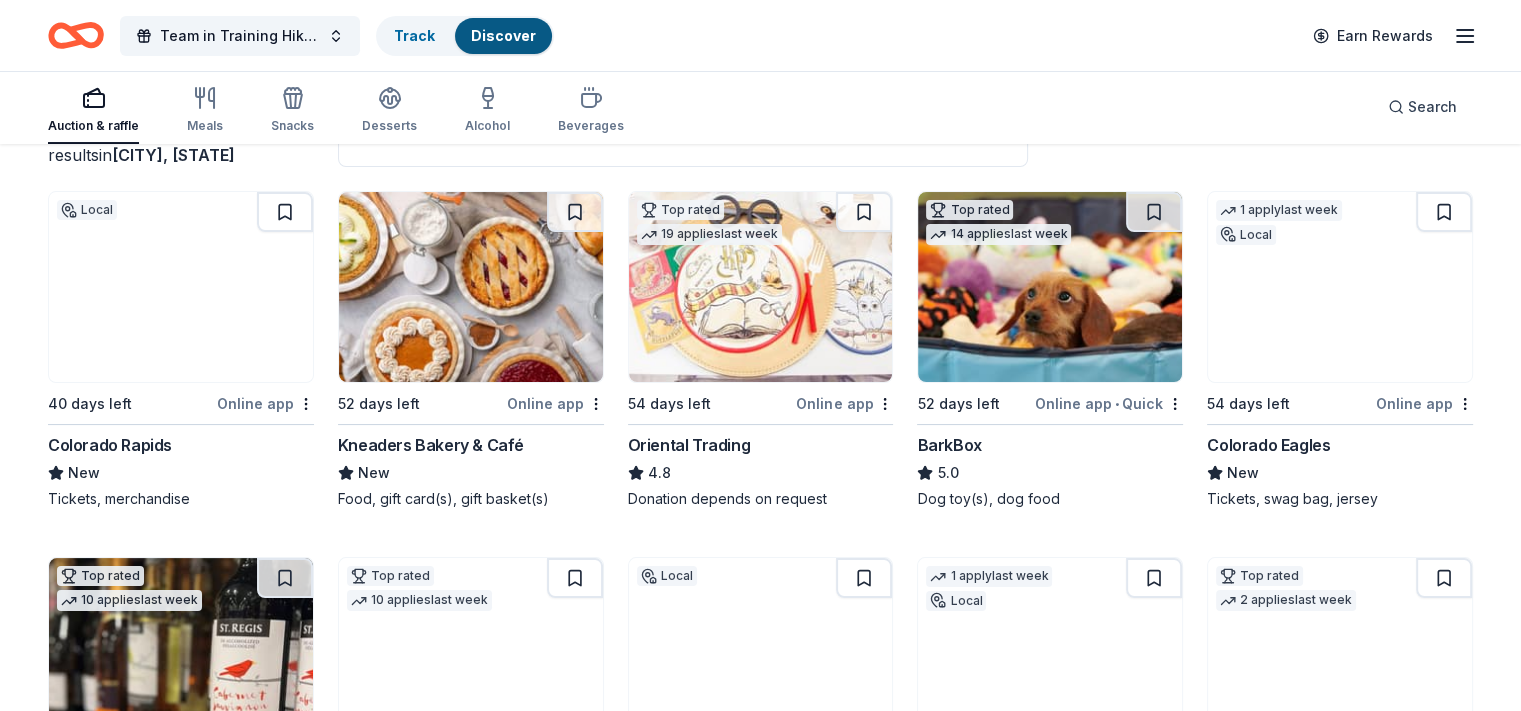 scroll, scrollTop: 0, scrollLeft: 0, axis: both 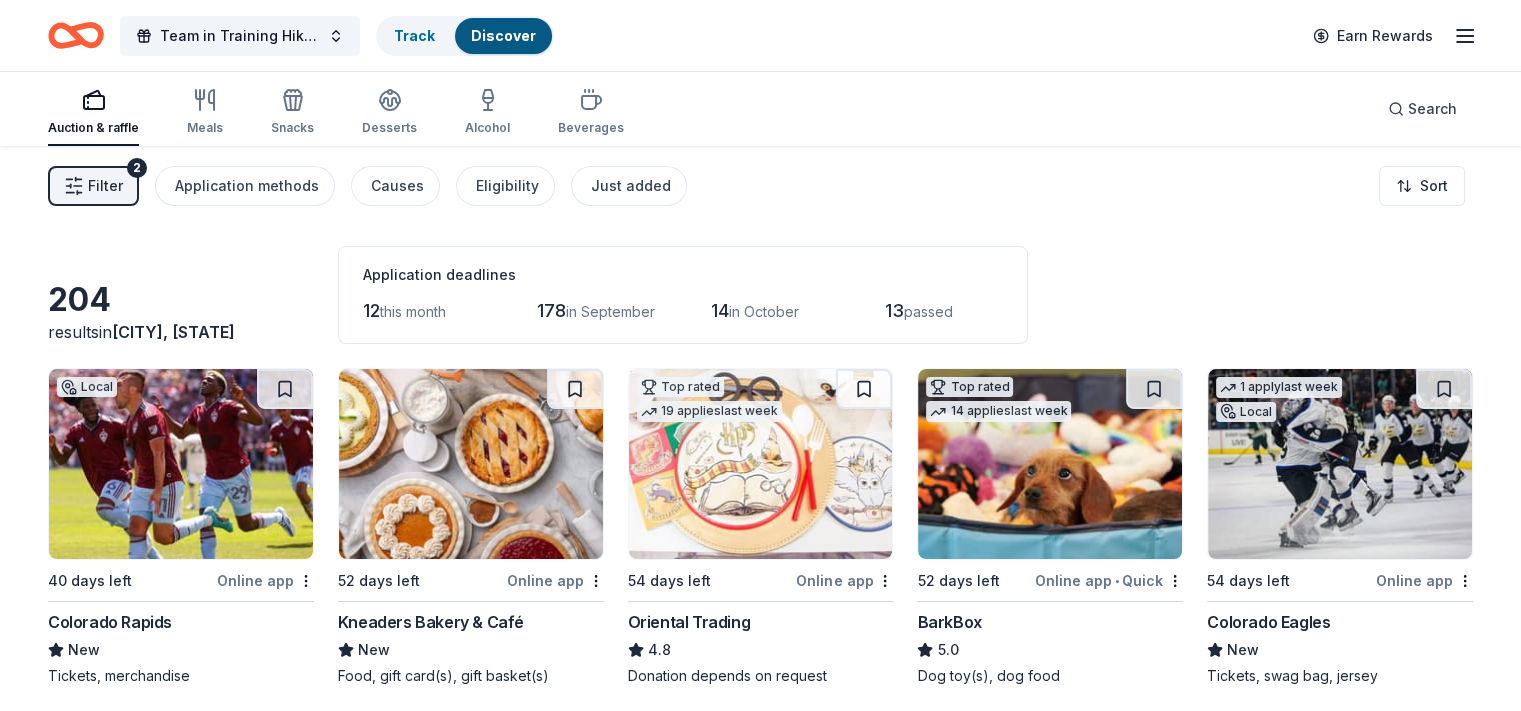click 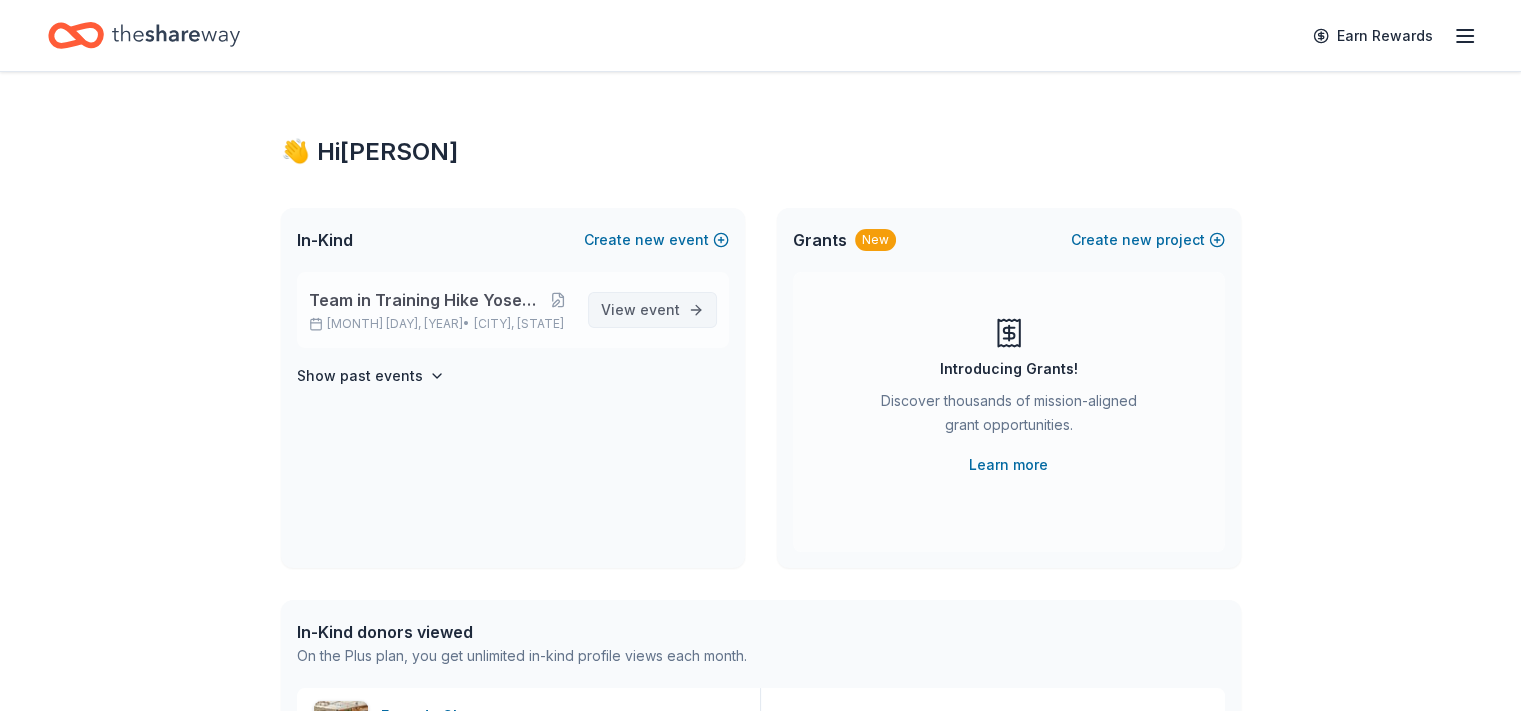 click on "event" at bounding box center (660, 309) 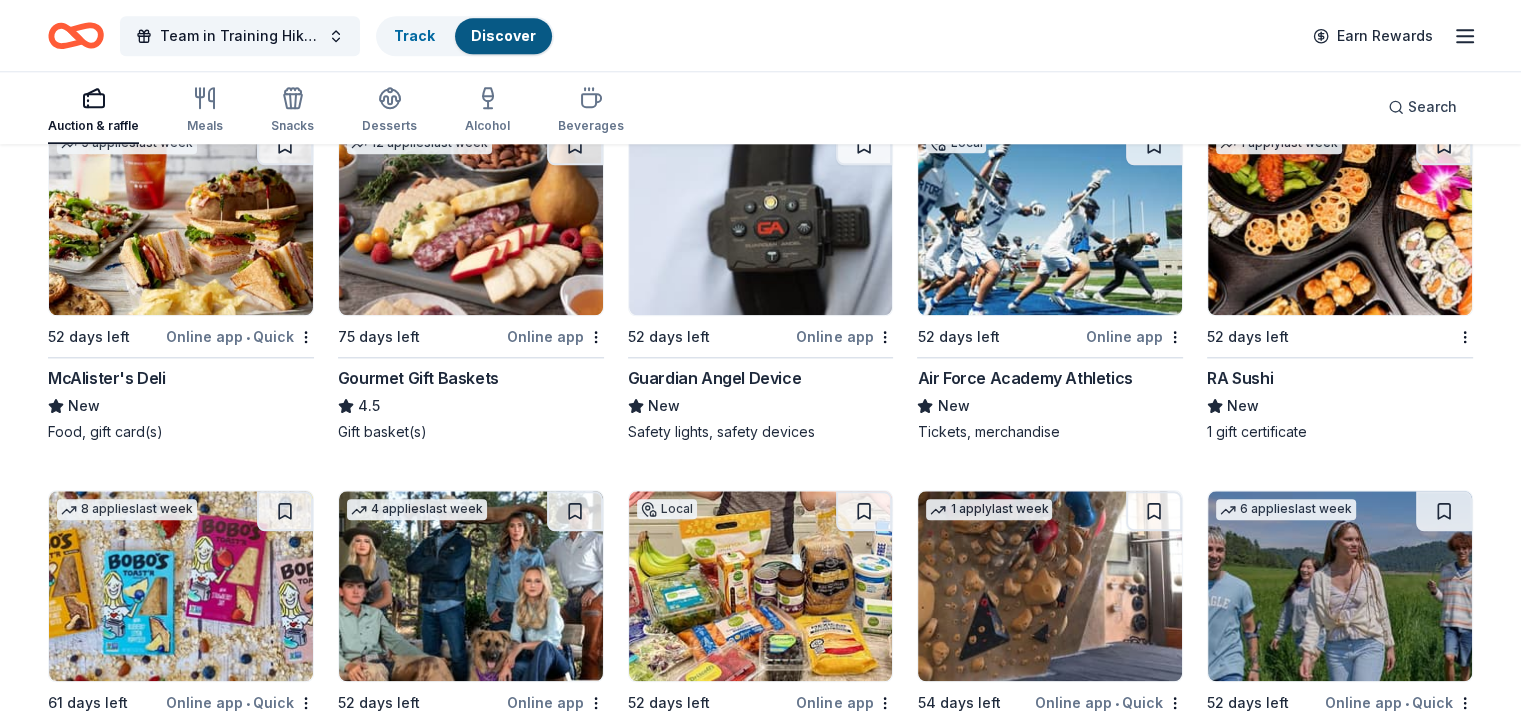 scroll, scrollTop: 2100, scrollLeft: 0, axis: vertical 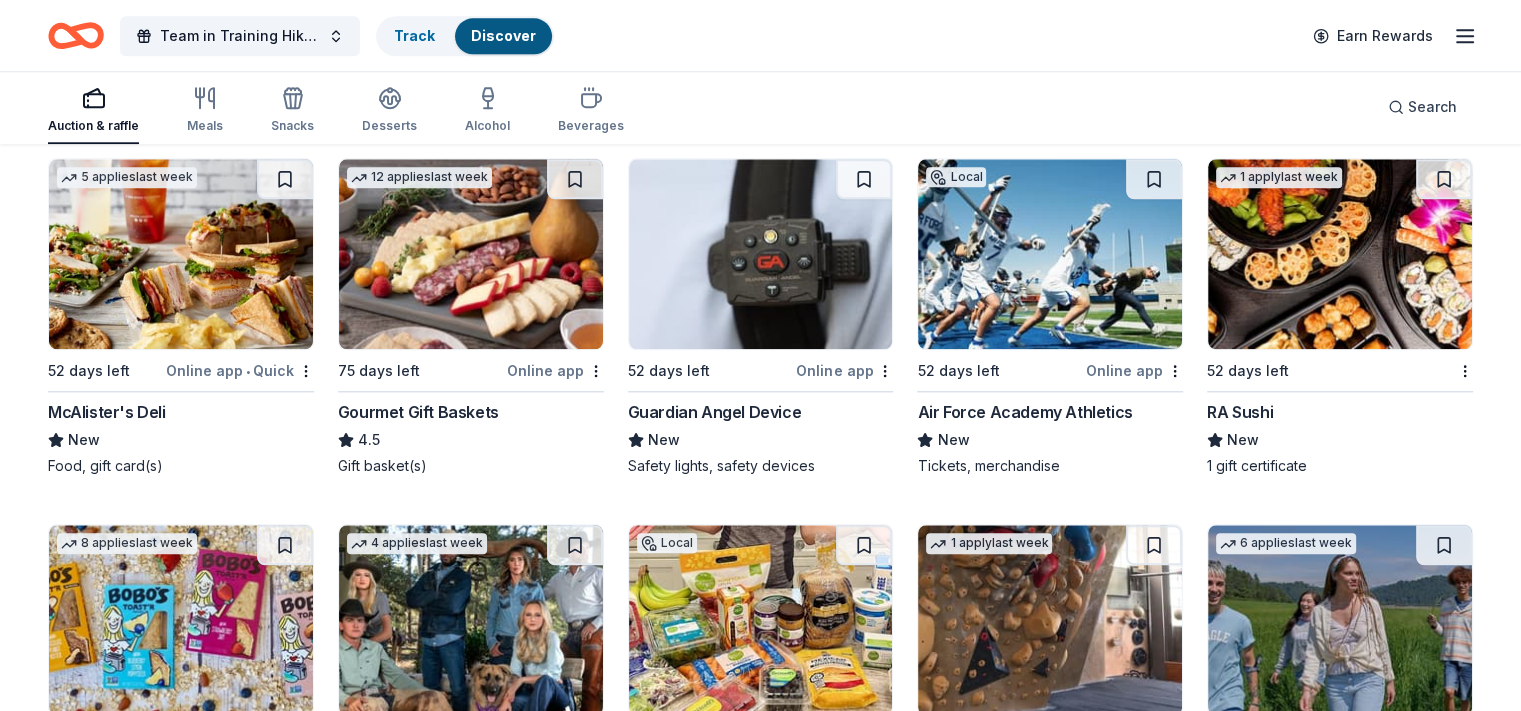 click on "RA Sushi" at bounding box center [1240, 412] 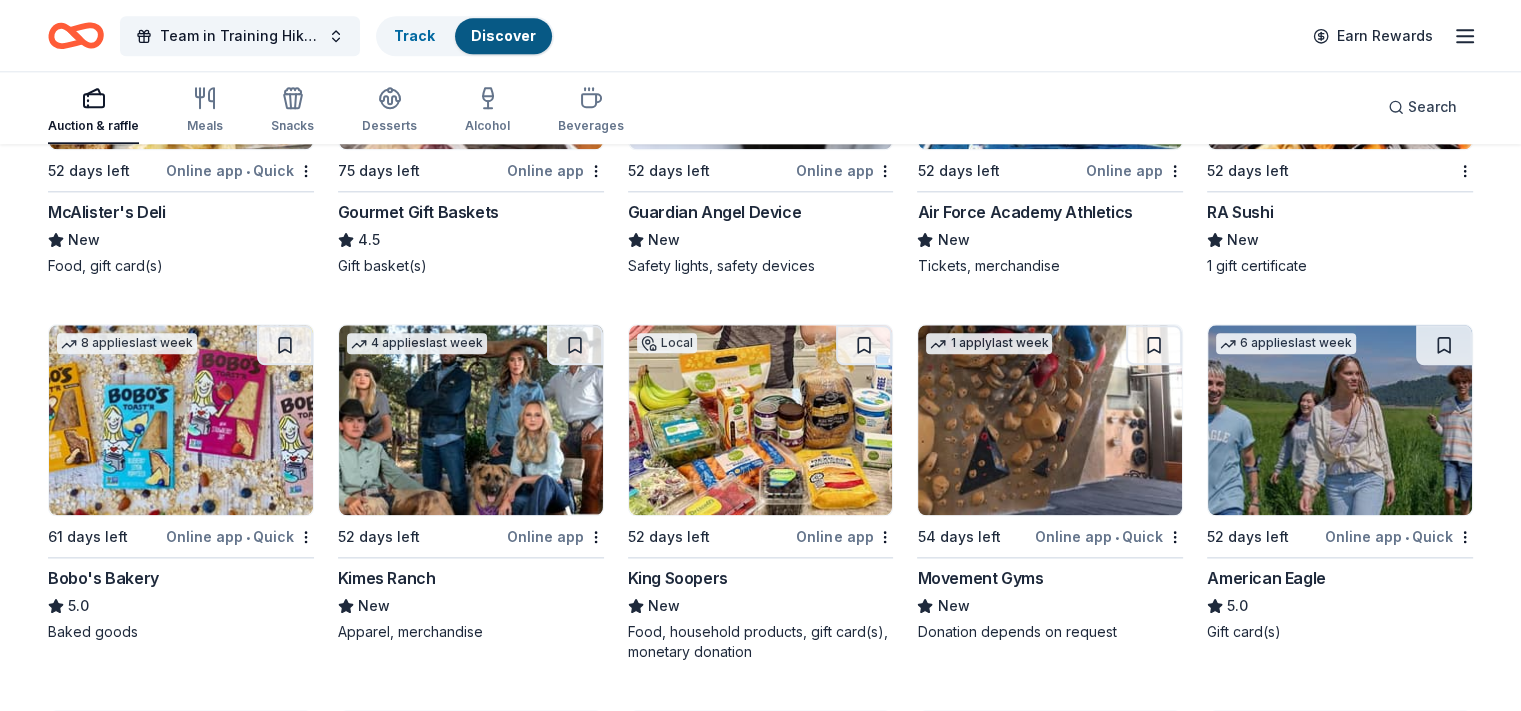 scroll, scrollTop: 2400, scrollLeft: 0, axis: vertical 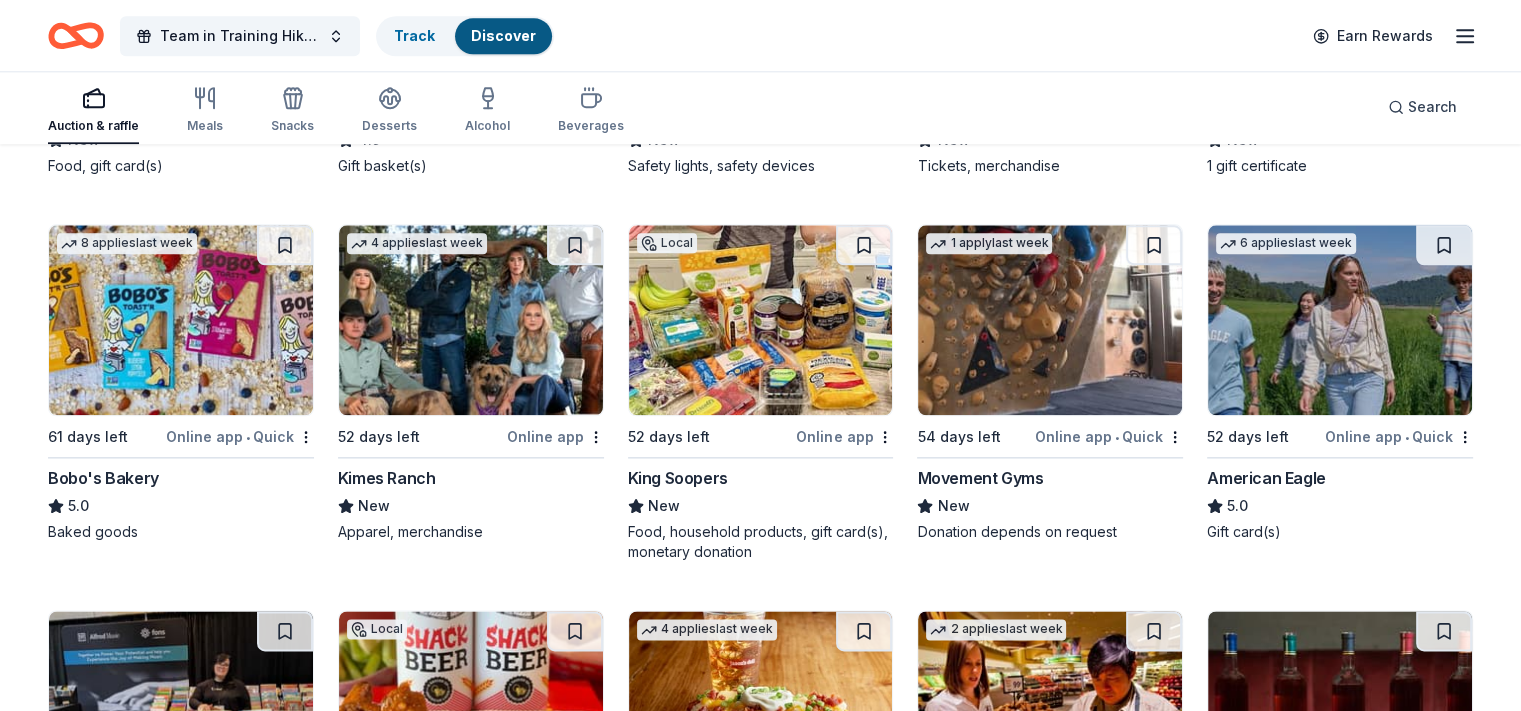 click on "Bobo's Bakery" at bounding box center (103, 478) 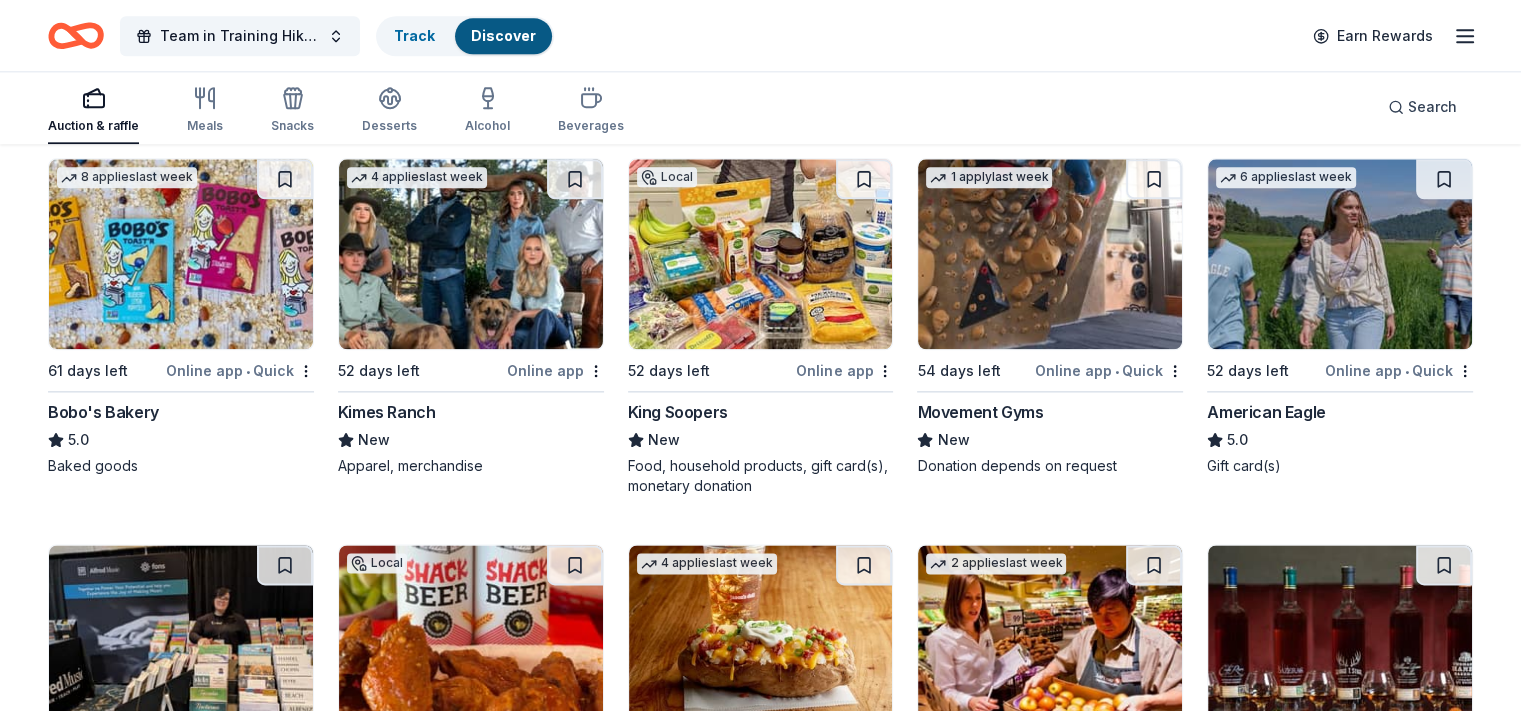 scroll, scrollTop: 2500, scrollLeft: 0, axis: vertical 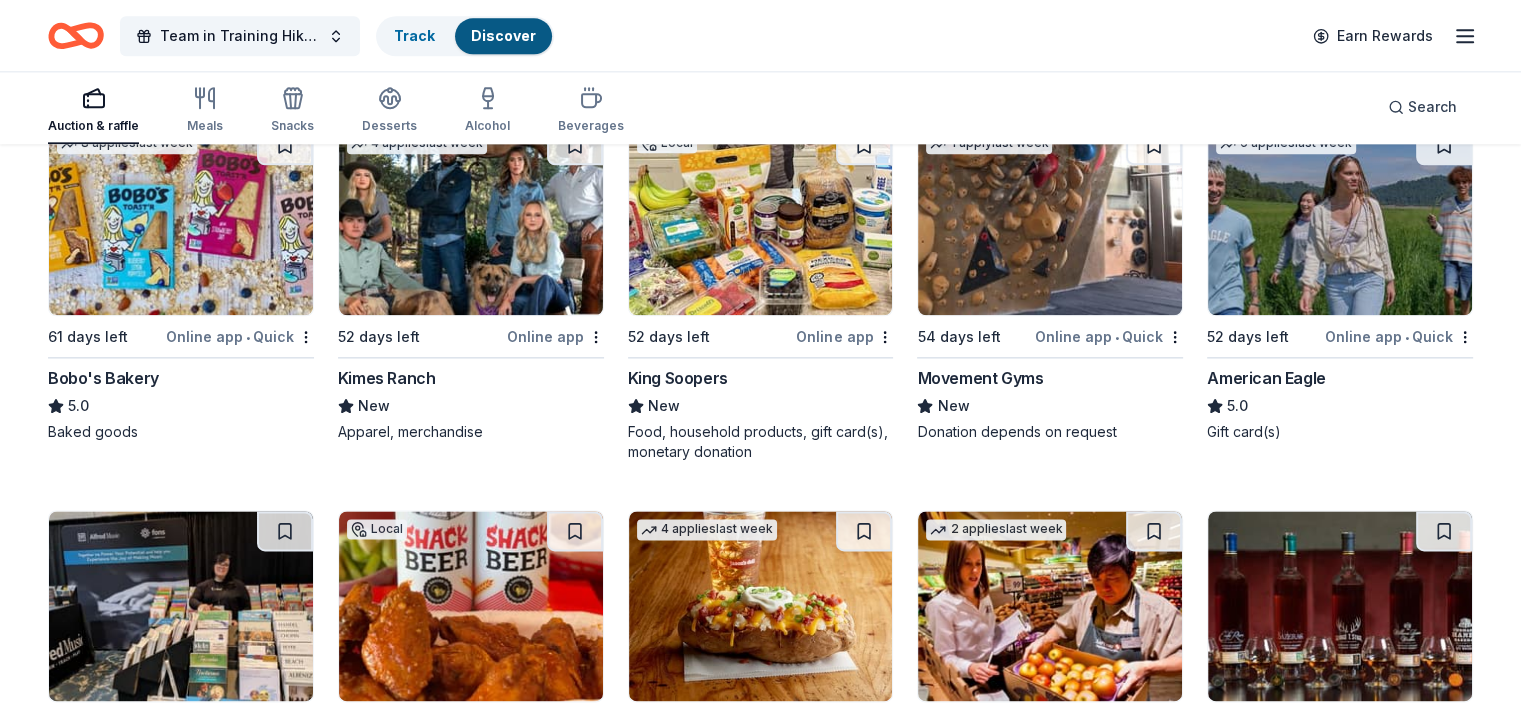 click on "King Soopers" at bounding box center (678, 378) 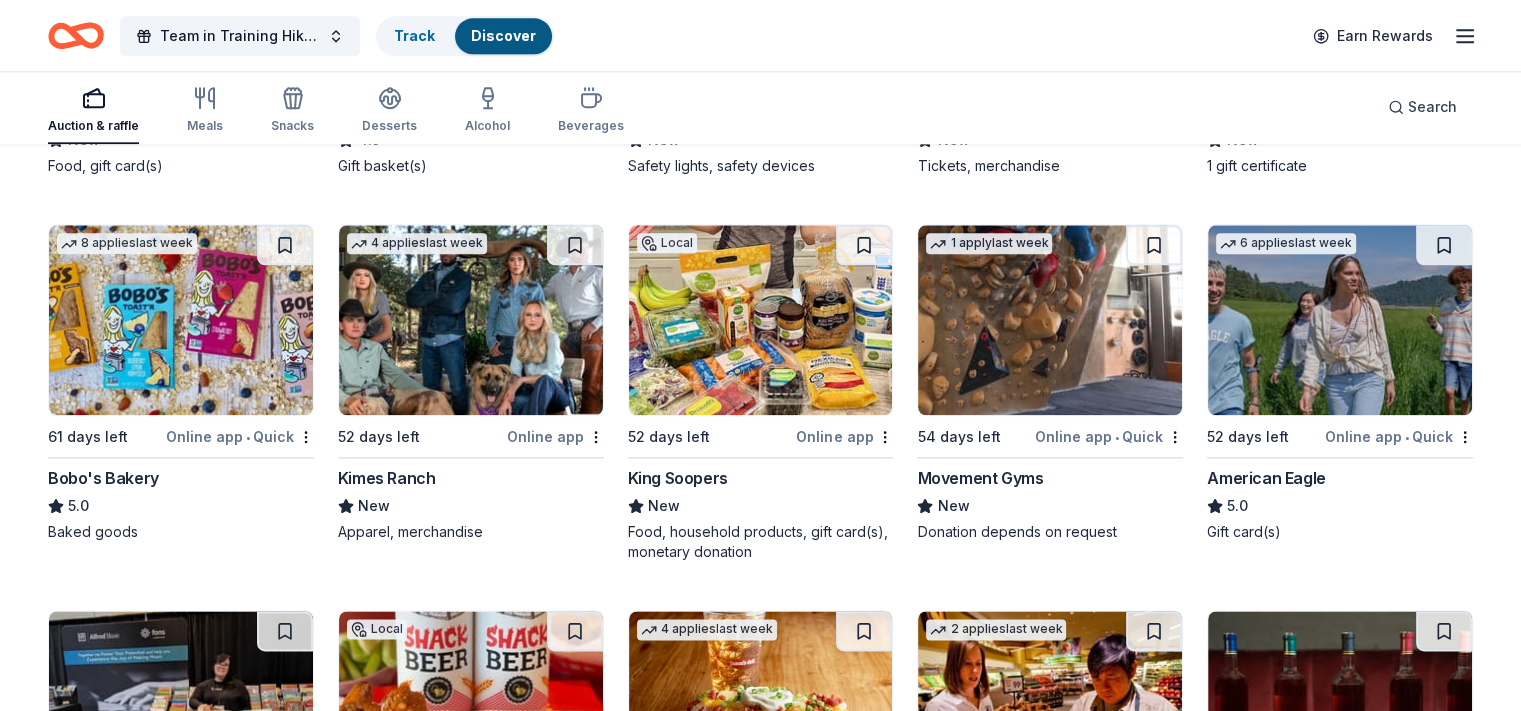 click on "Movement Gyms" at bounding box center (980, 478) 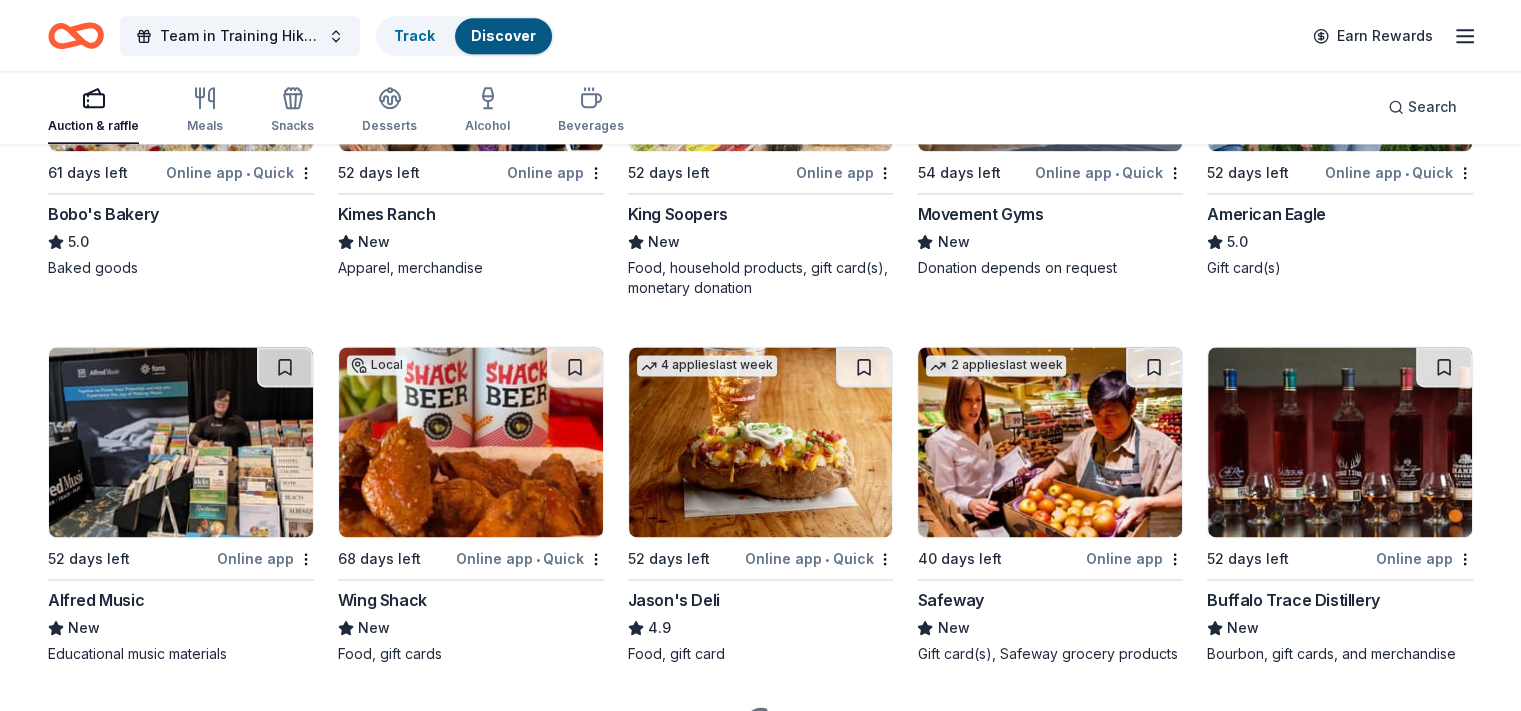 scroll, scrollTop: 2794, scrollLeft: 0, axis: vertical 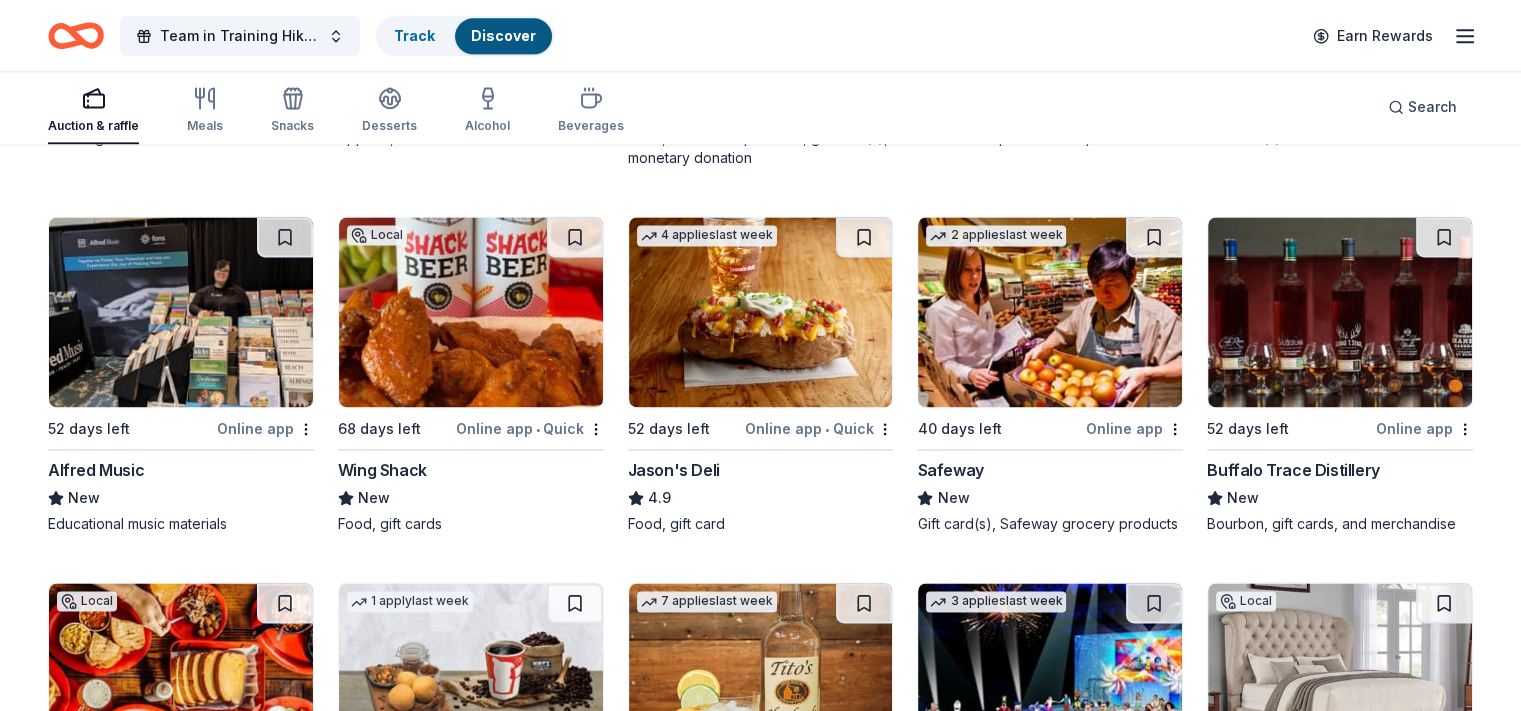 click on "Safeway" at bounding box center [950, 470] 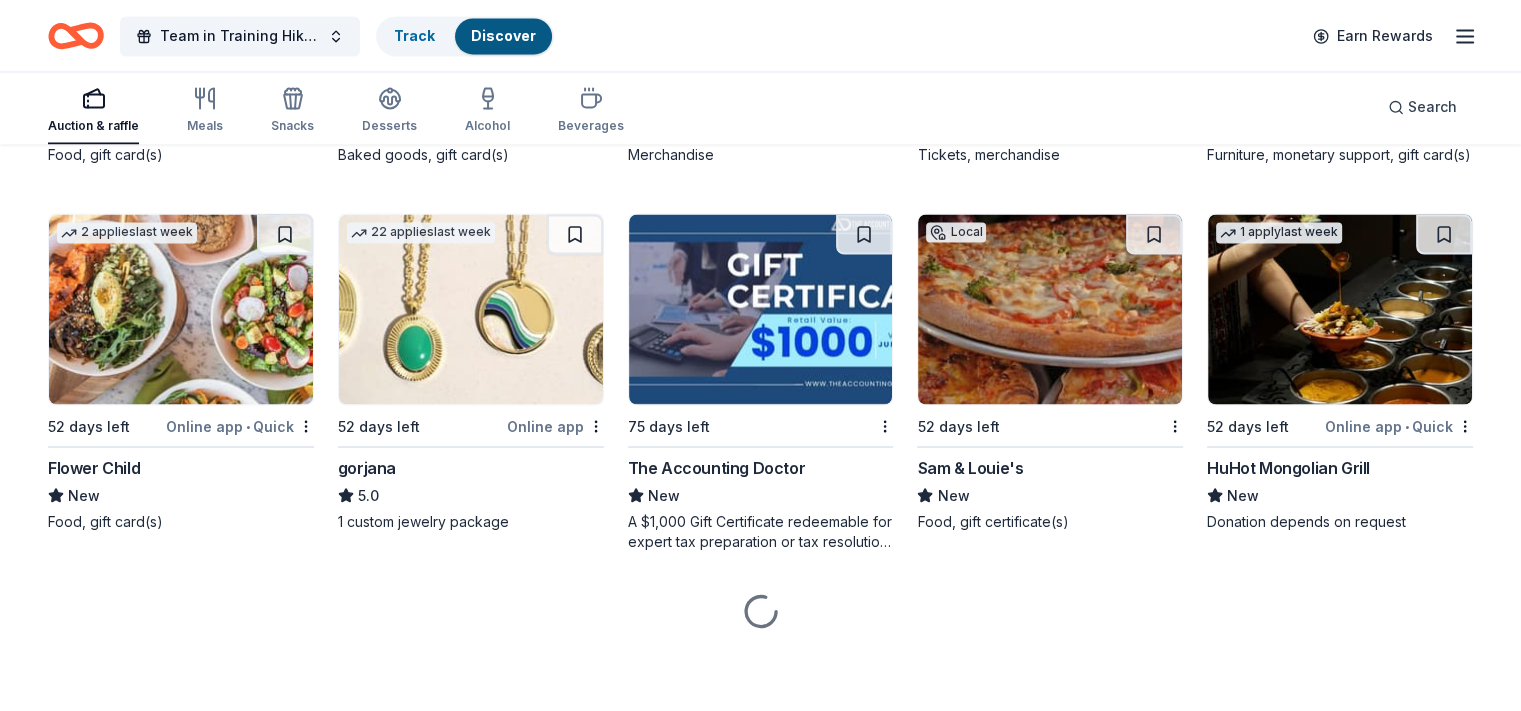 scroll, scrollTop: 3565, scrollLeft: 0, axis: vertical 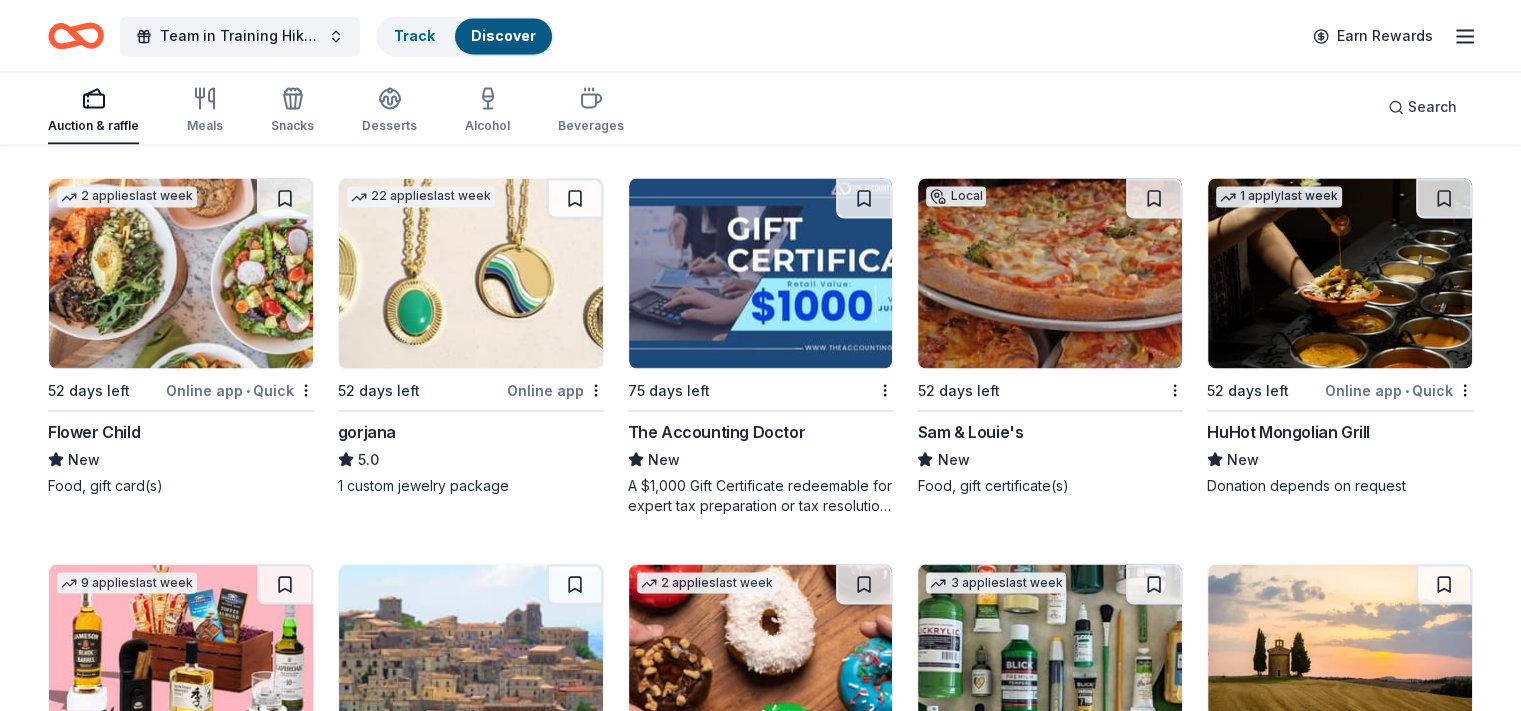 click on "The Accounting Doctor" at bounding box center [717, 431] 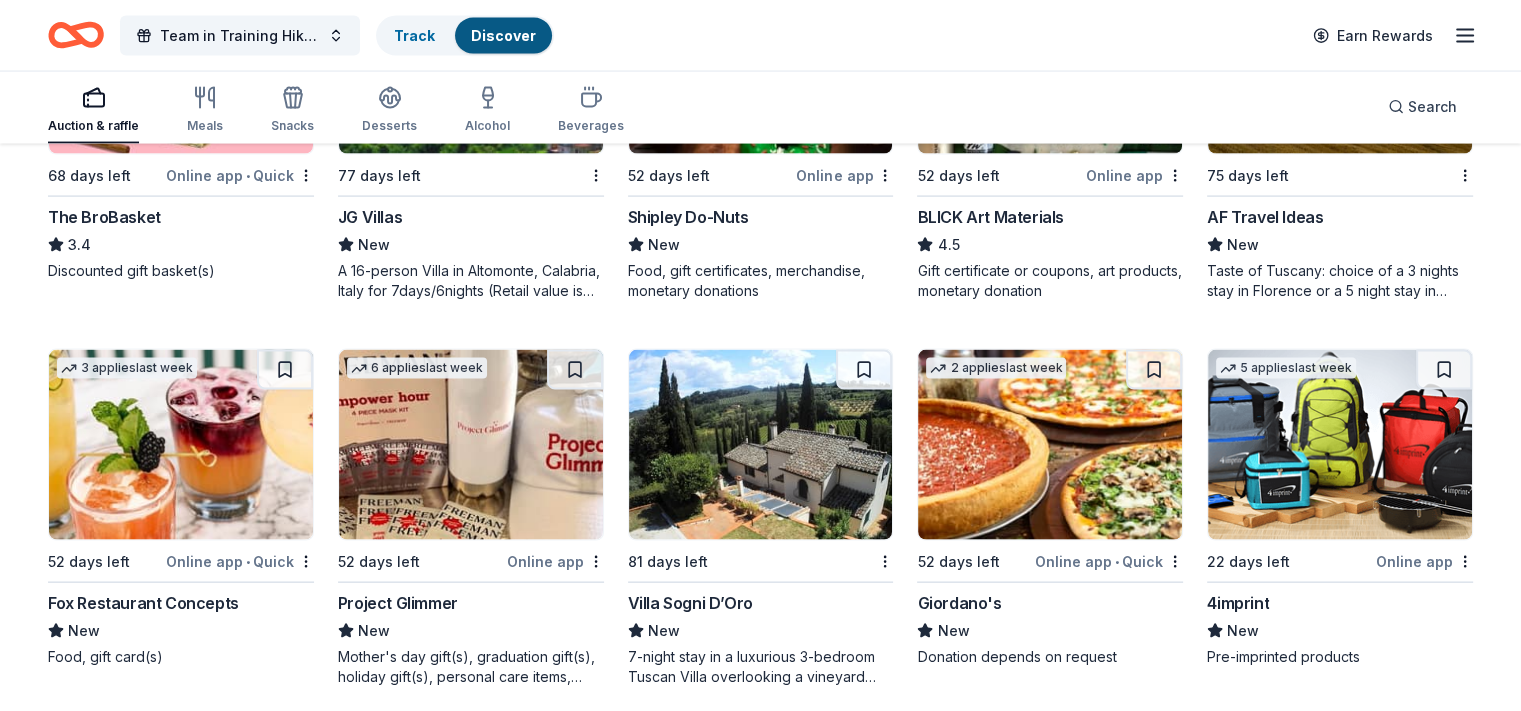 scroll, scrollTop: 4265, scrollLeft: 0, axis: vertical 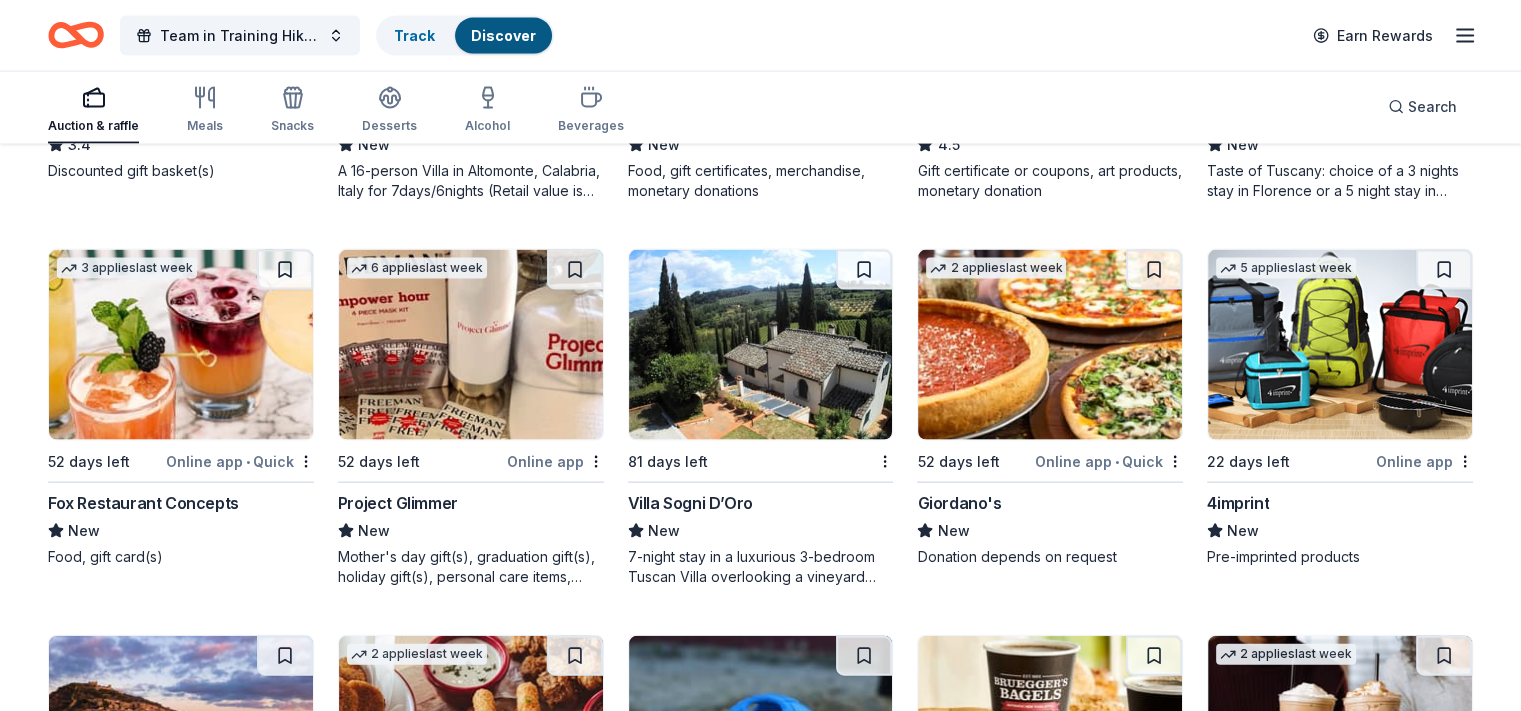 click on "Fox Restaurant Concepts" at bounding box center (143, 503) 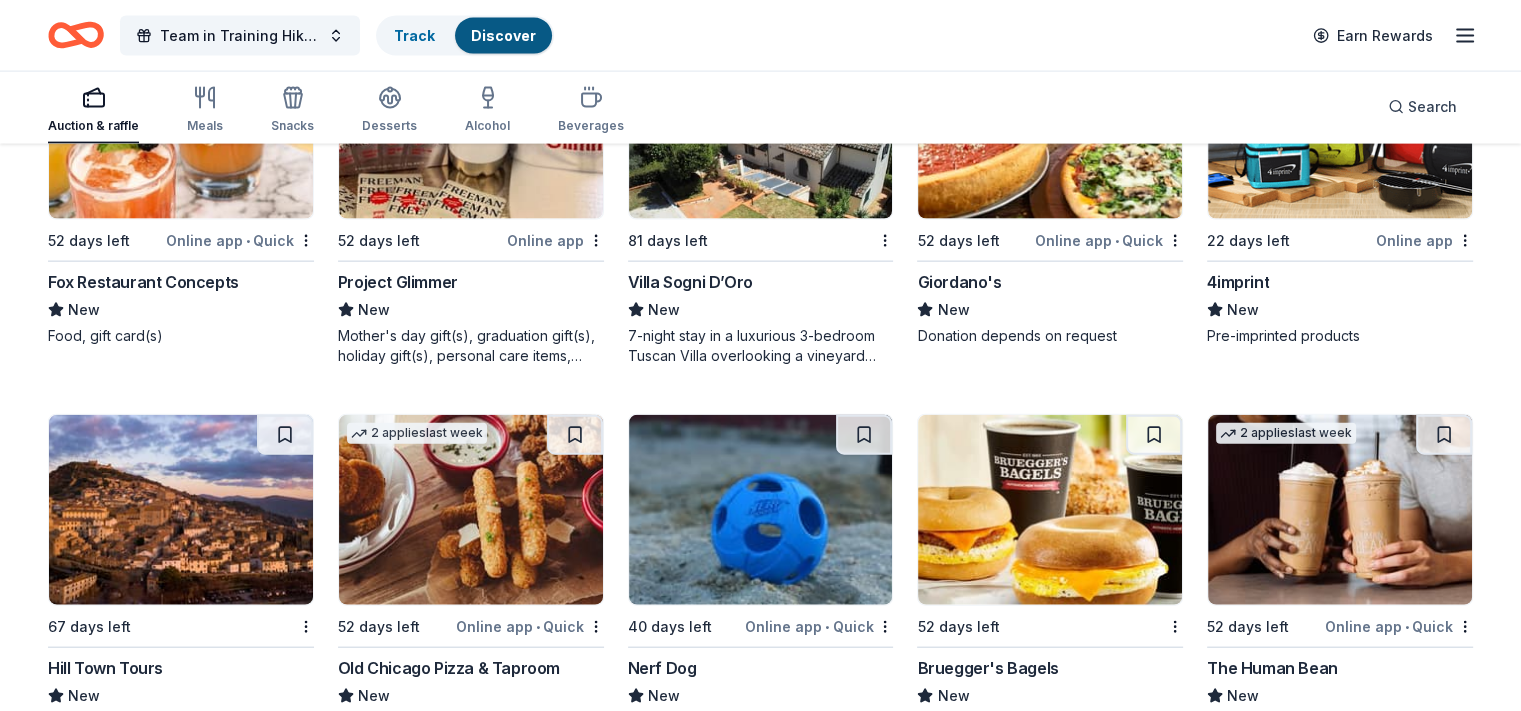 scroll, scrollTop: 4365, scrollLeft: 0, axis: vertical 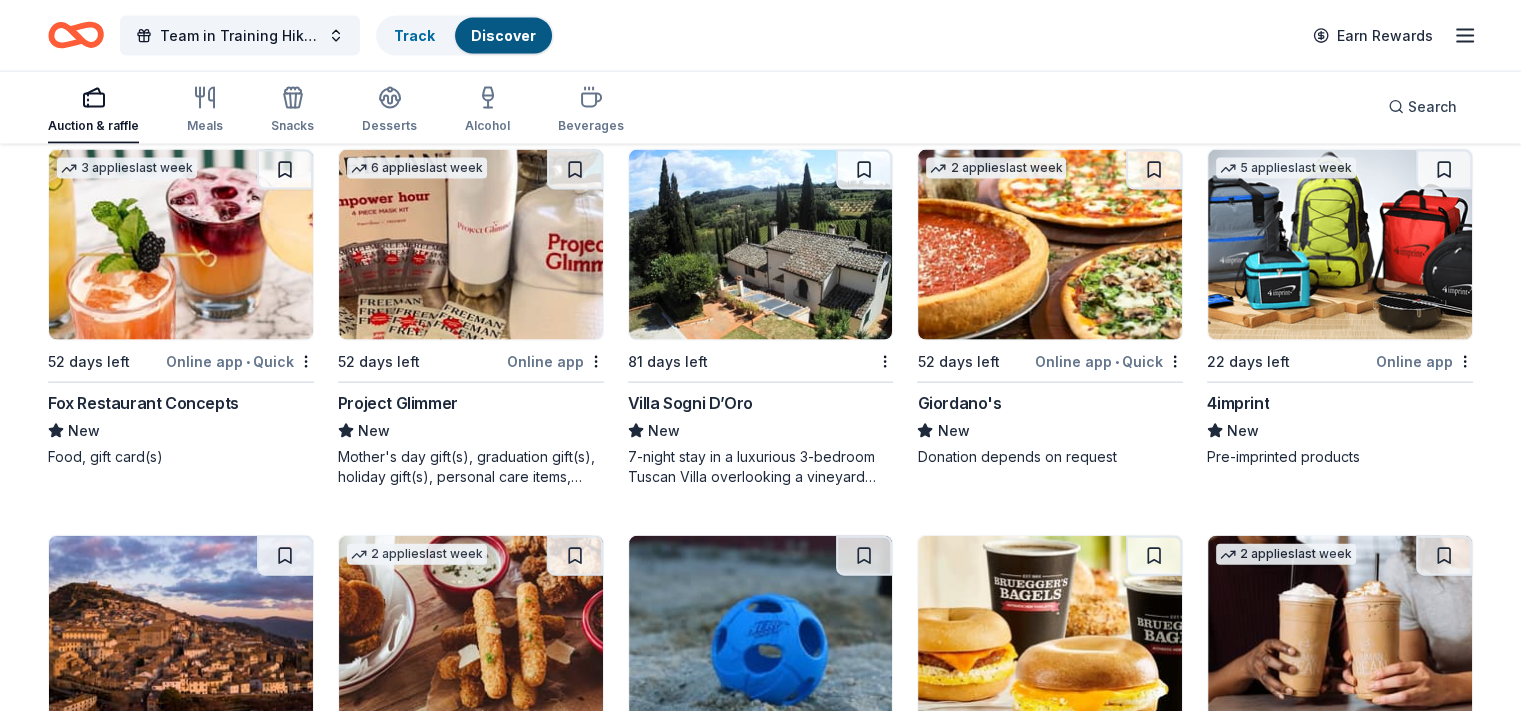 click on "Pre-imprinted products" at bounding box center (1340, 457) 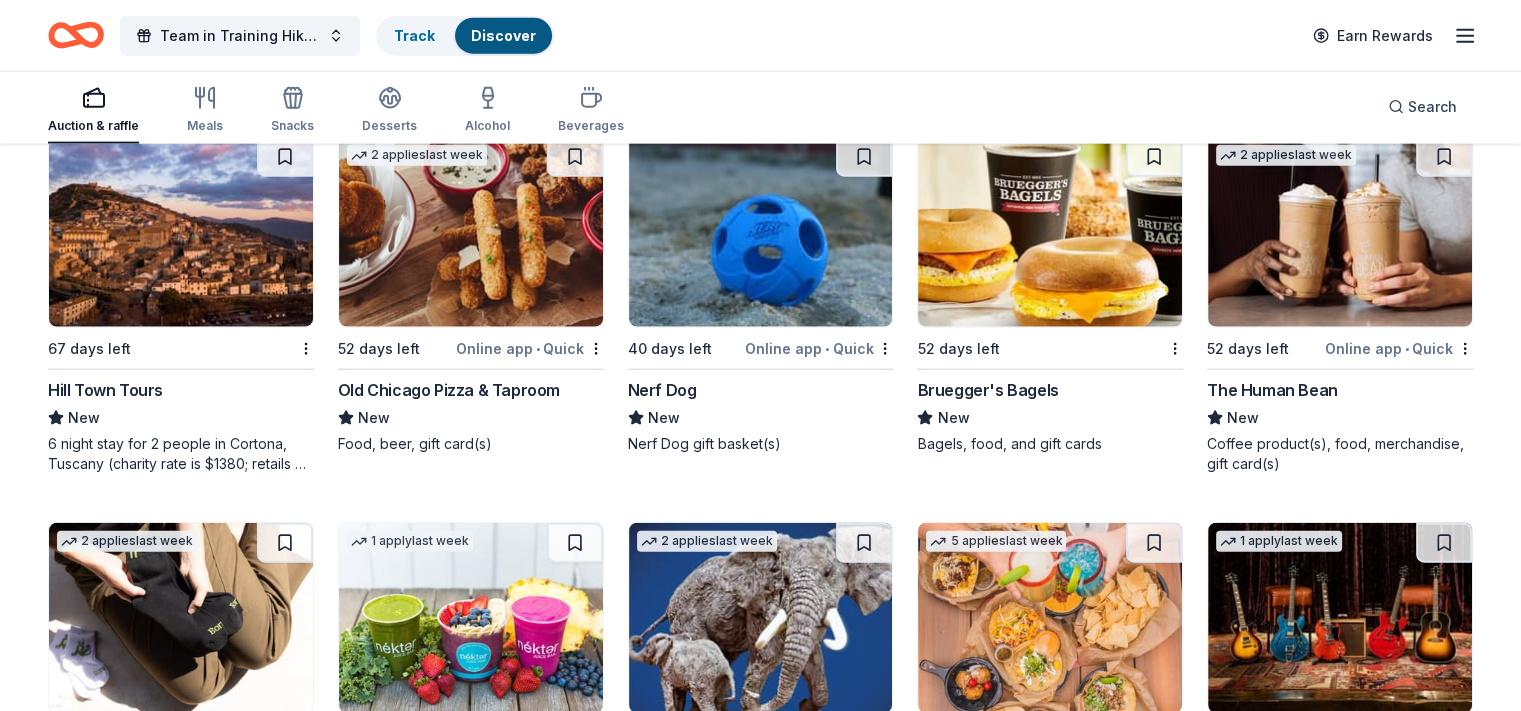 scroll, scrollTop: 4765, scrollLeft: 0, axis: vertical 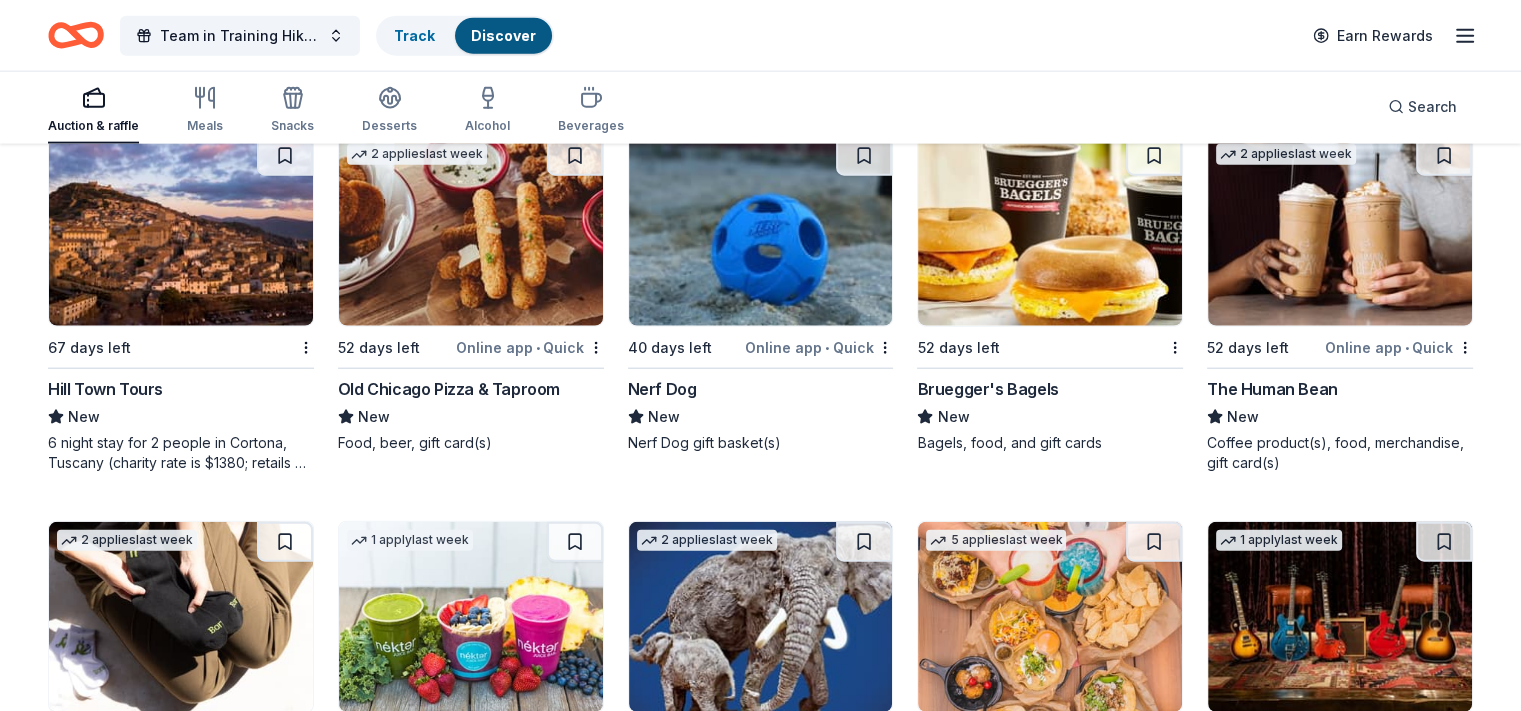 click on "Hill Town Tours" at bounding box center [105, 389] 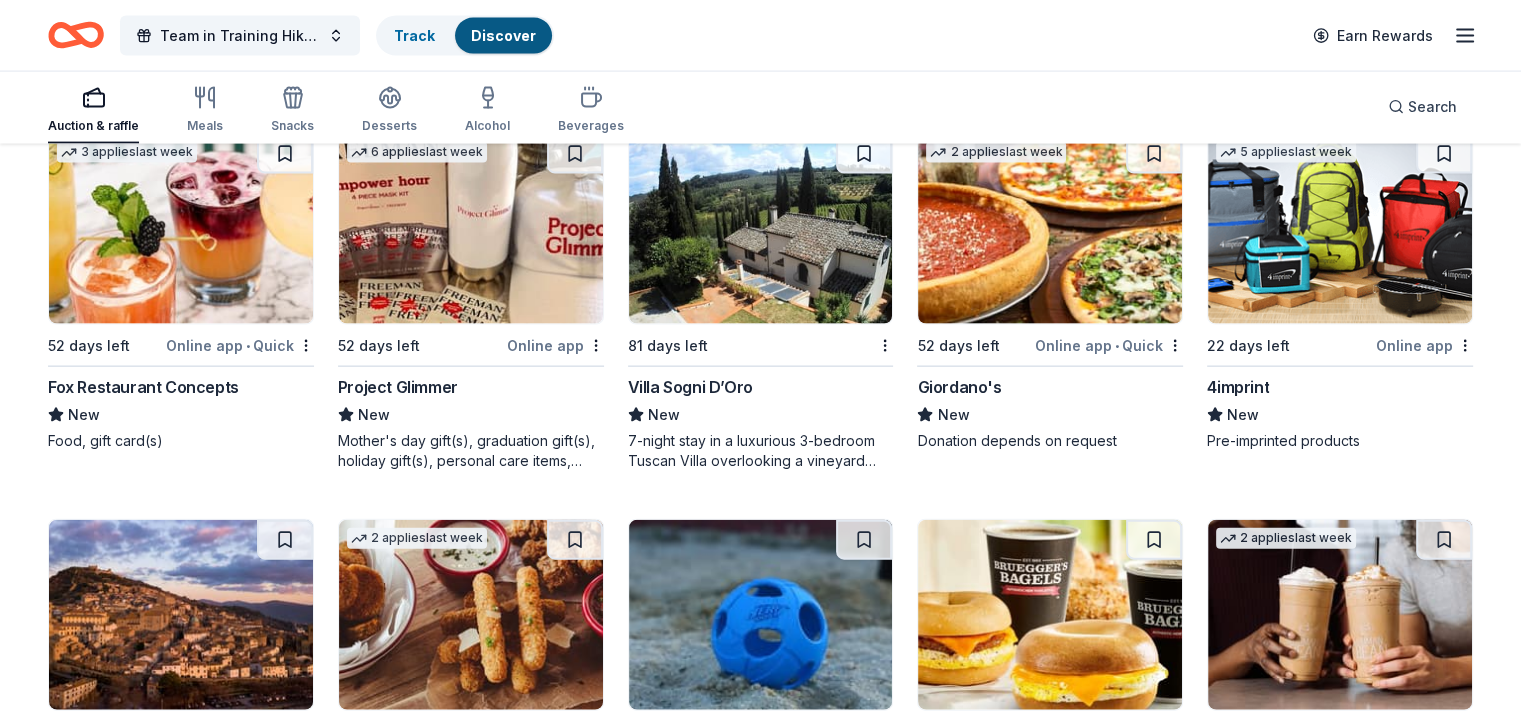 scroll, scrollTop: 4365, scrollLeft: 0, axis: vertical 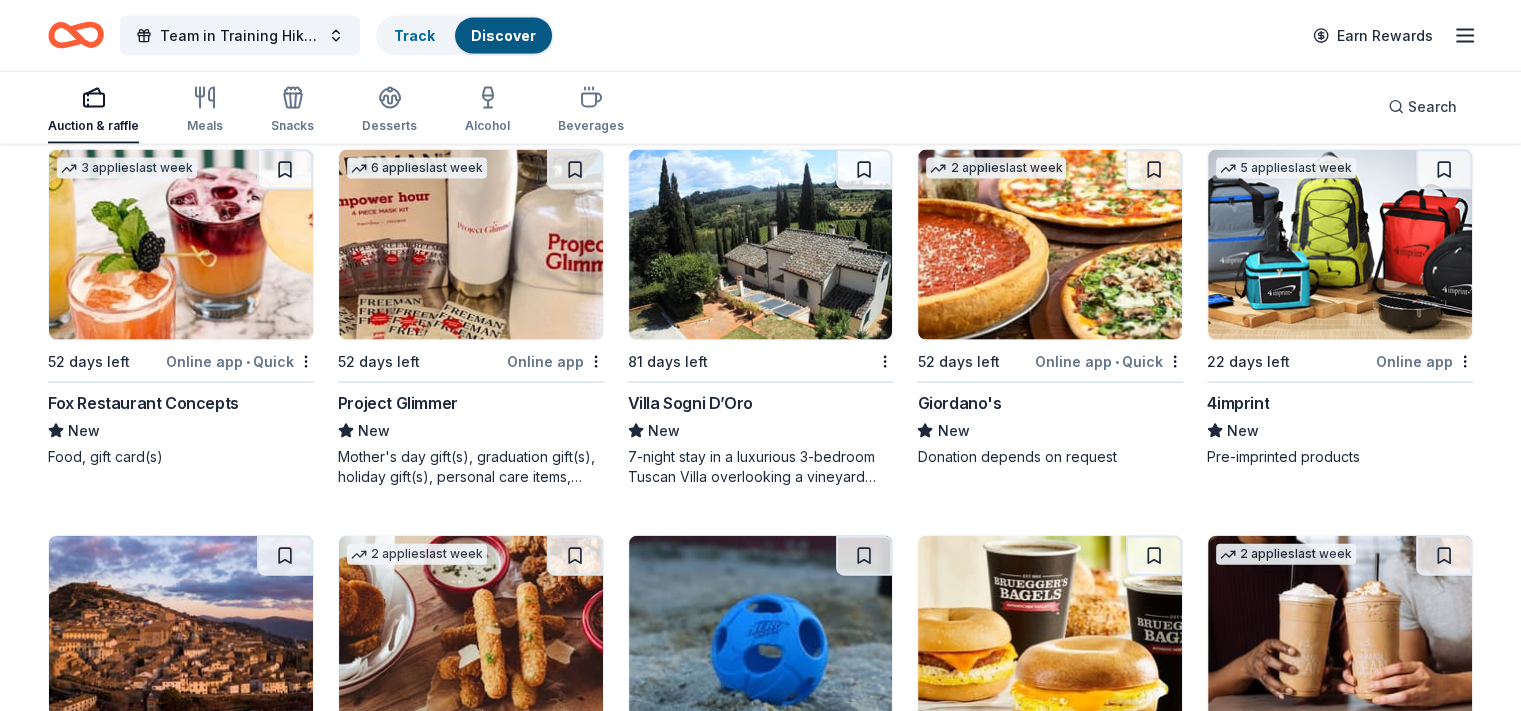 click on "7-night stay in a luxurious 3-bedroom Tuscan Villa overlooking a vineyard and the ancient walled town of Montepulciano, each with travertine bedecked en suite bathrooms, with a modern twist on area traditions and accessibility to all of Italy (Retail value is €5.250 Euro; you keep any proceeds above our charity rate of €3.500 Euro)" at bounding box center [761, 467] 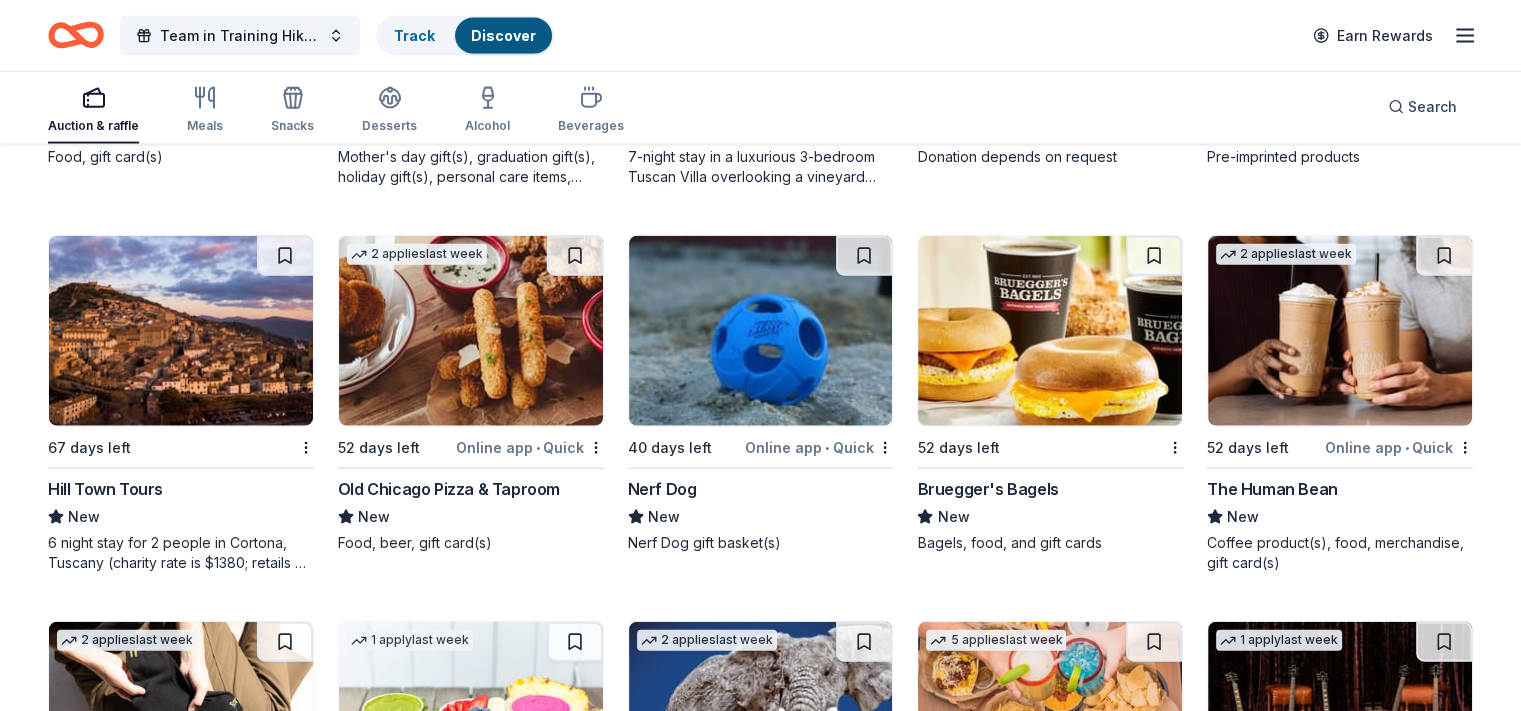 scroll, scrollTop: 4765, scrollLeft: 0, axis: vertical 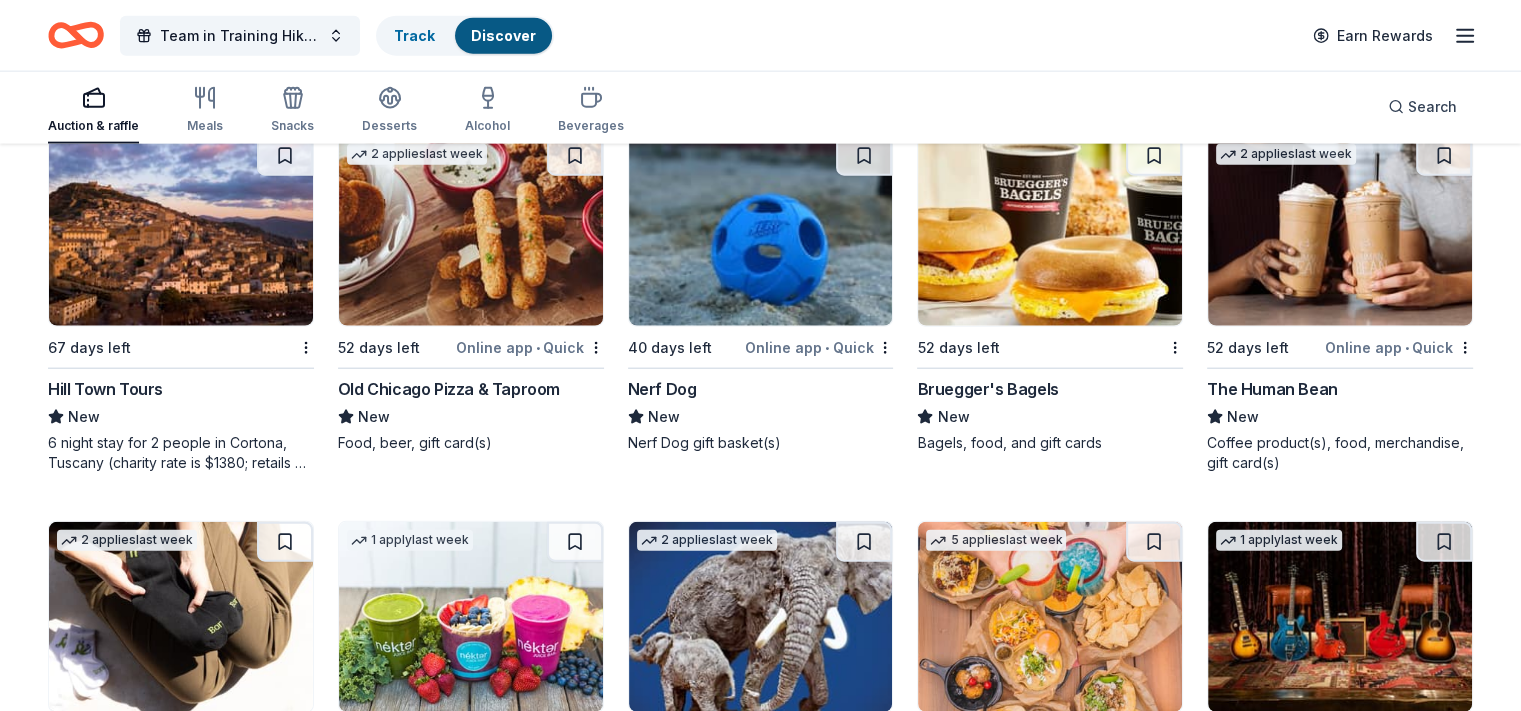 click on "The Human Bean" at bounding box center (1272, 389) 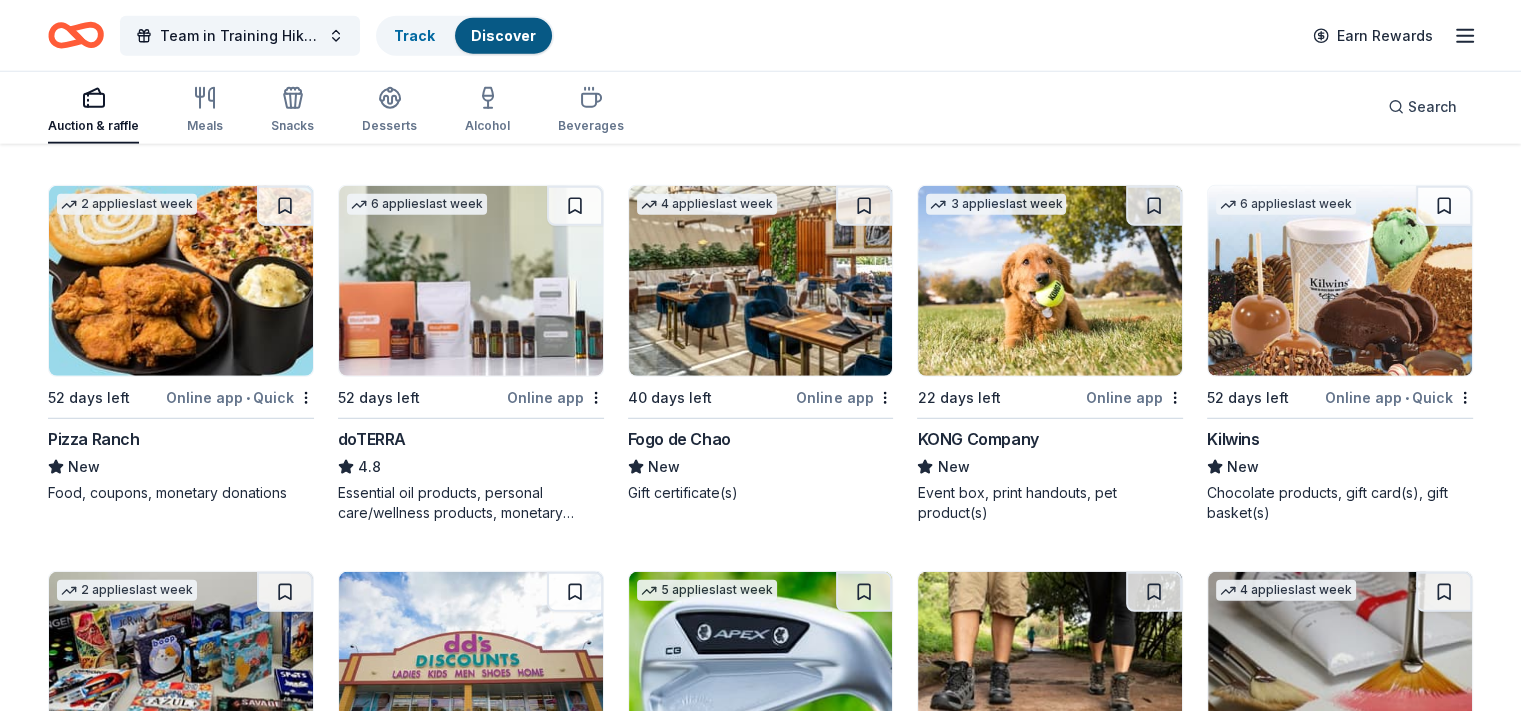 scroll, scrollTop: 5465, scrollLeft: 0, axis: vertical 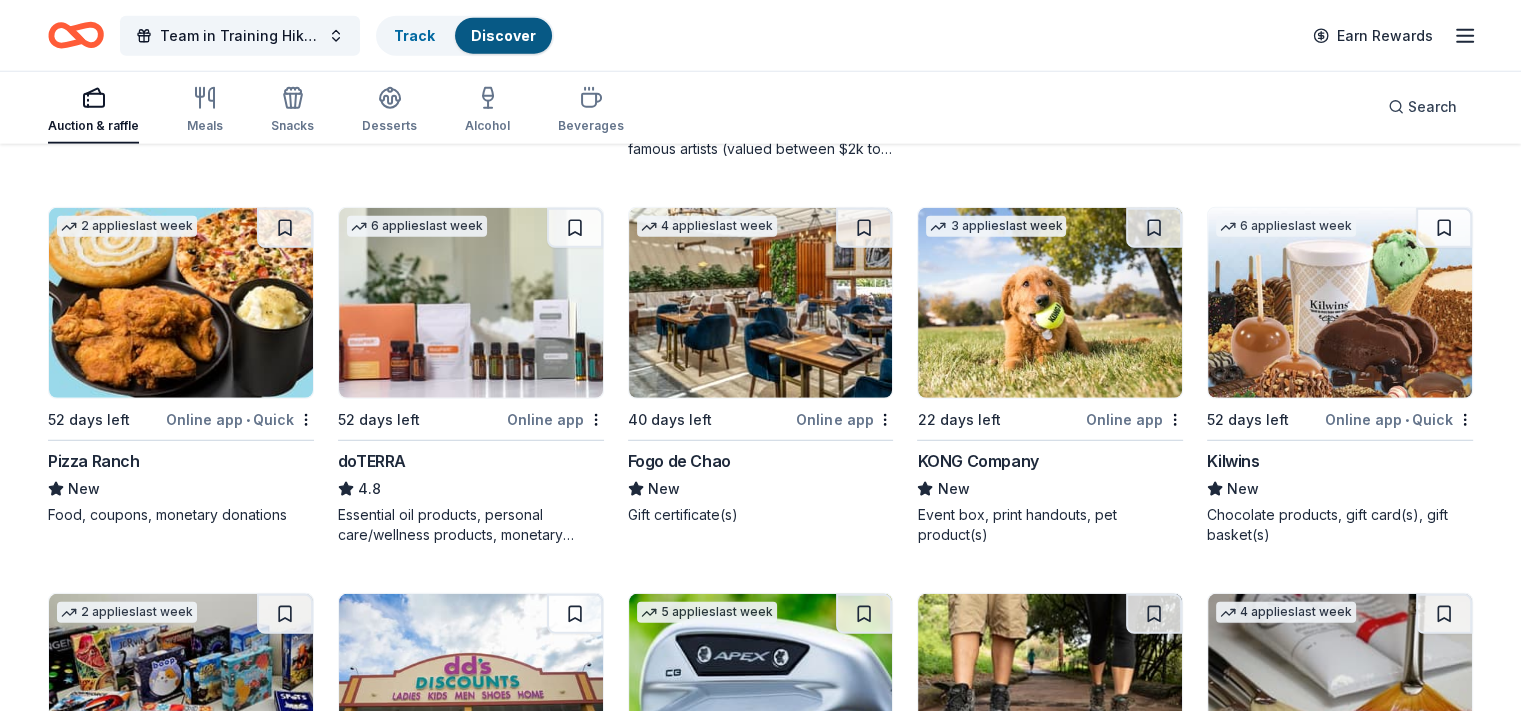 click on "Kilwins" at bounding box center [1233, 461] 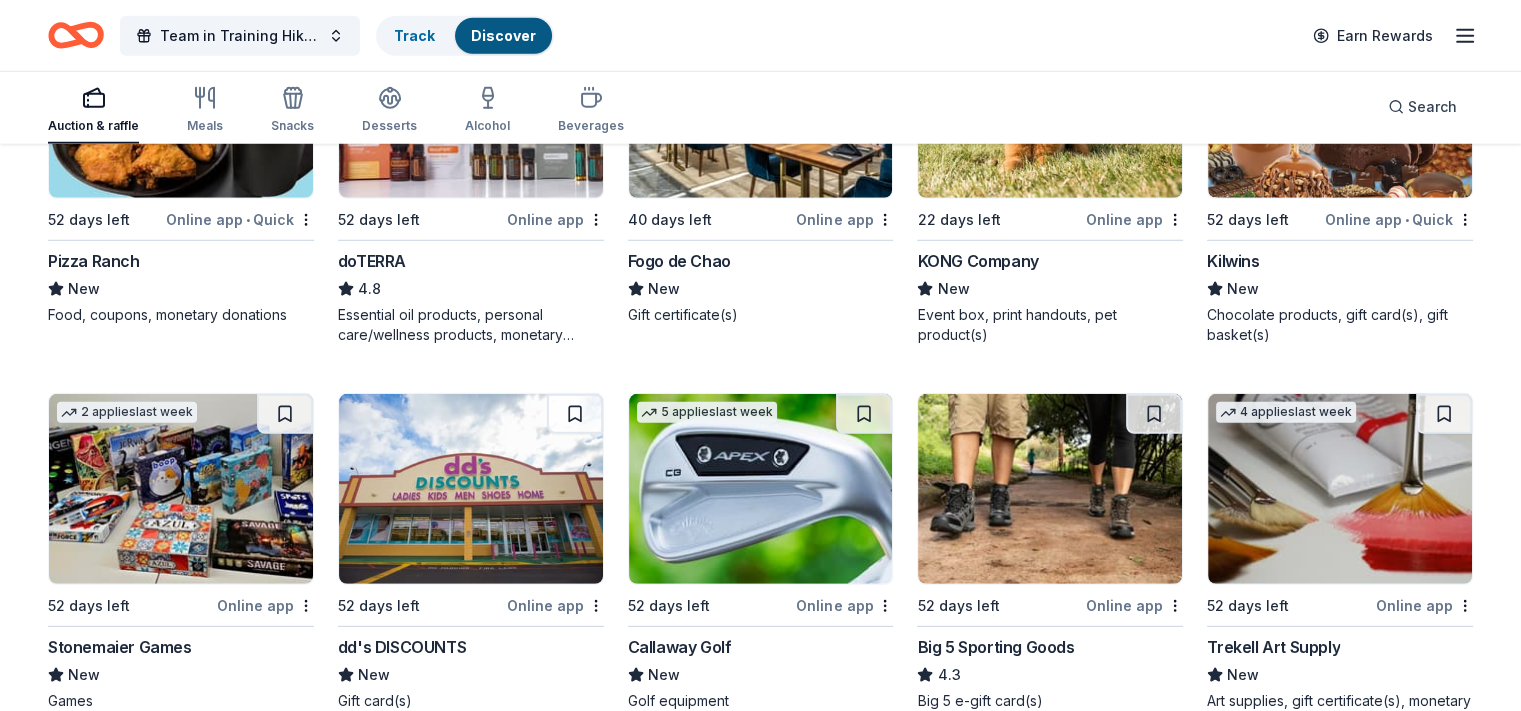 scroll, scrollTop: 5880, scrollLeft: 0, axis: vertical 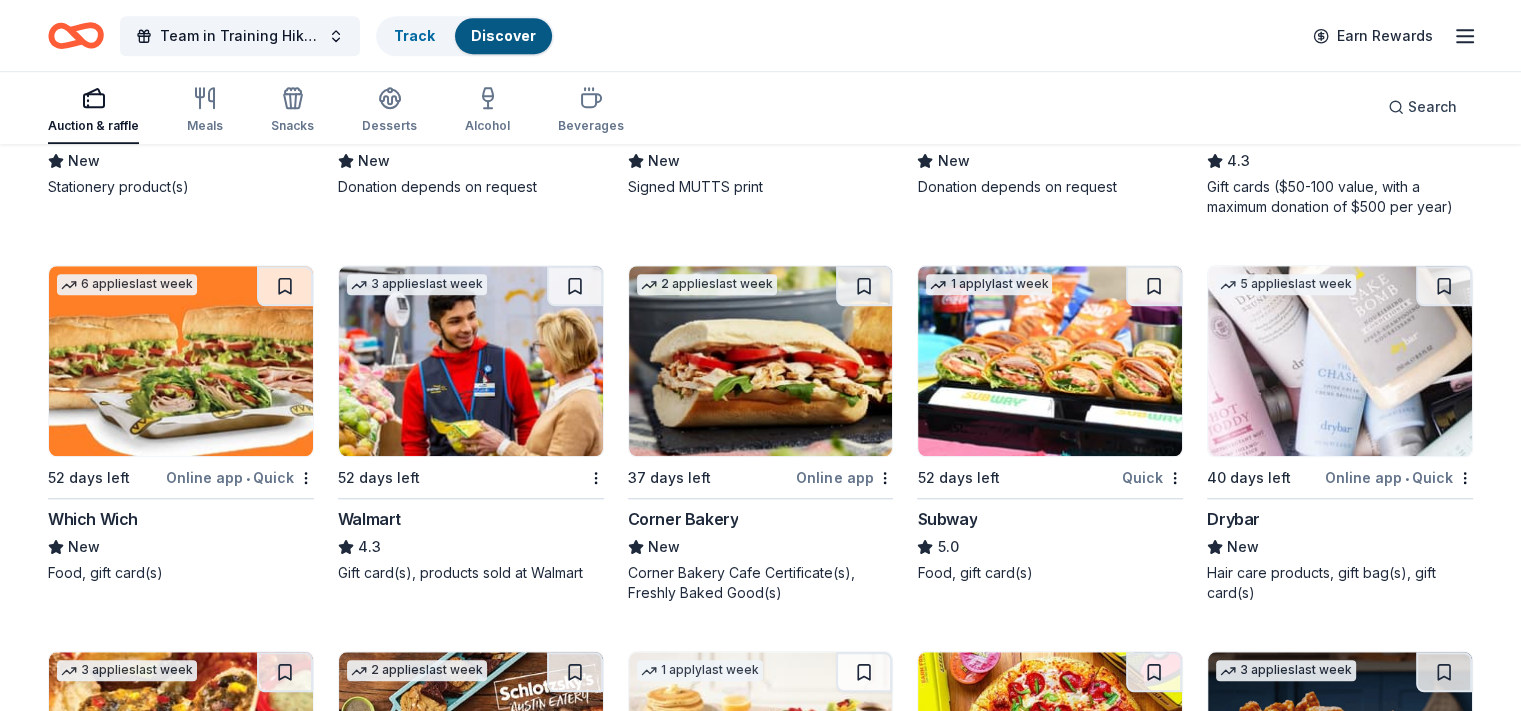click on "4.3" at bounding box center [369, 547] 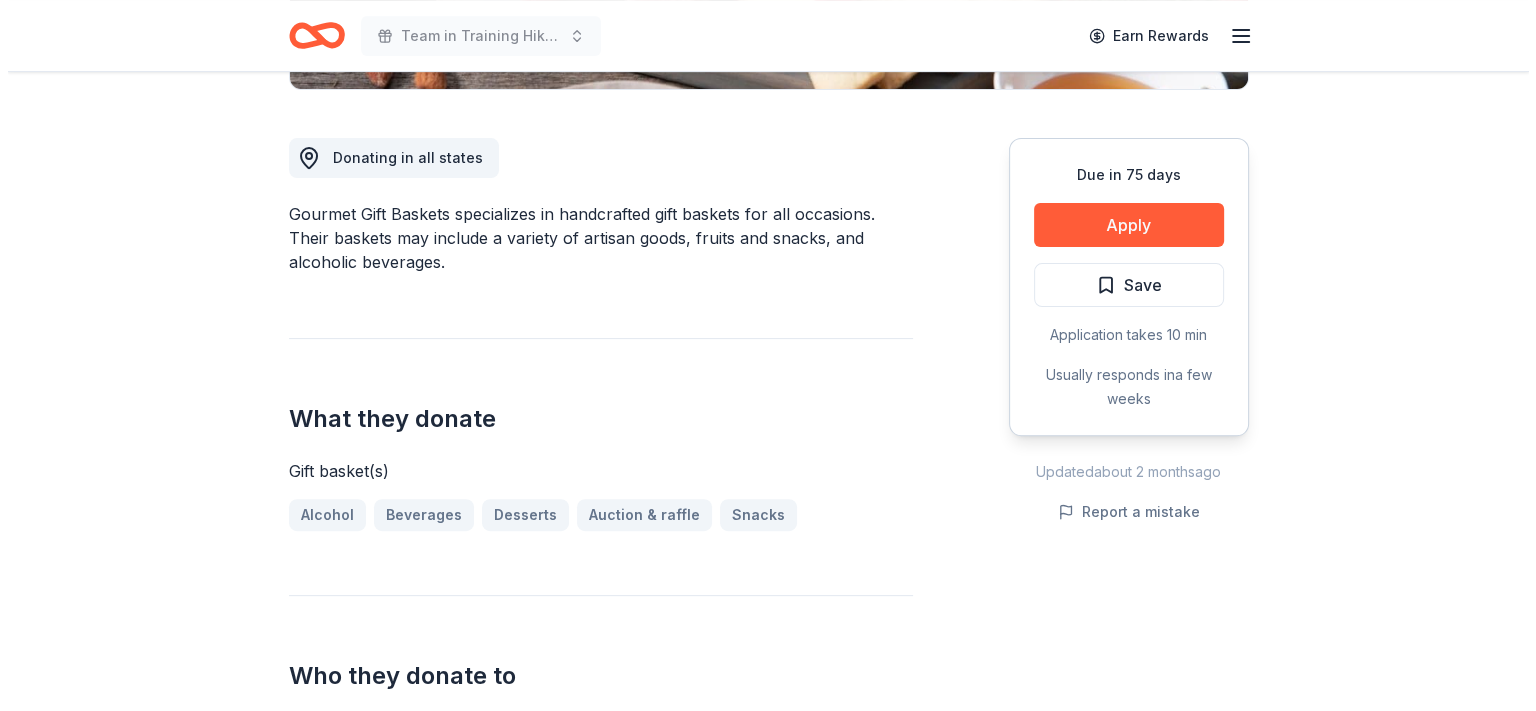 scroll, scrollTop: 500, scrollLeft: 0, axis: vertical 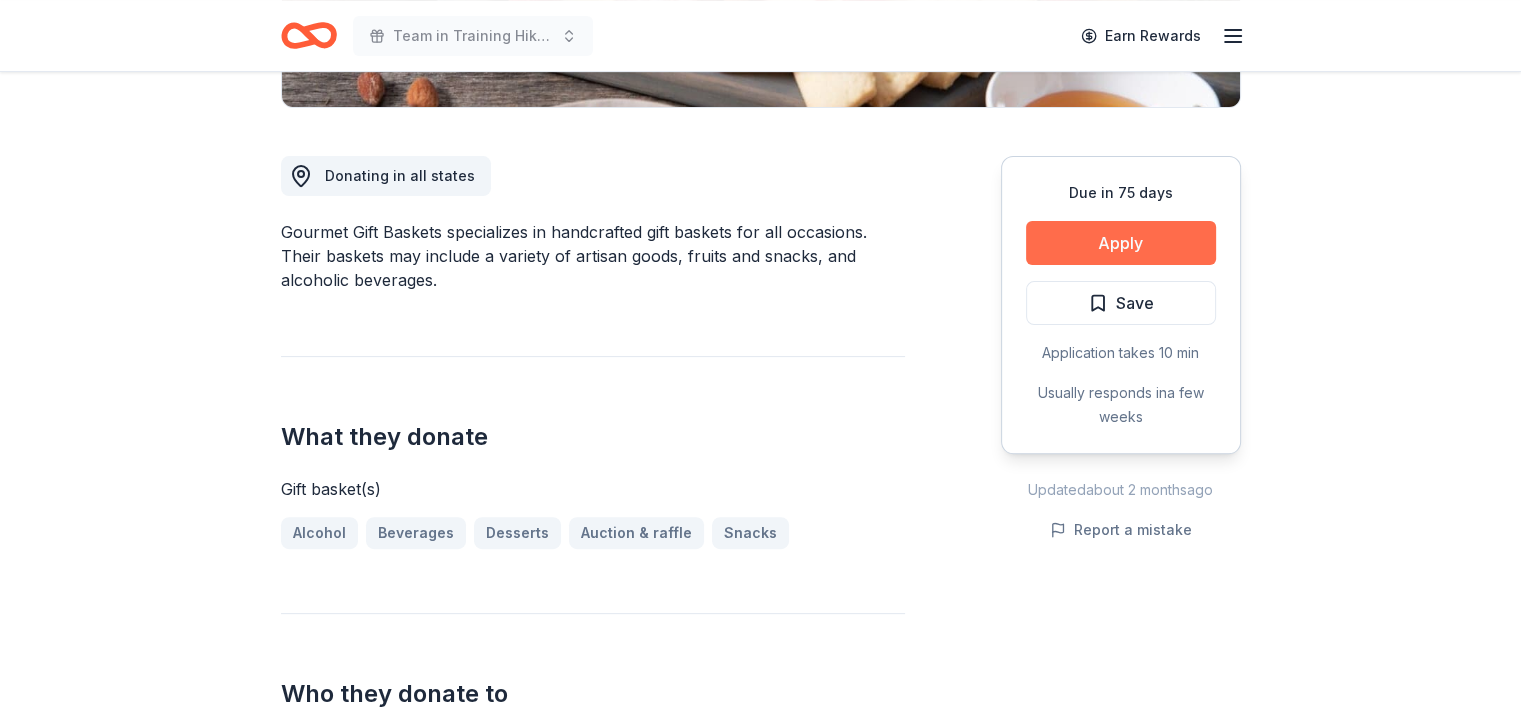 click on "Apply" at bounding box center [1121, 243] 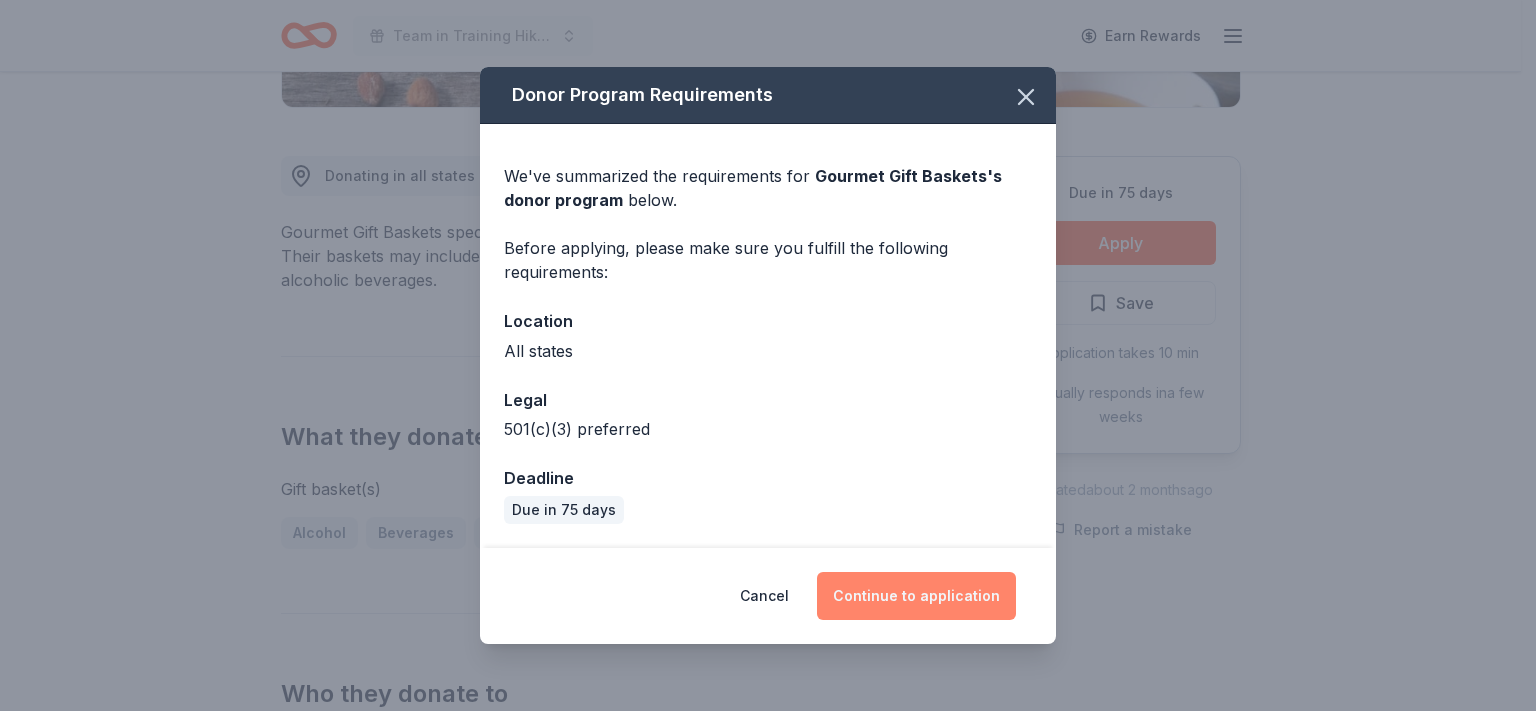 click on "Continue to application" at bounding box center [916, 596] 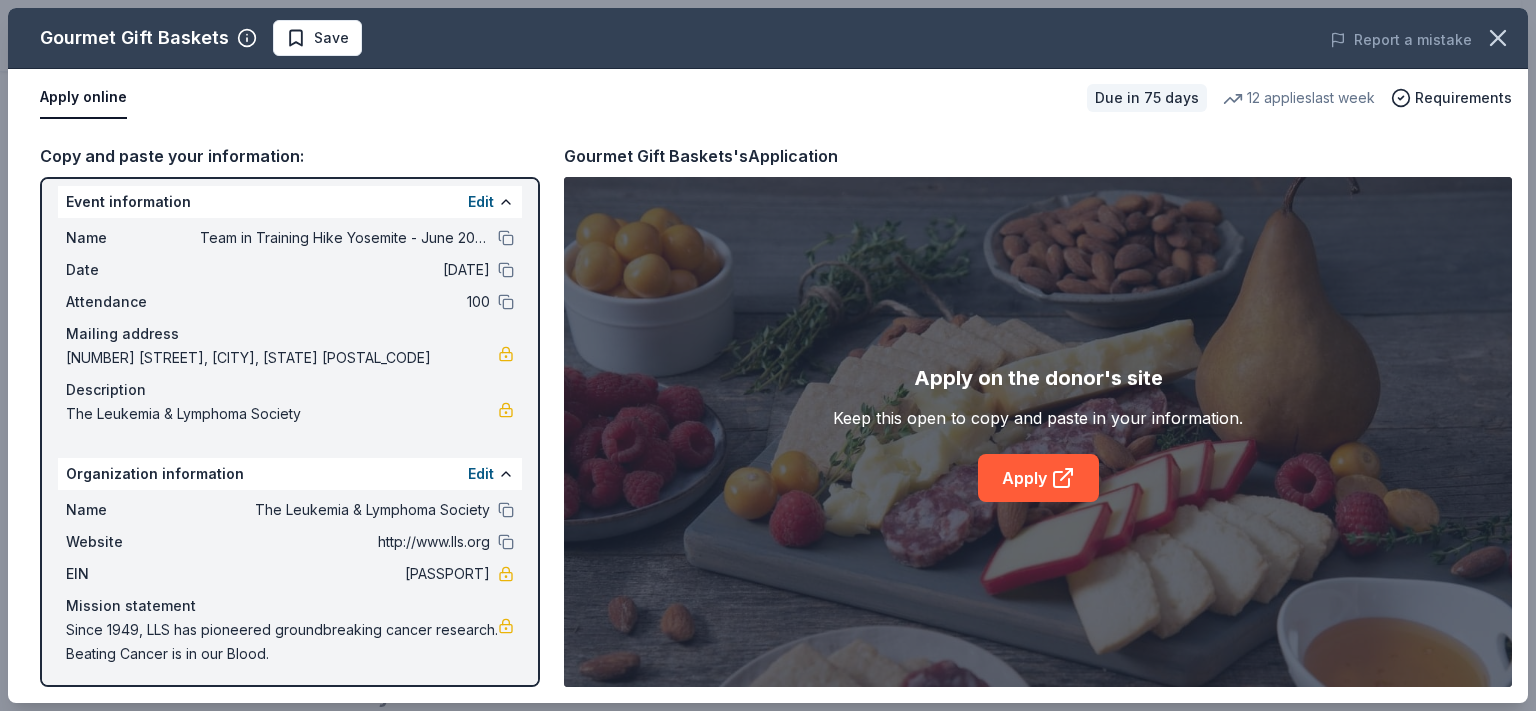 scroll, scrollTop: 12, scrollLeft: 0, axis: vertical 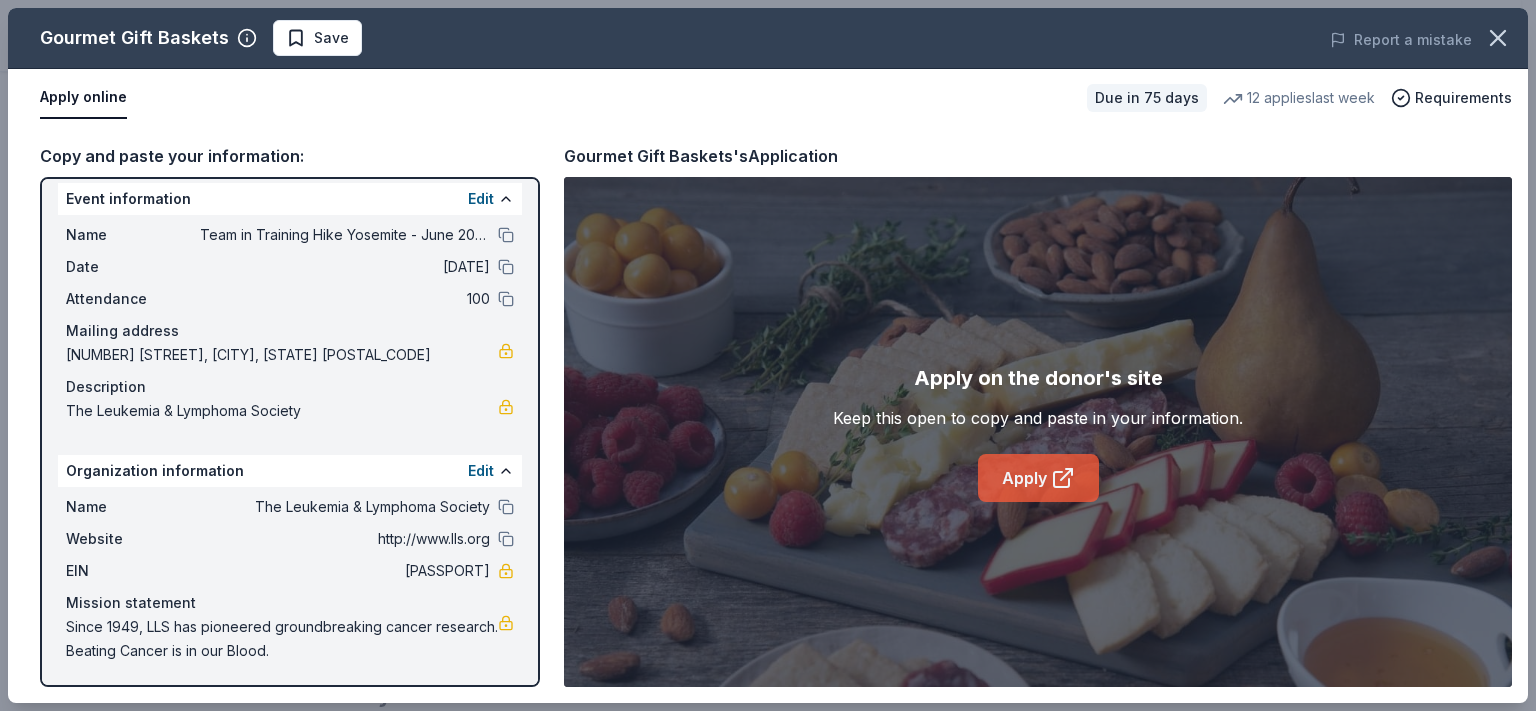 click on "Apply" at bounding box center [1038, 478] 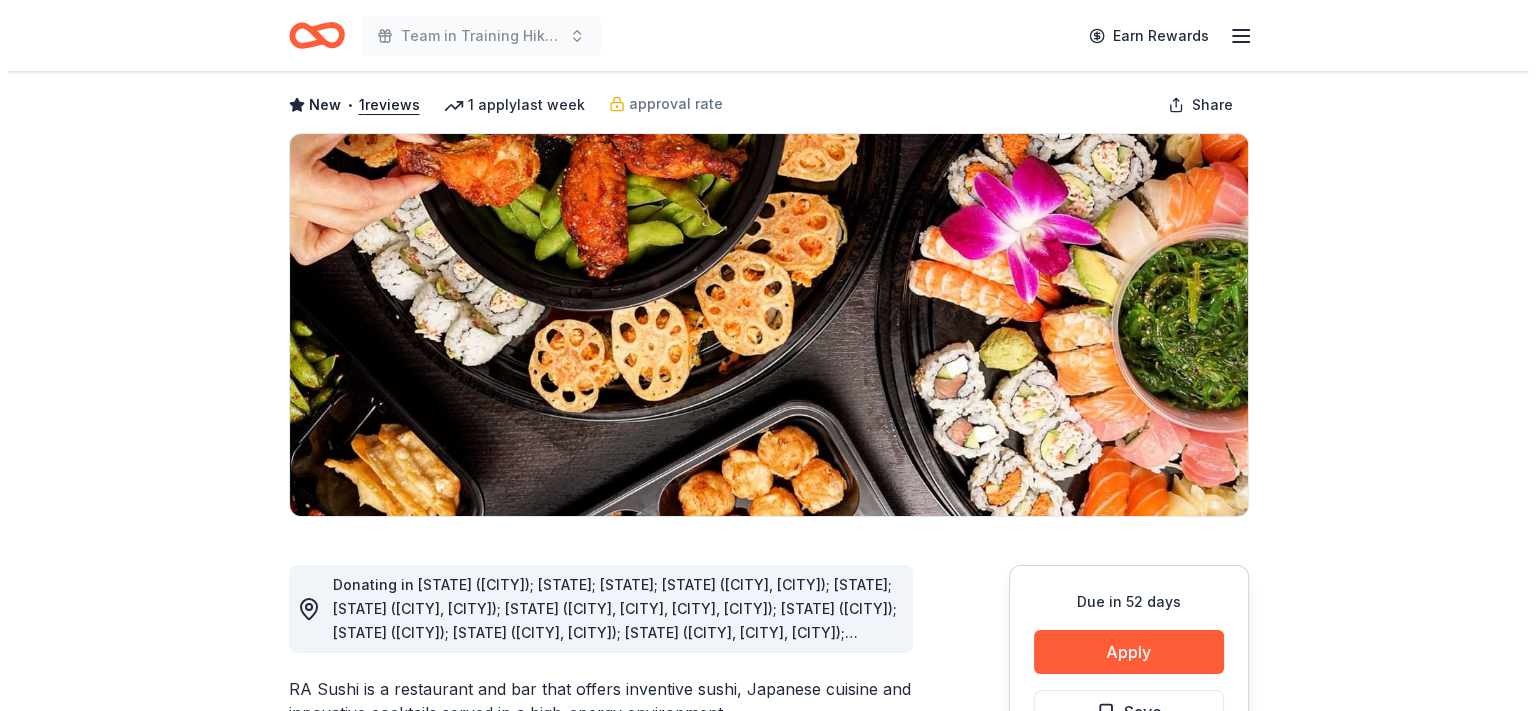 scroll, scrollTop: 300, scrollLeft: 0, axis: vertical 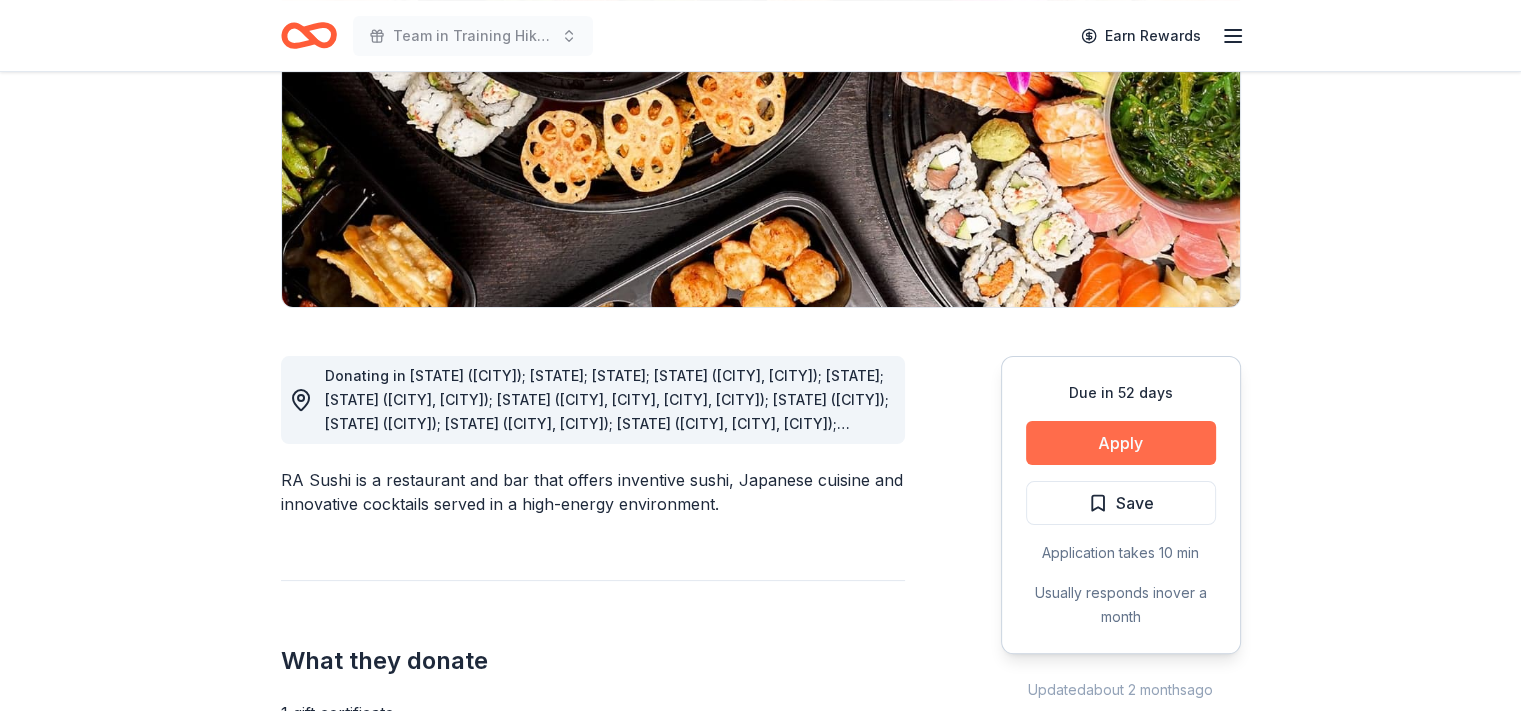 click on "Apply" at bounding box center [1121, 443] 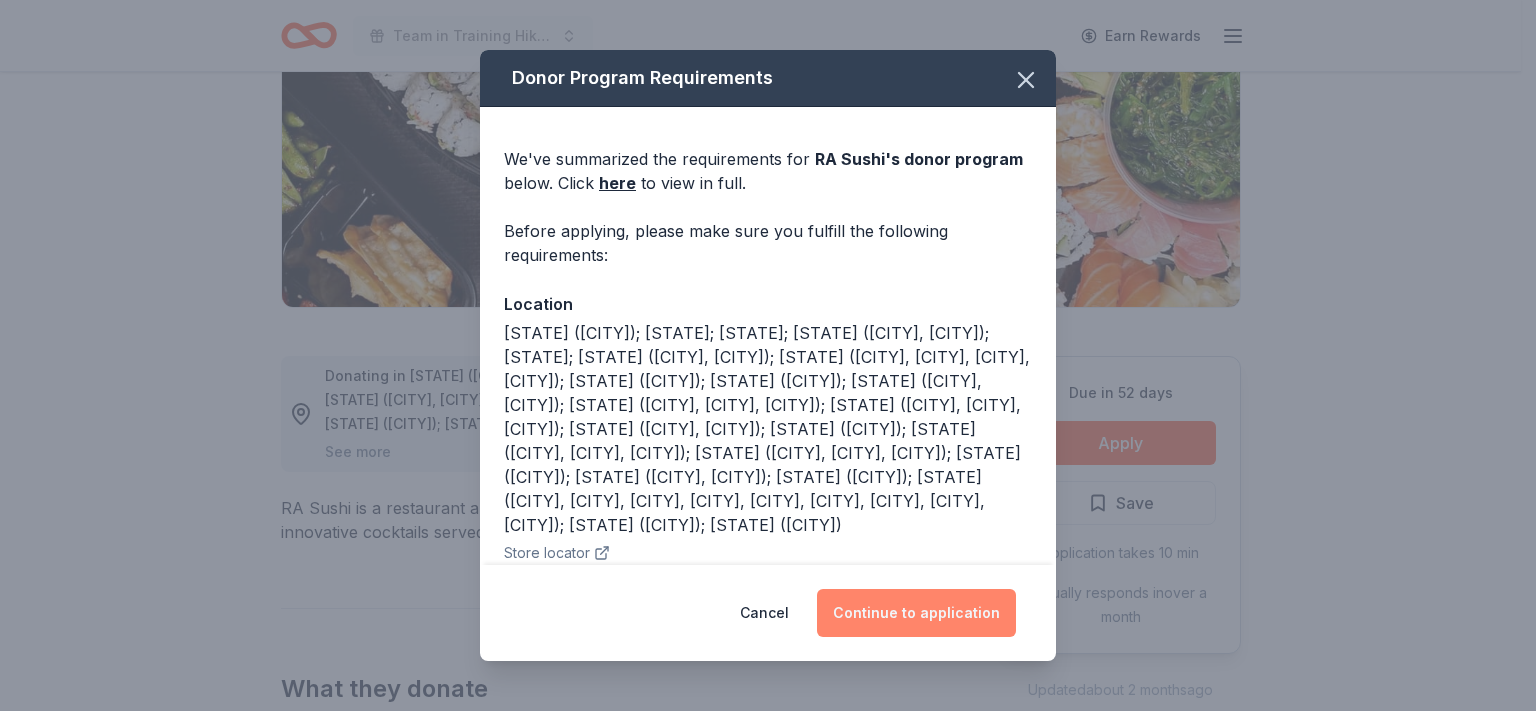 click on "Continue to application" at bounding box center (916, 613) 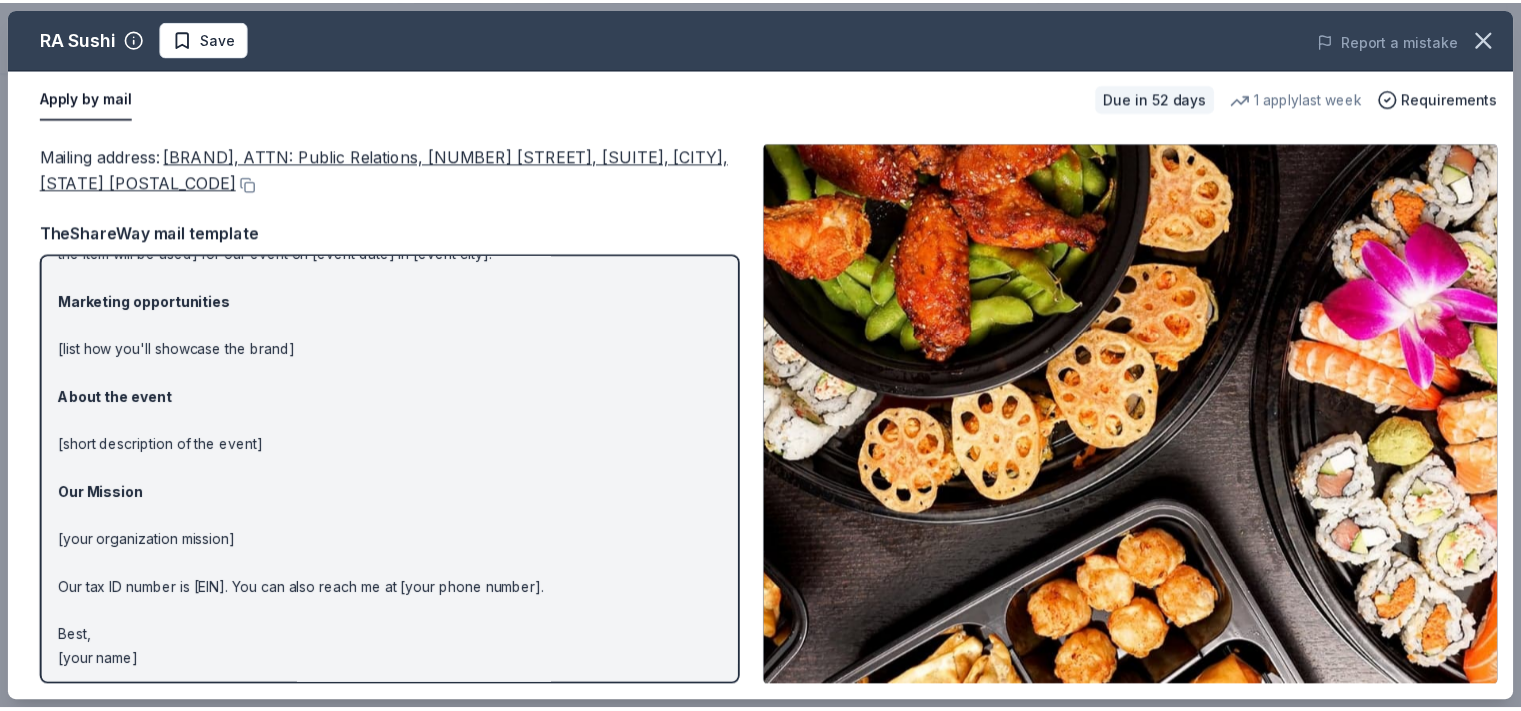 scroll, scrollTop: 105, scrollLeft: 0, axis: vertical 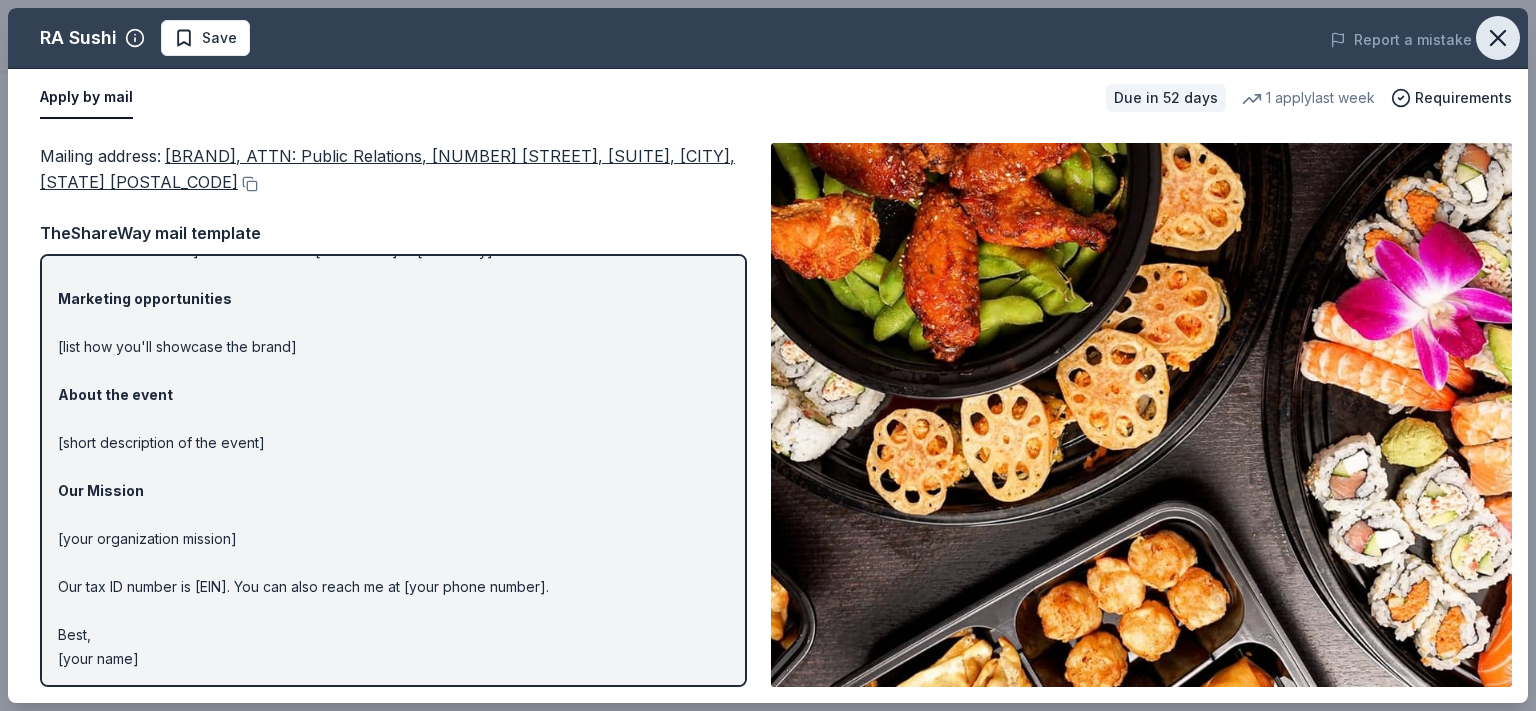 click 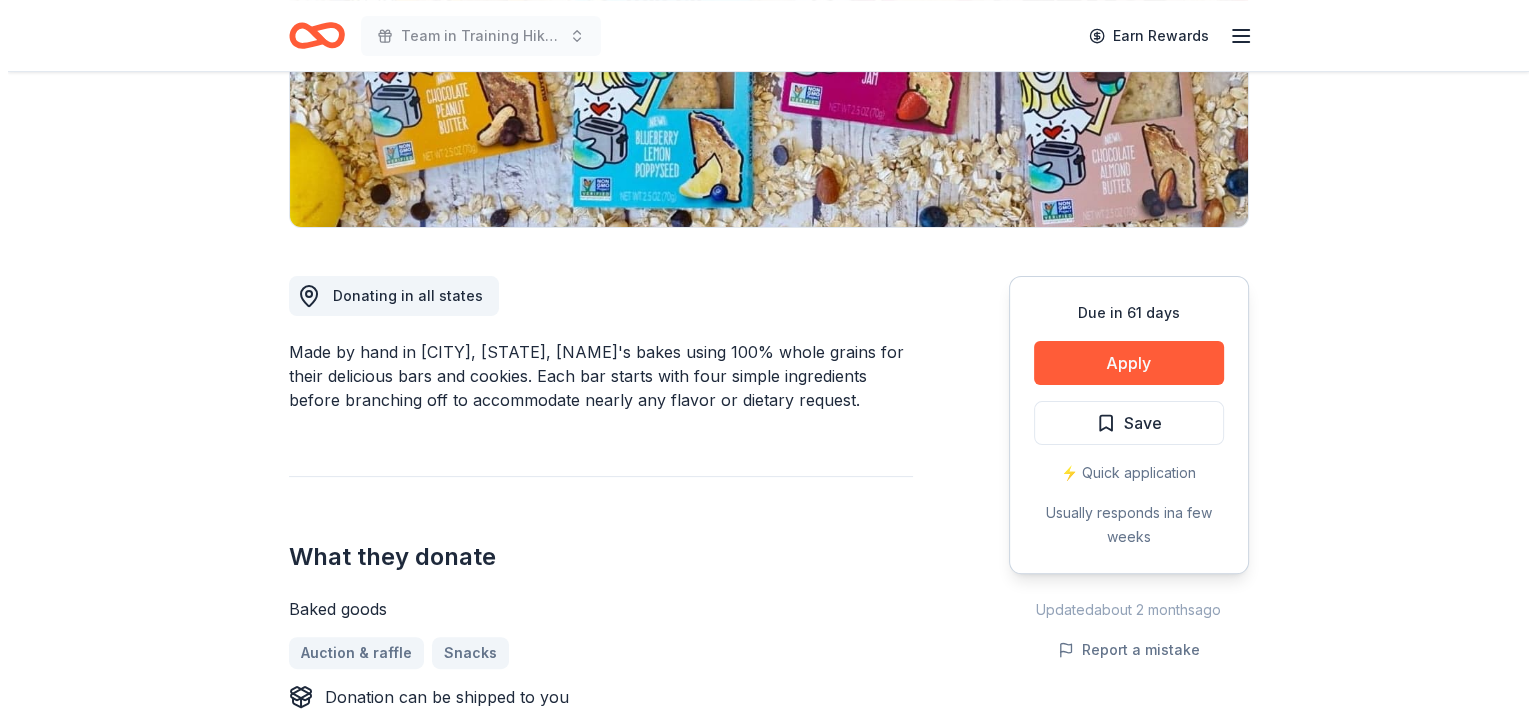 scroll, scrollTop: 500, scrollLeft: 0, axis: vertical 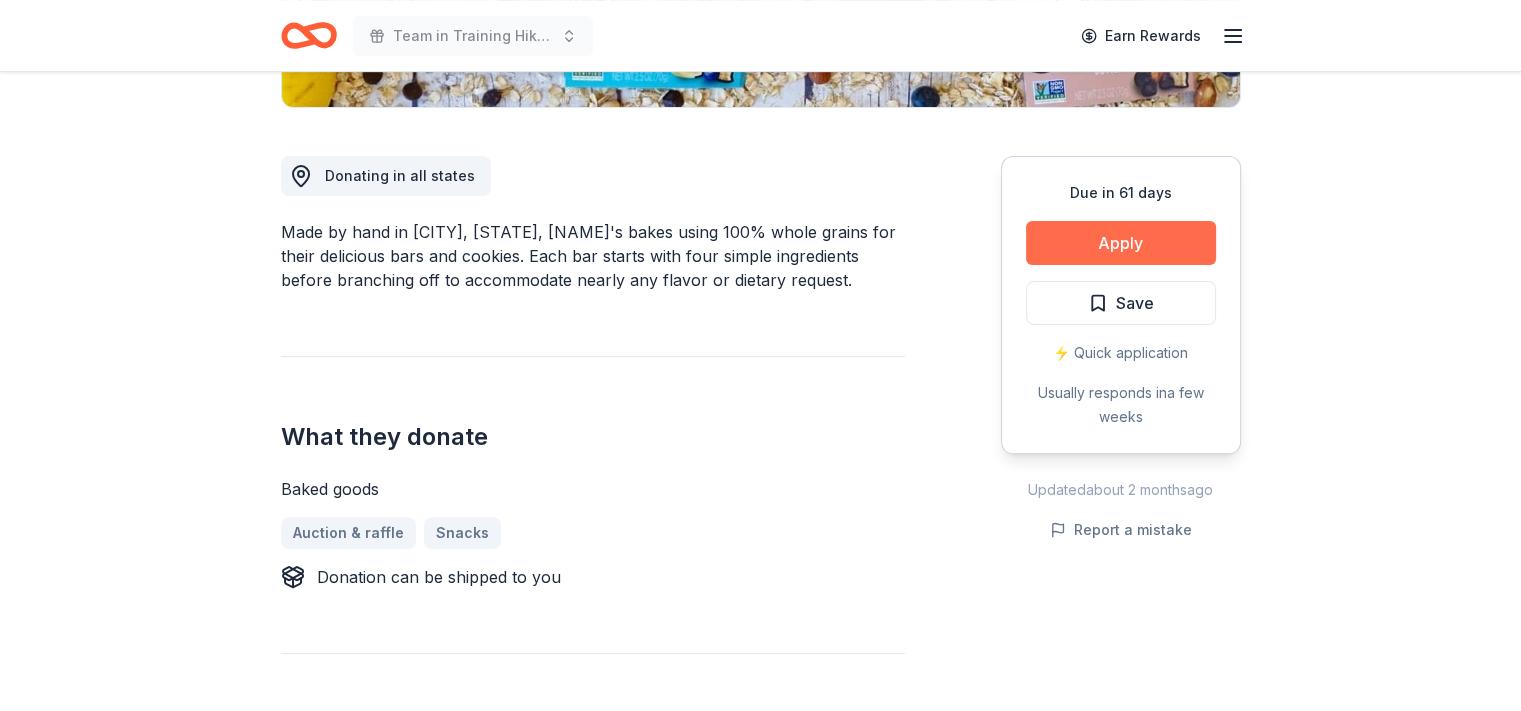 click on "Apply" at bounding box center (1121, 243) 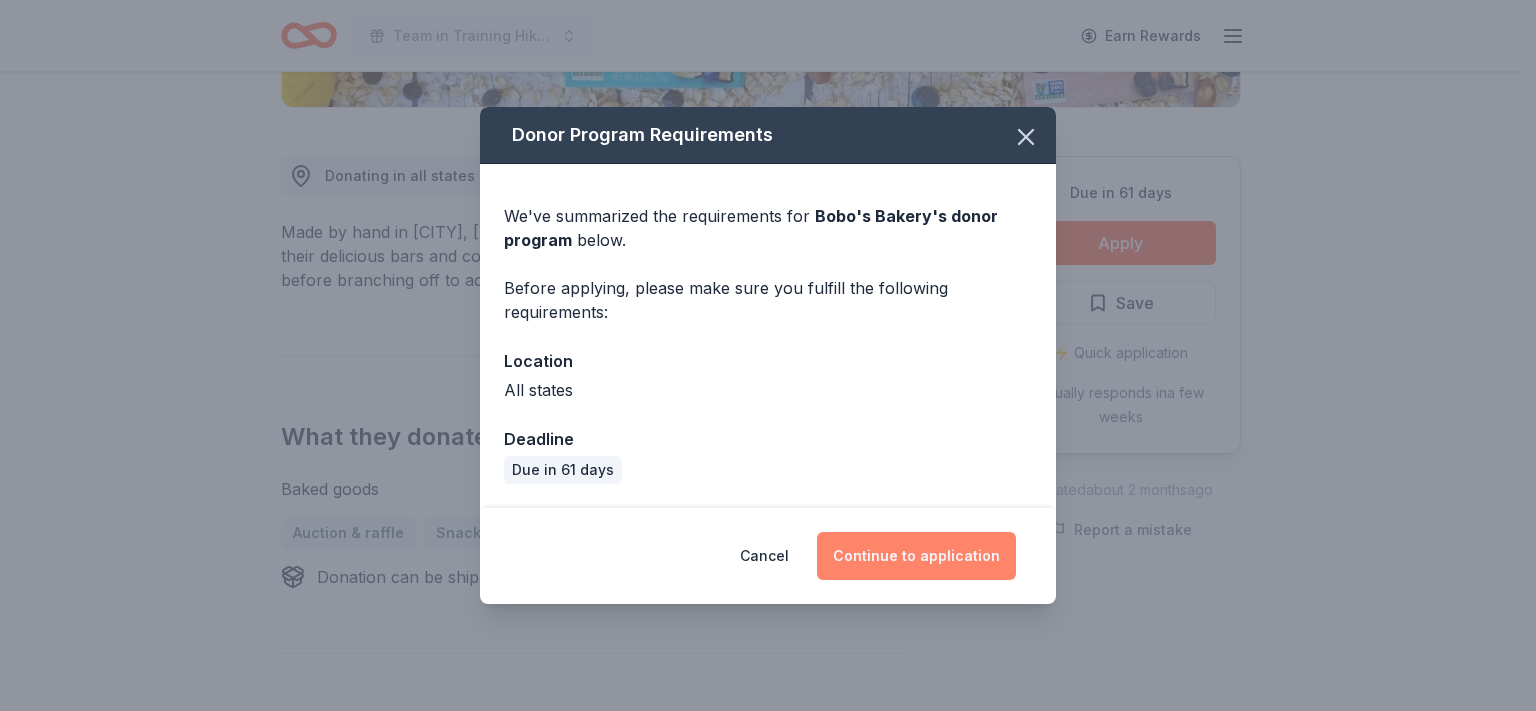 click on "Continue to application" at bounding box center (916, 556) 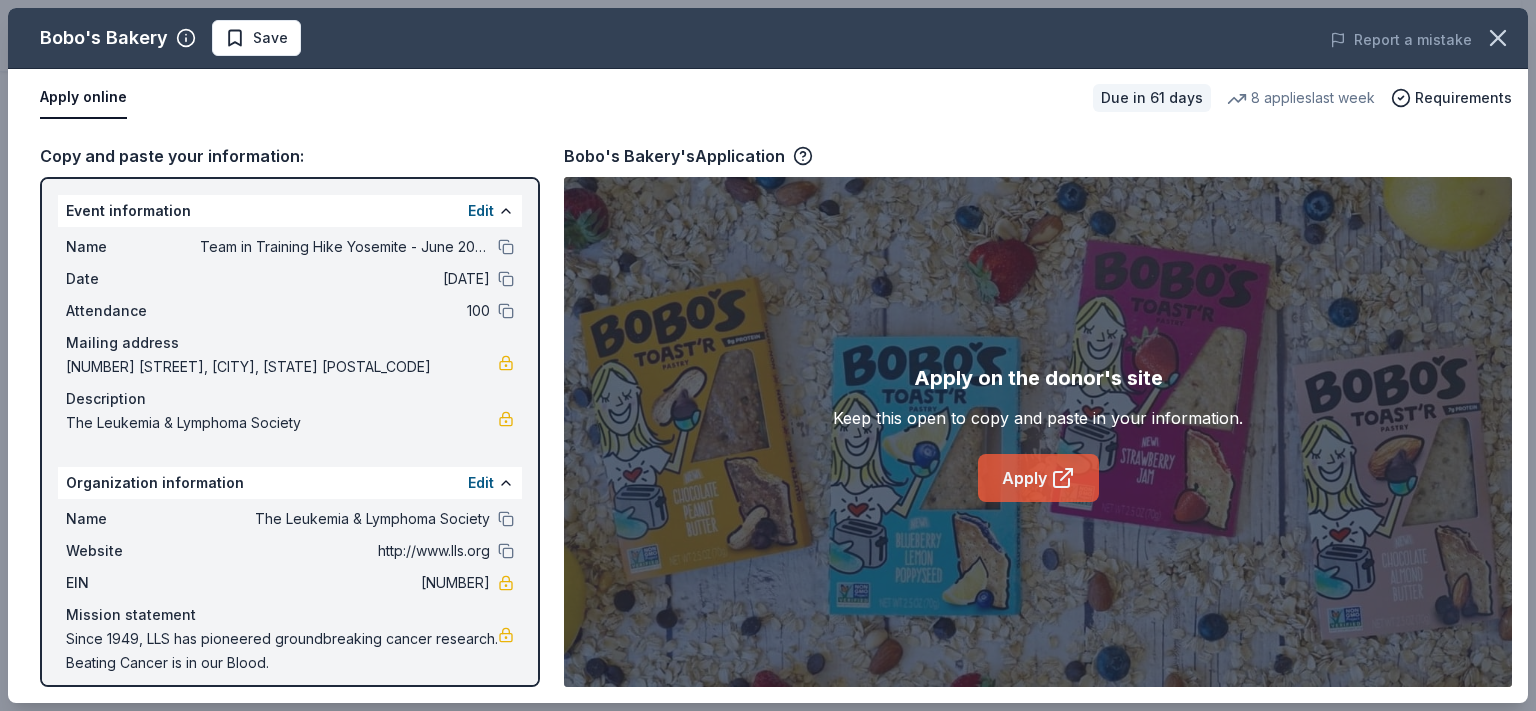 click on "Apply" at bounding box center (1038, 478) 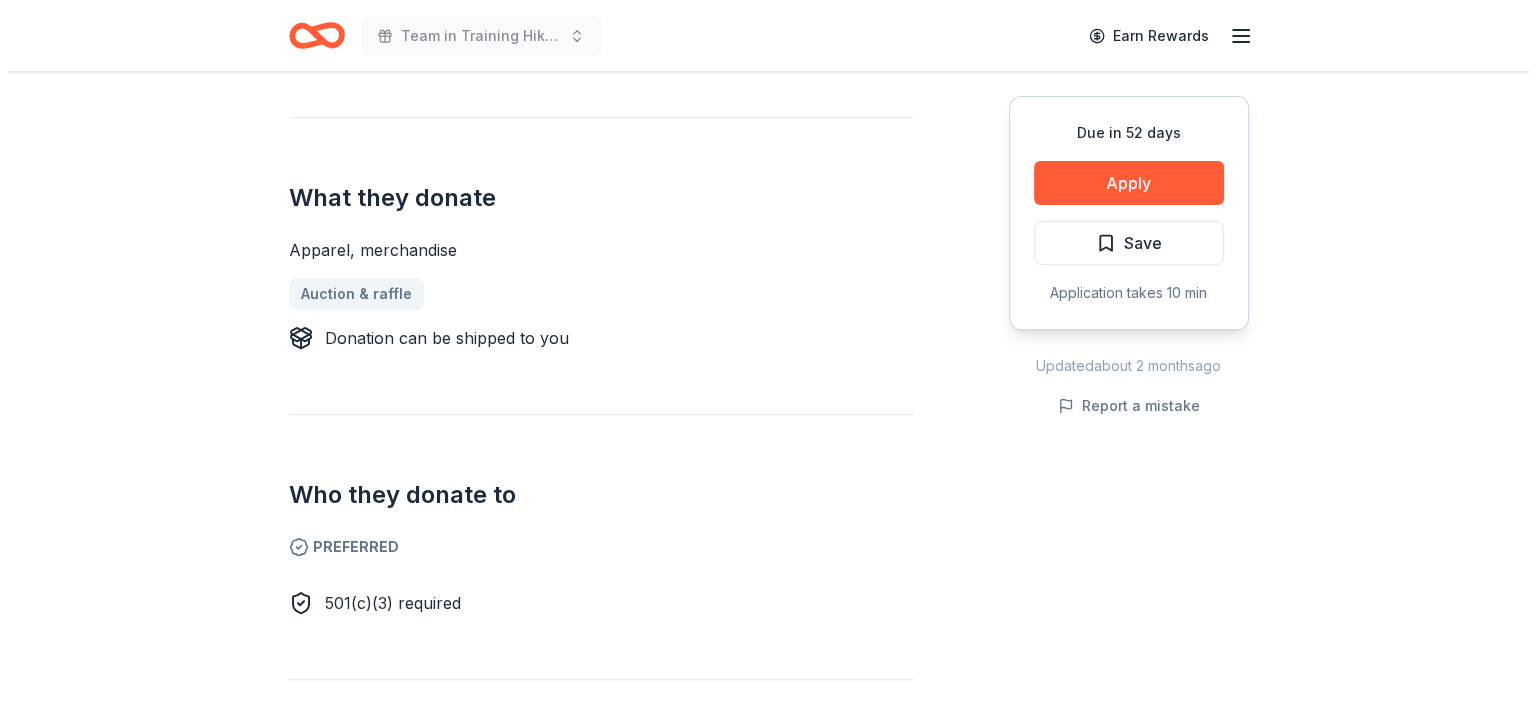 scroll, scrollTop: 600, scrollLeft: 0, axis: vertical 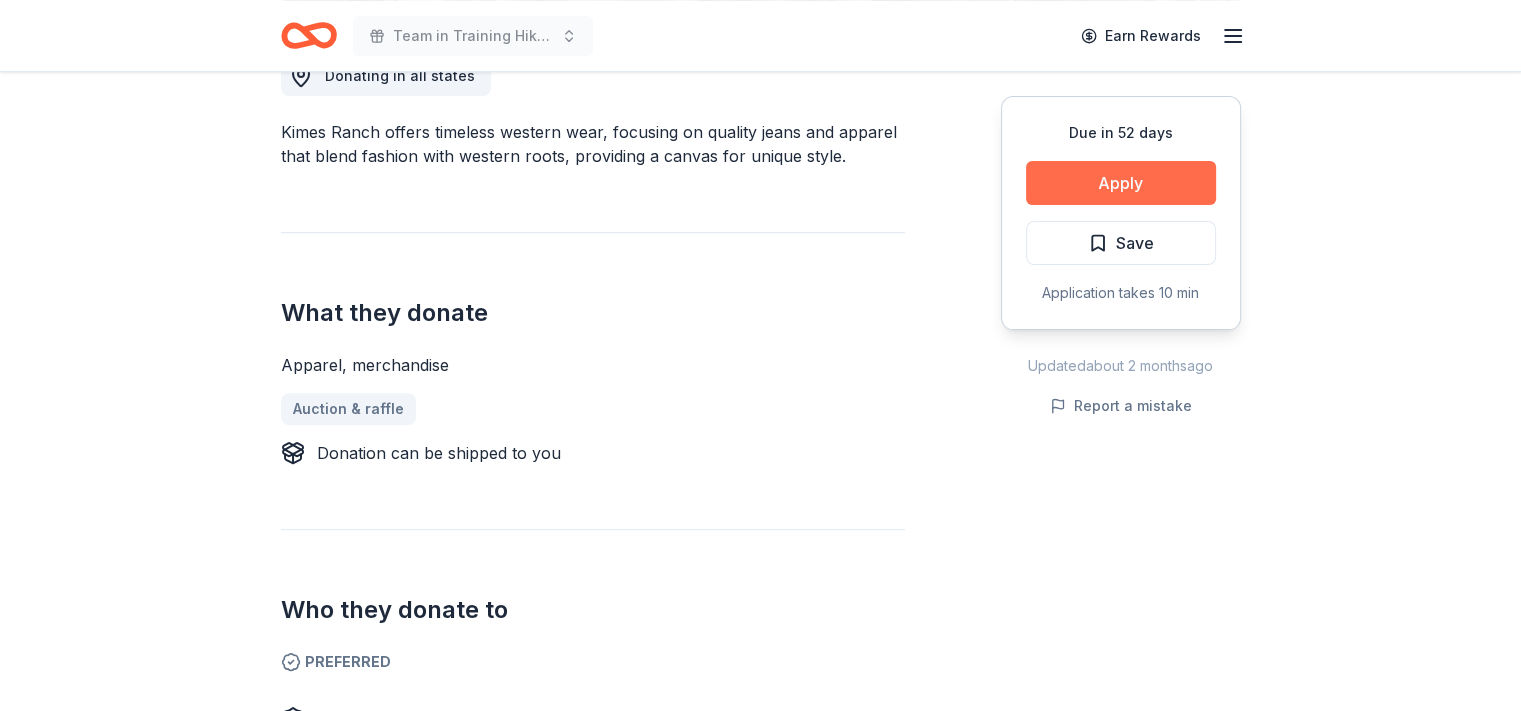 click on "Apply" at bounding box center (1121, 183) 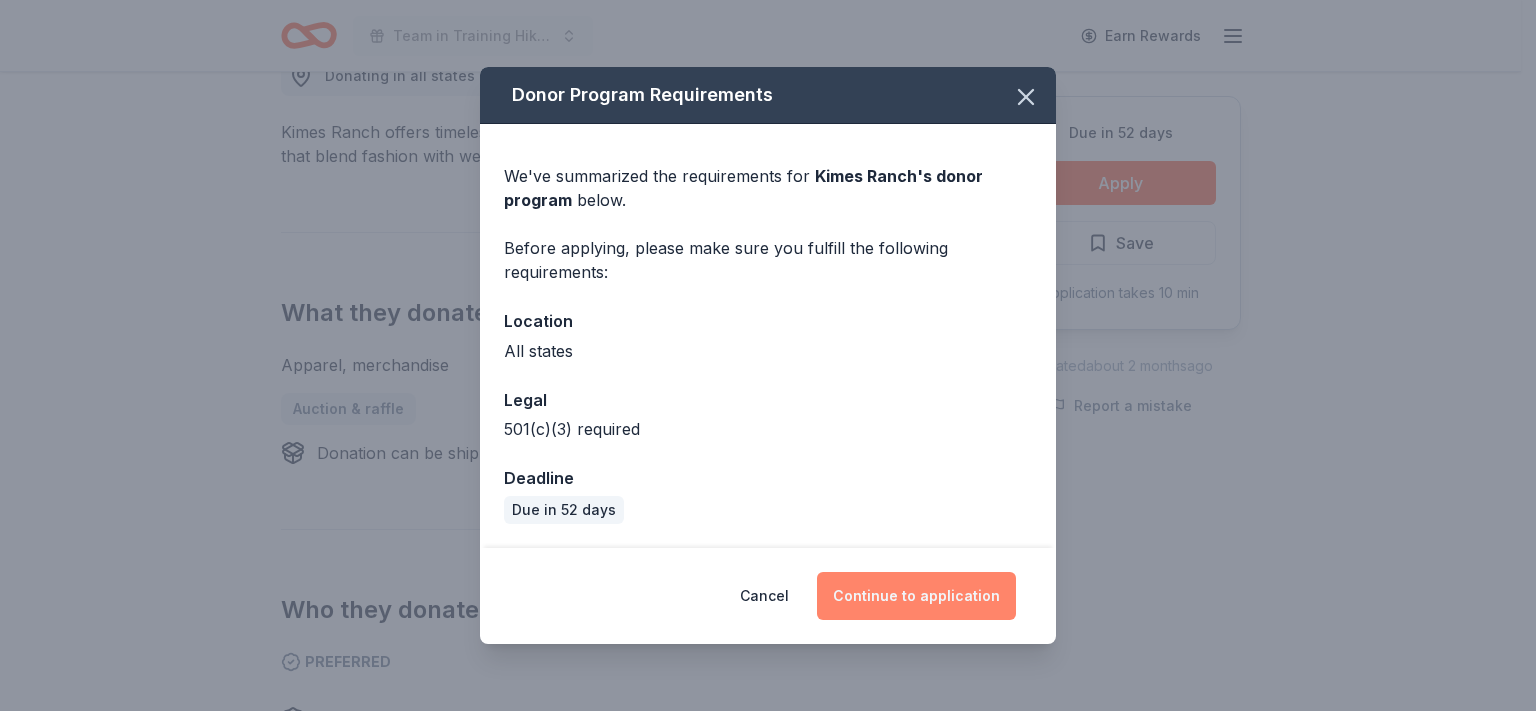 click on "Continue to application" at bounding box center [916, 596] 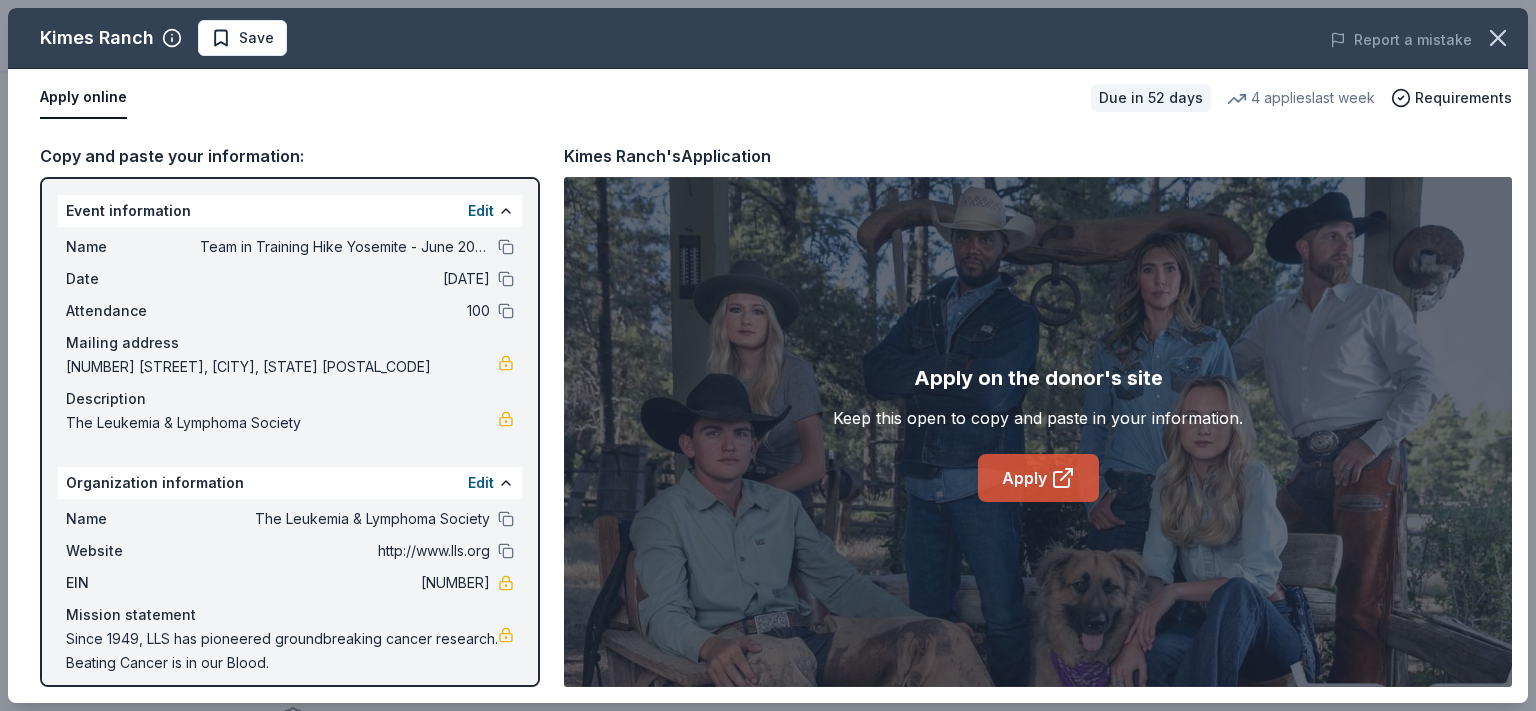 click on "Apply" at bounding box center (1038, 478) 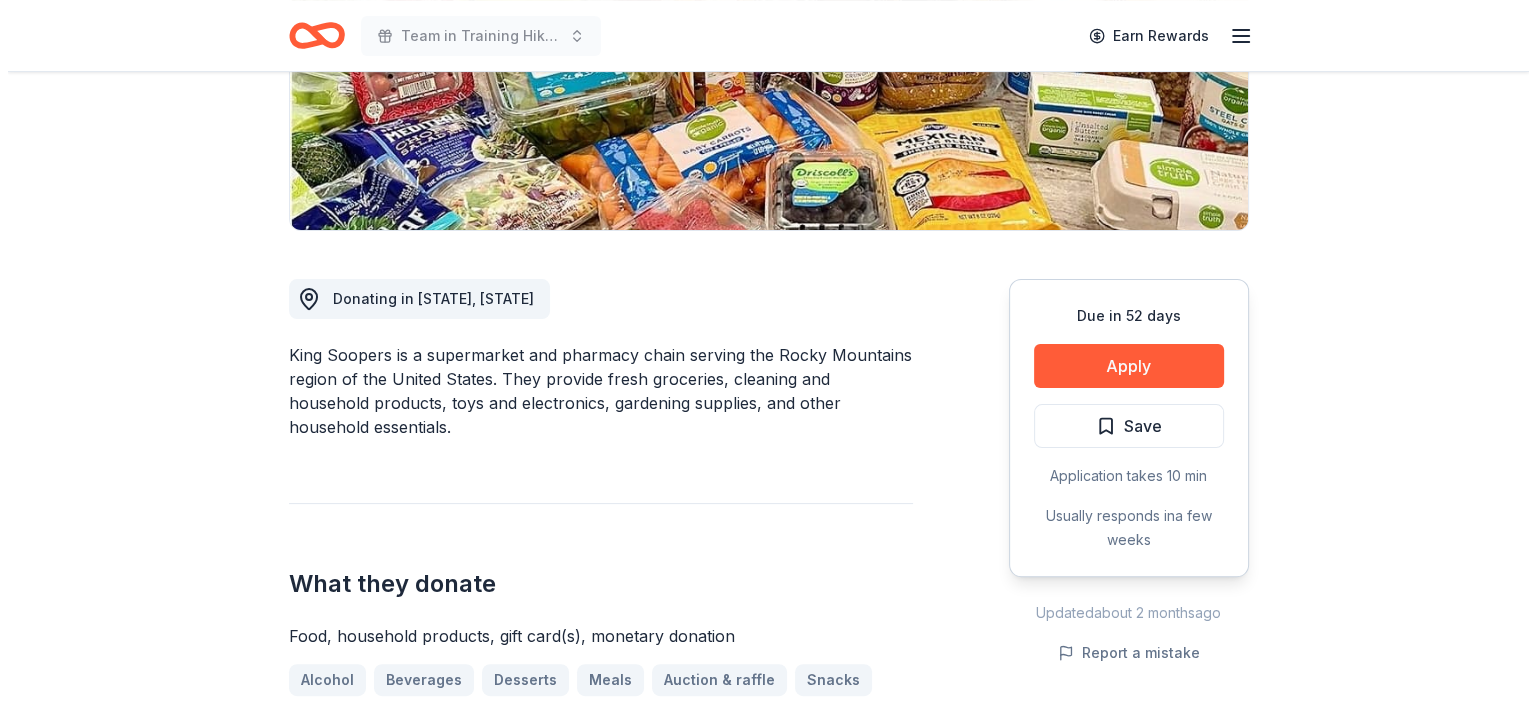 scroll, scrollTop: 500, scrollLeft: 0, axis: vertical 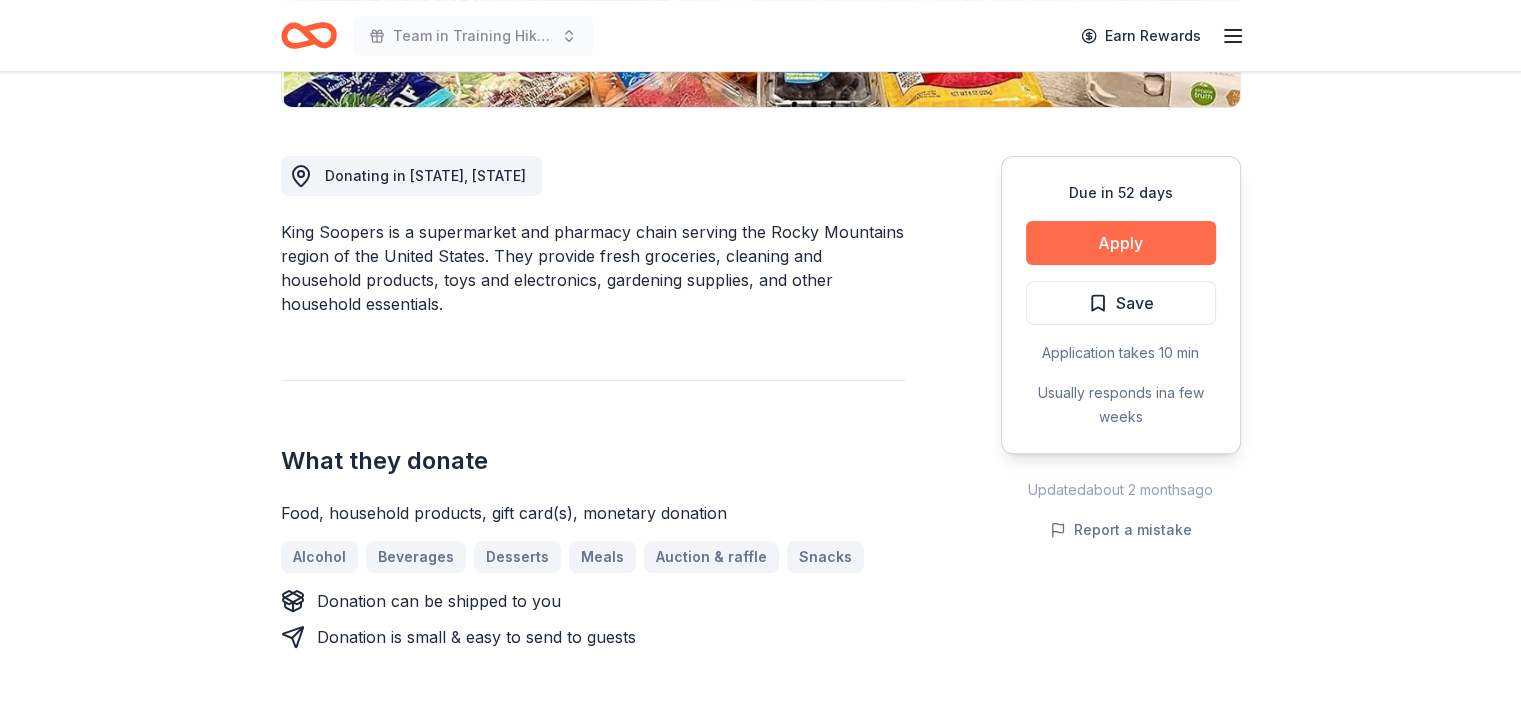 click on "Apply" at bounding box center [1121, 243] 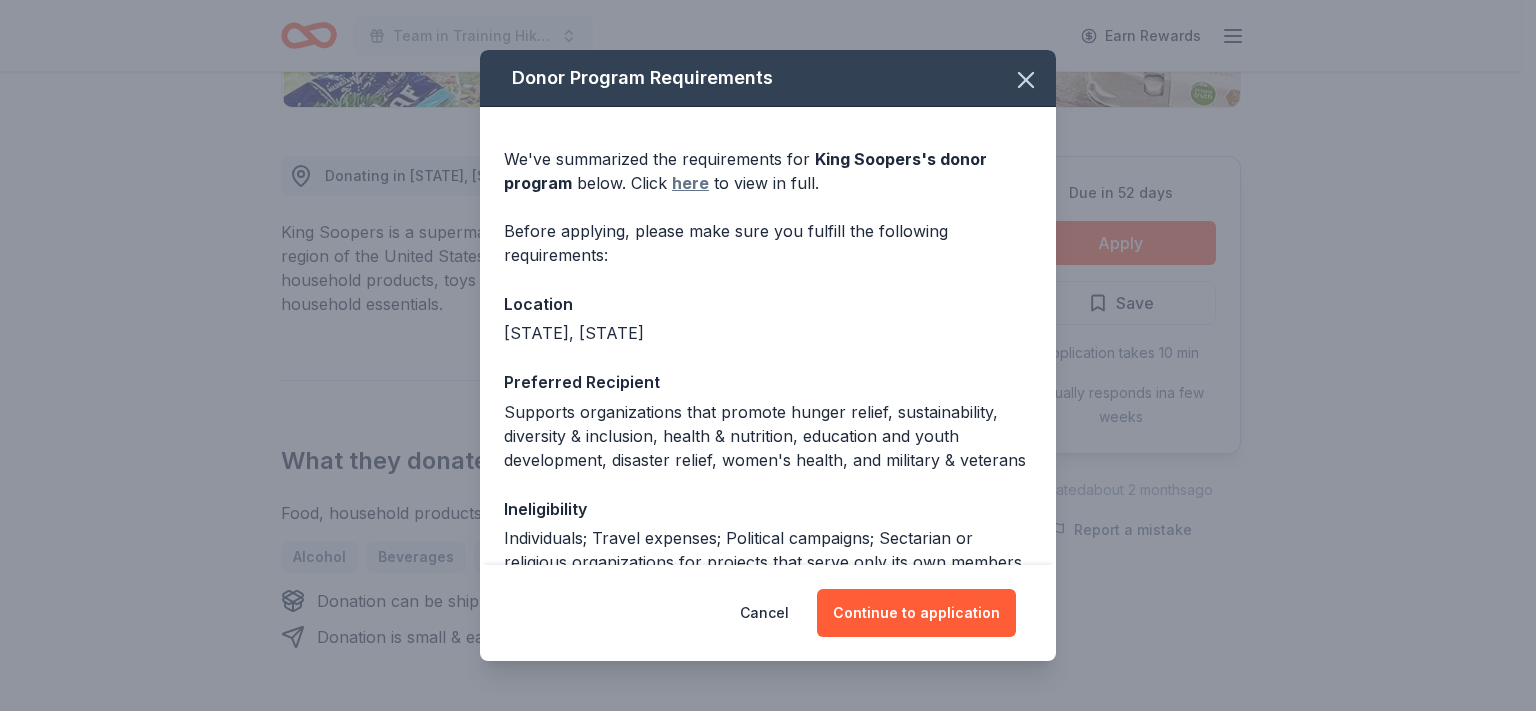 click on "here" at bounding box center [690, 183] 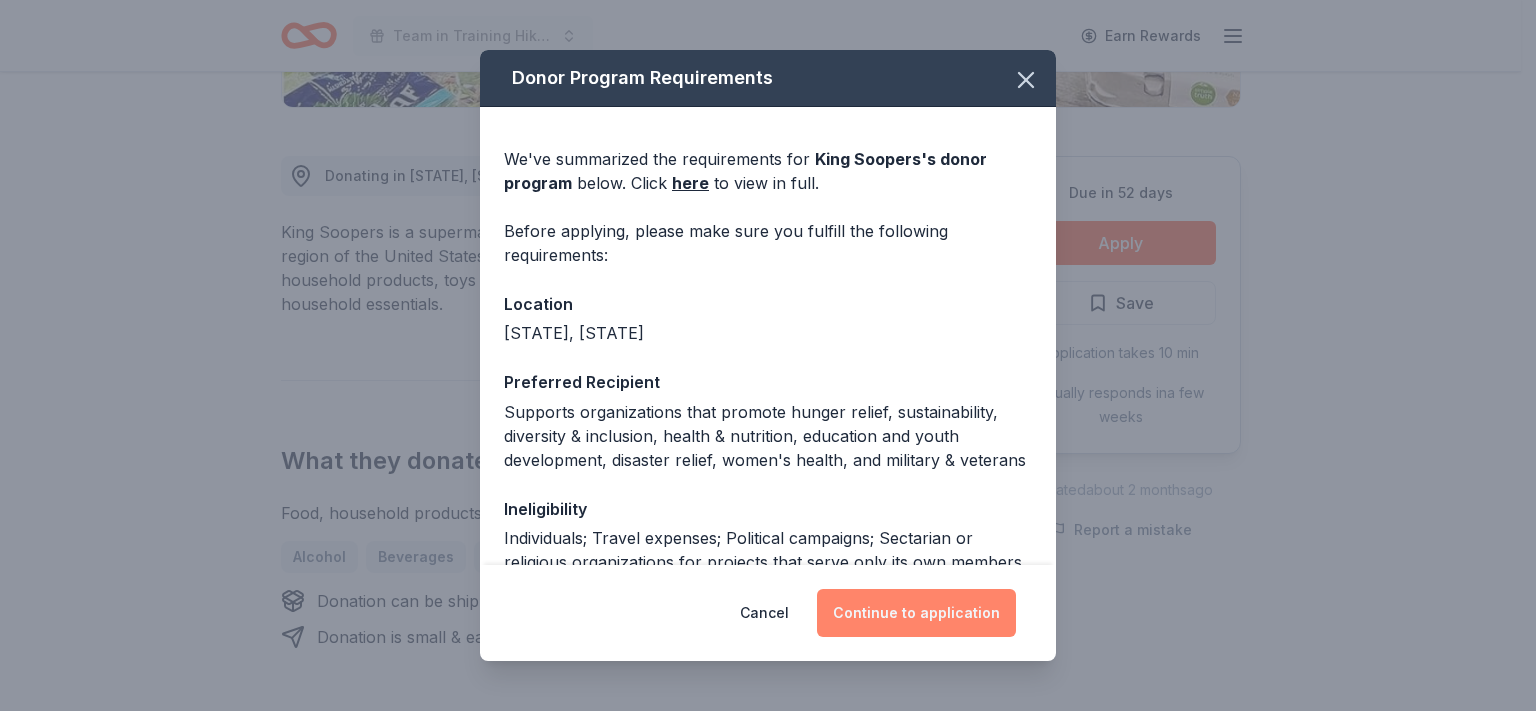 click on "Continue to application" at bounding box center (916, 613) 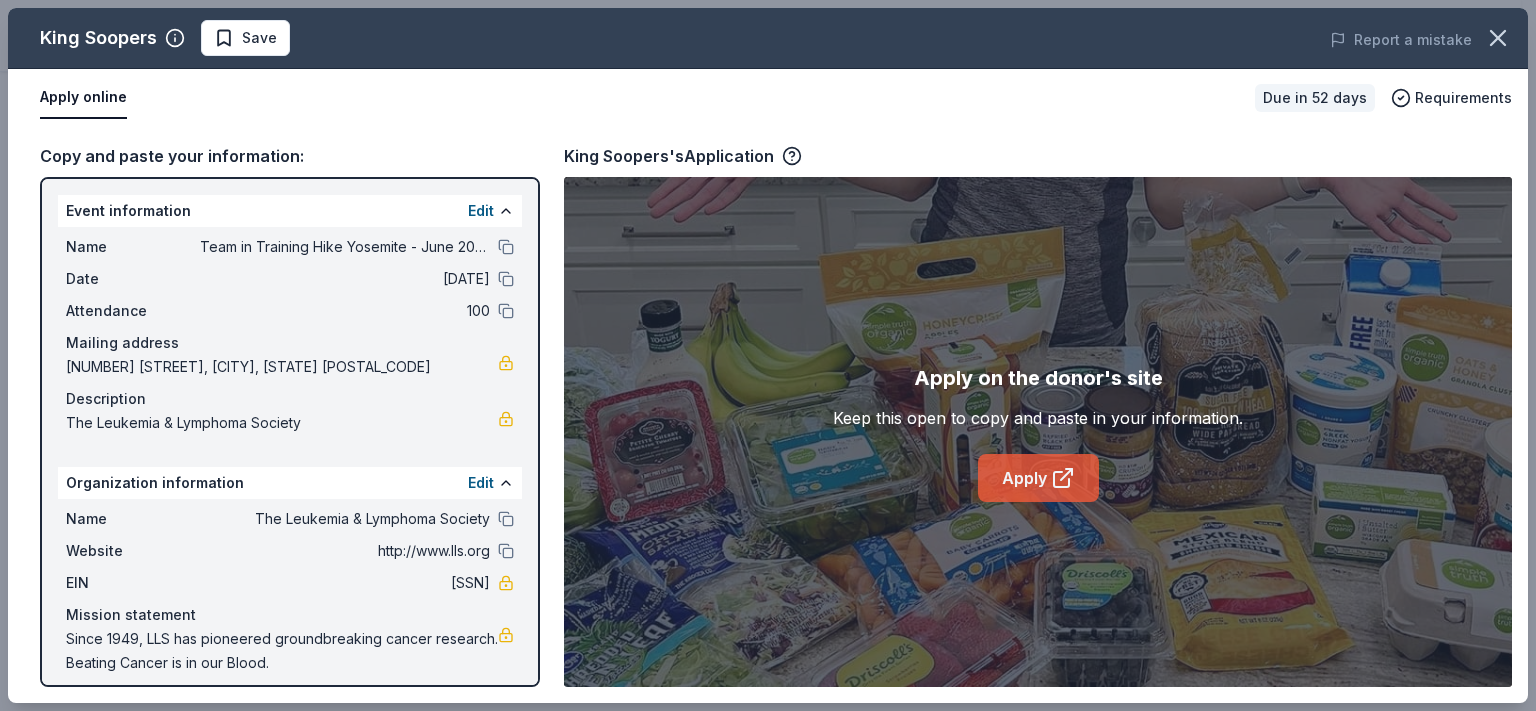 click on "Apply" at bounding box center [1038, 478] 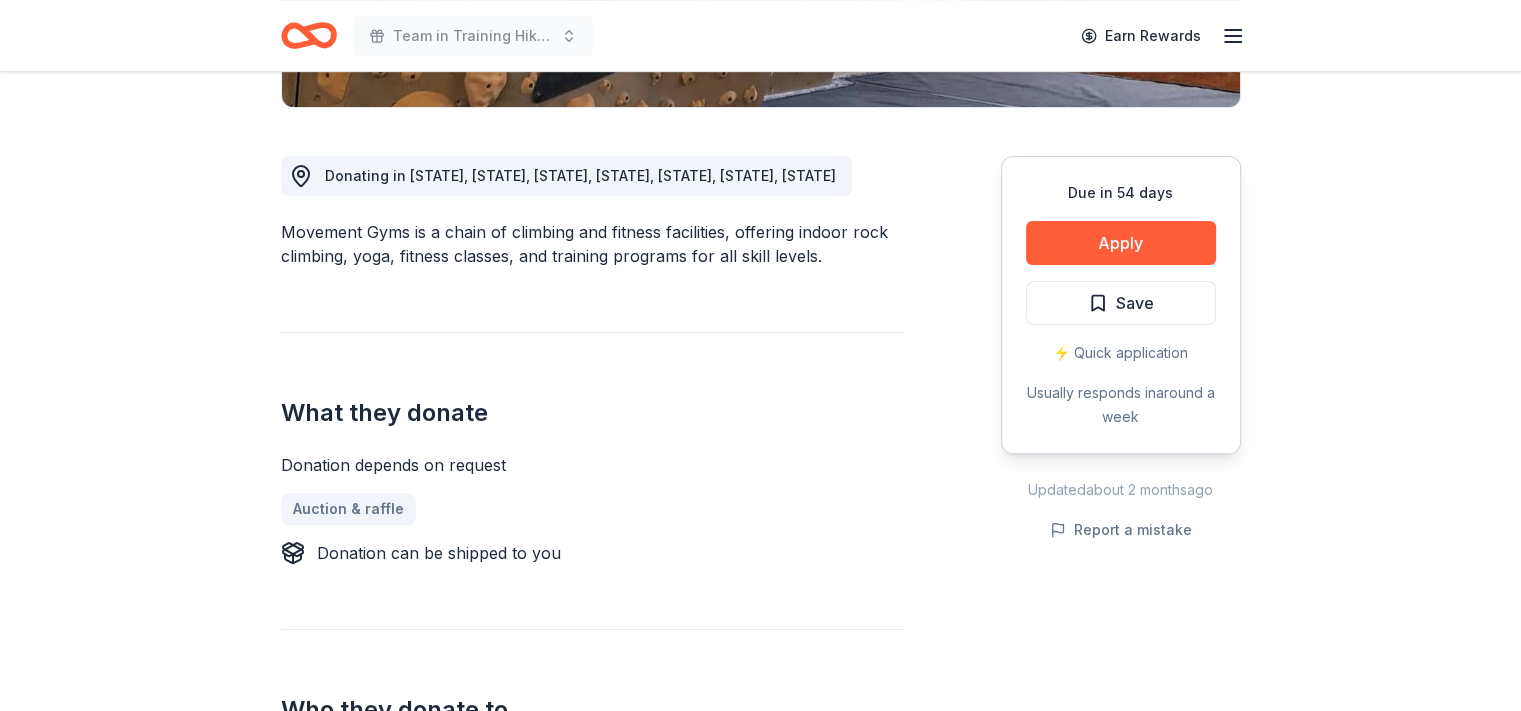scroll, scrollTop: 500, scrollLeft: 0, axis: vertical 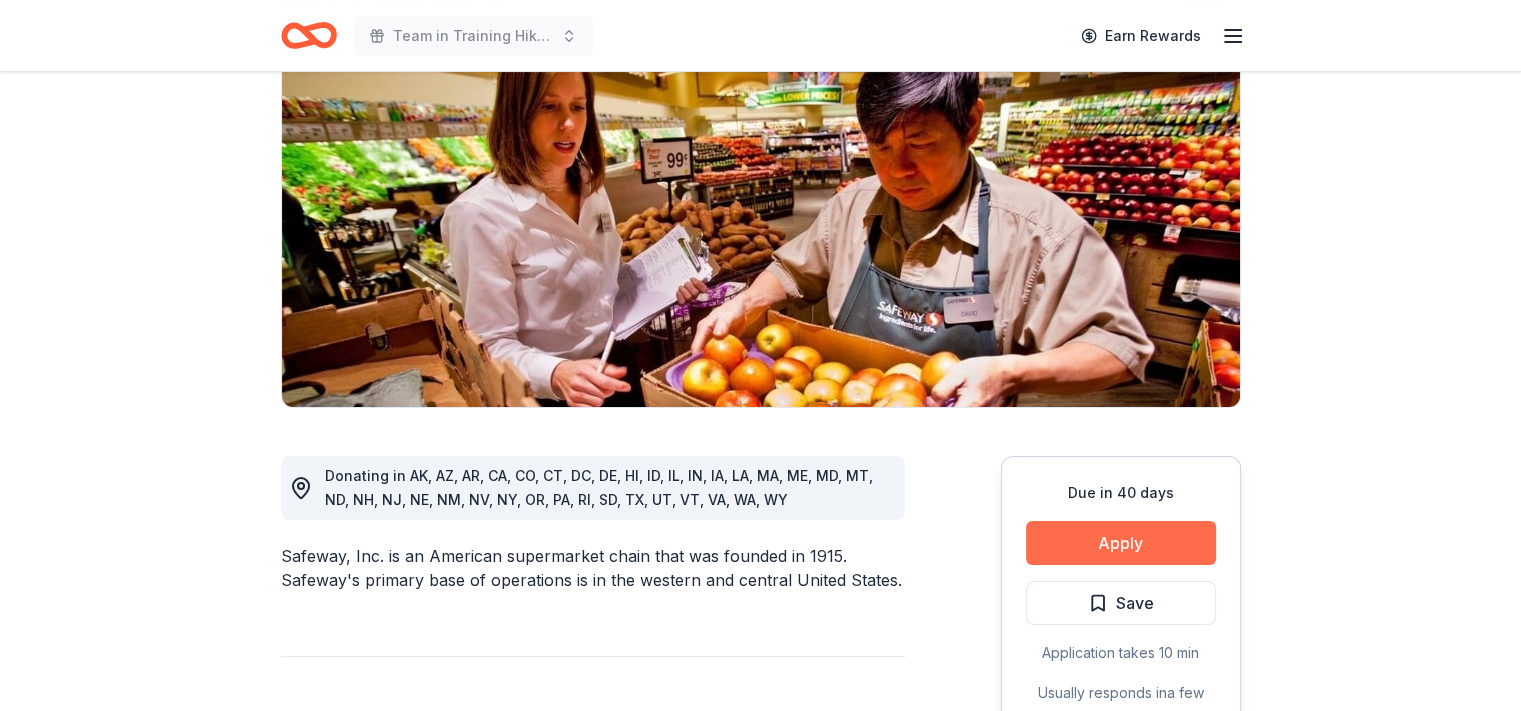 click on "Apply" at bounding box center (1121, 543) 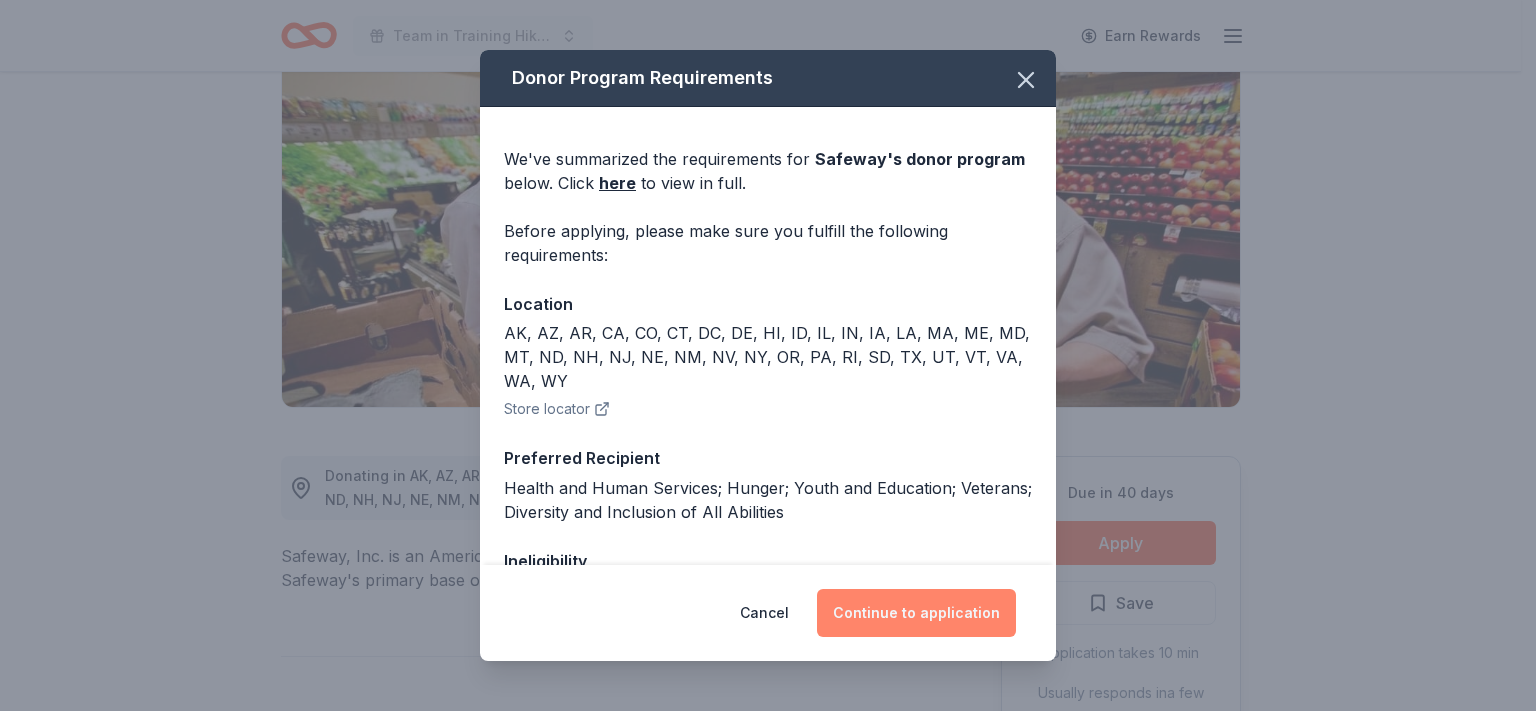click on "Continue to application" at bounding box center [916, 613] 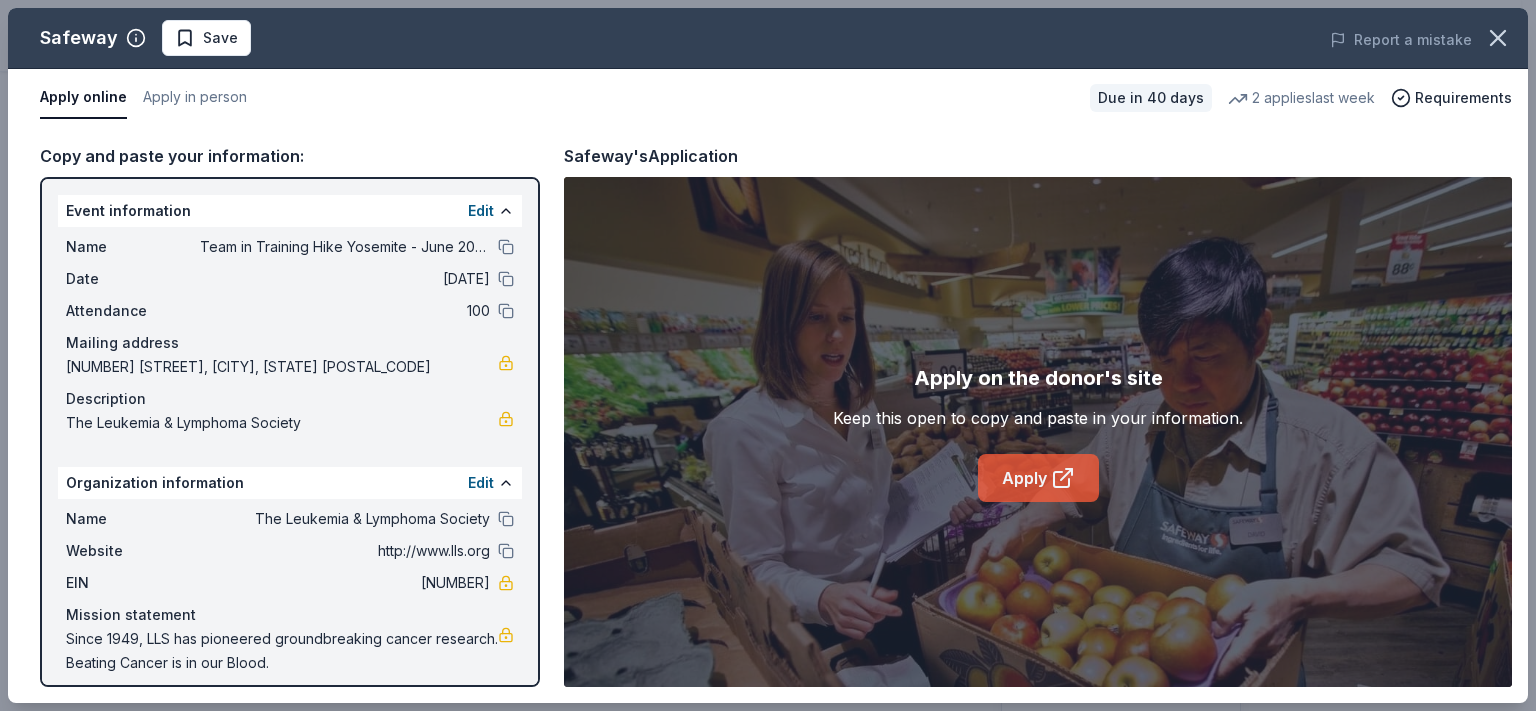 click 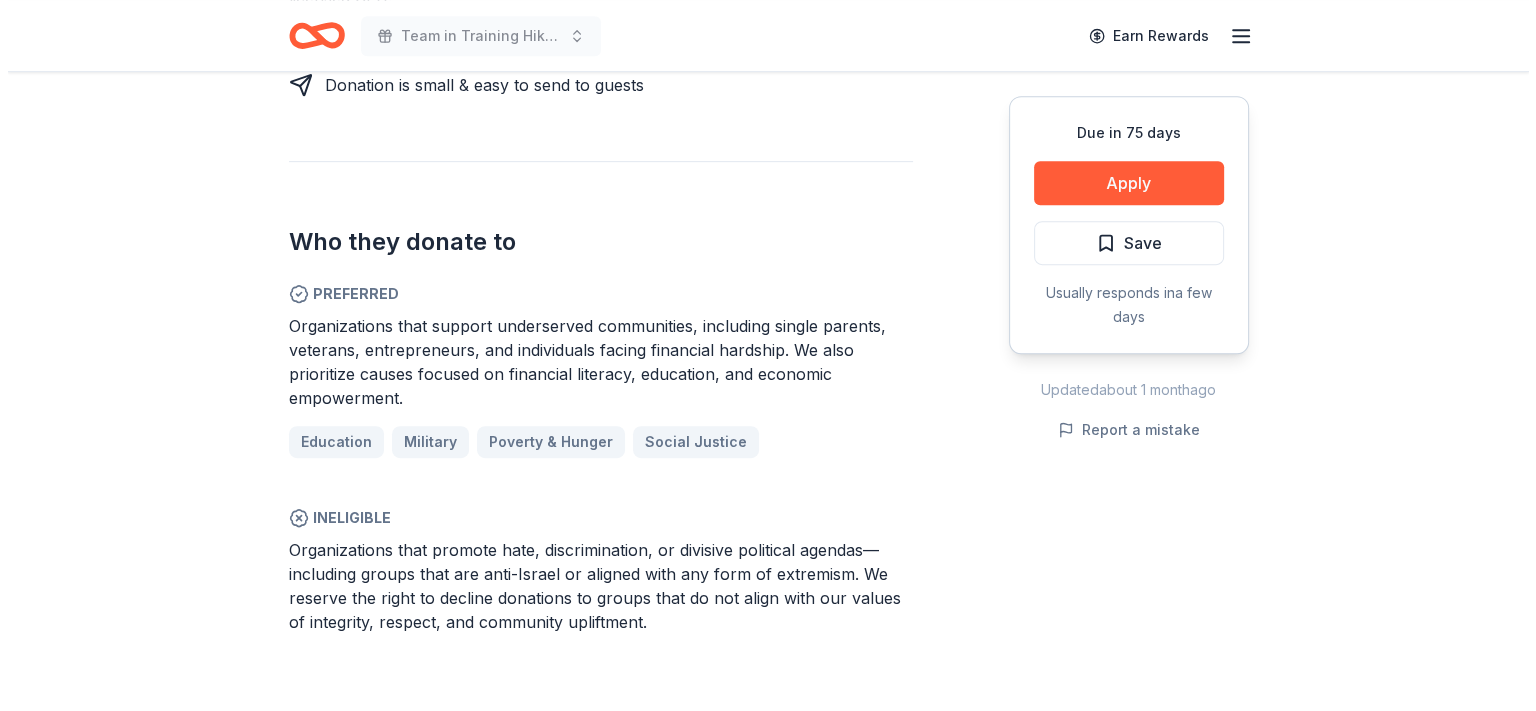 scroll, scrollTop: 1100, scrollLeft: 0, axis: vertical 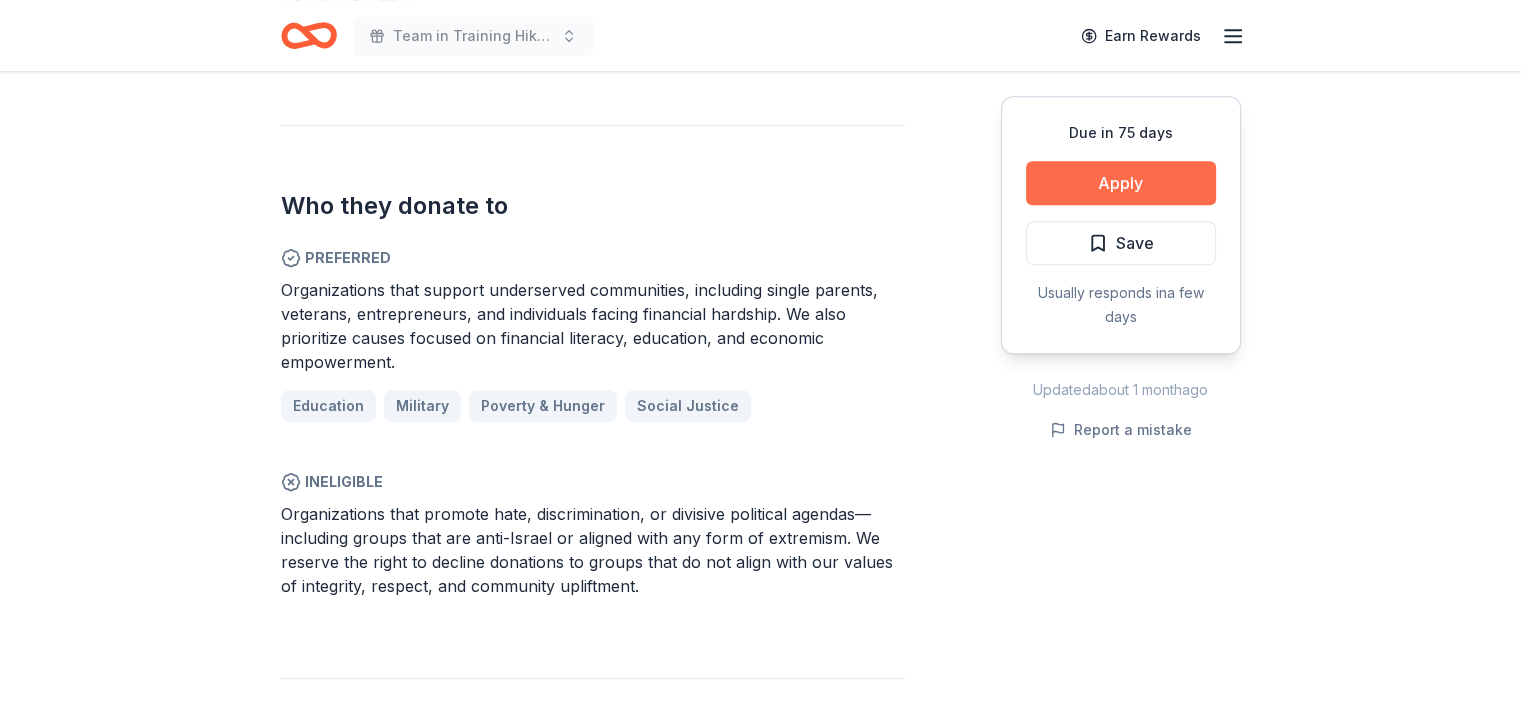 click on "Apply" at bounding box center [1121, 183] 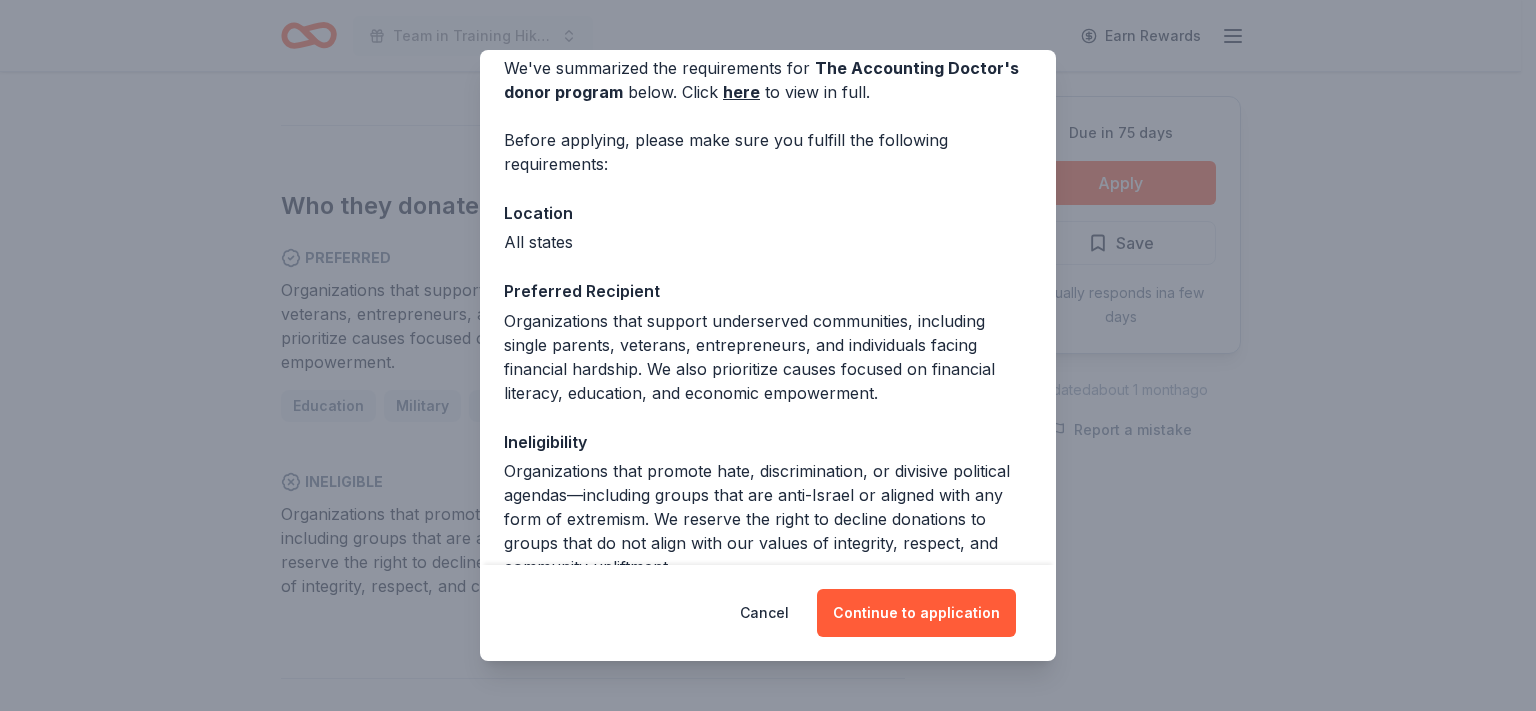 scroll, scrollTop: 200, scrollLeft: 0, axis: vertical 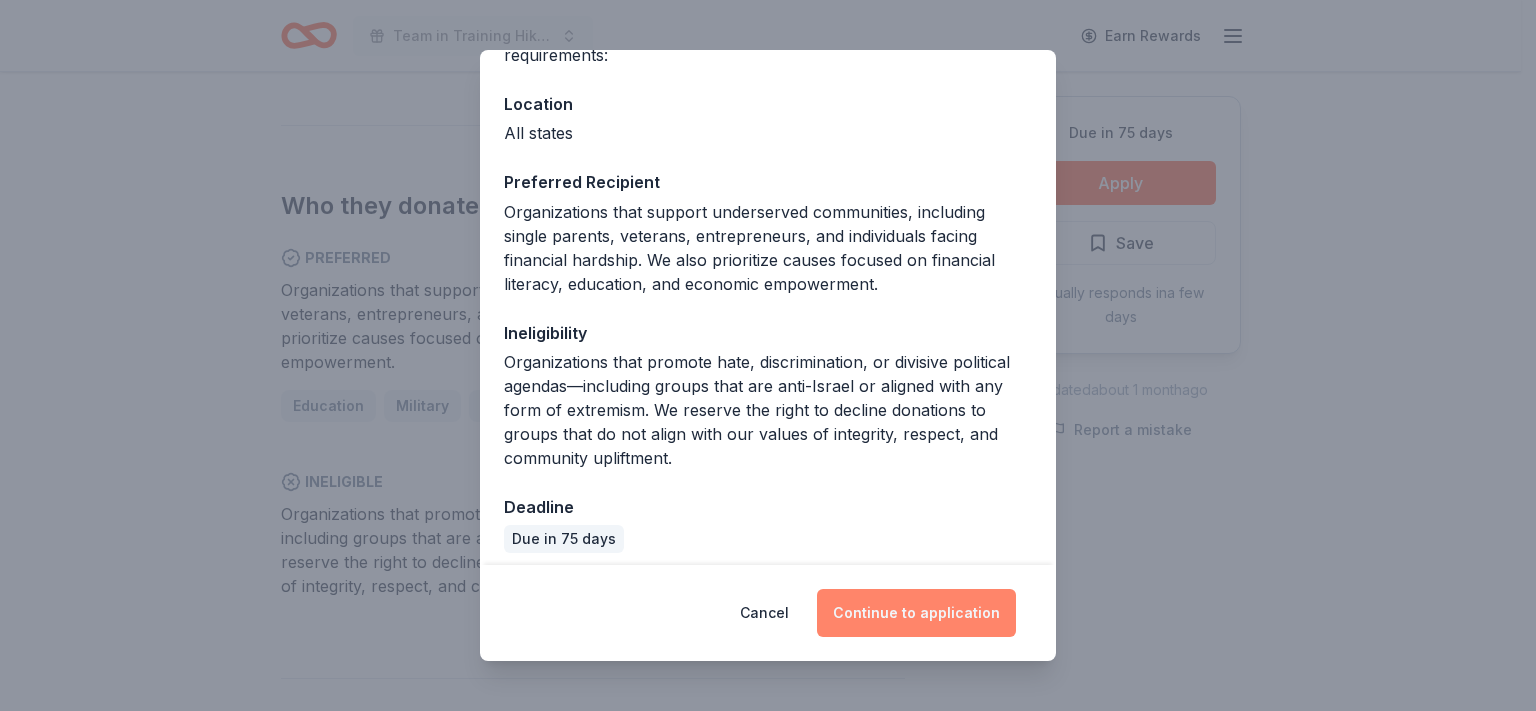 click on "Continue to application" at bounding box center (916, 613) 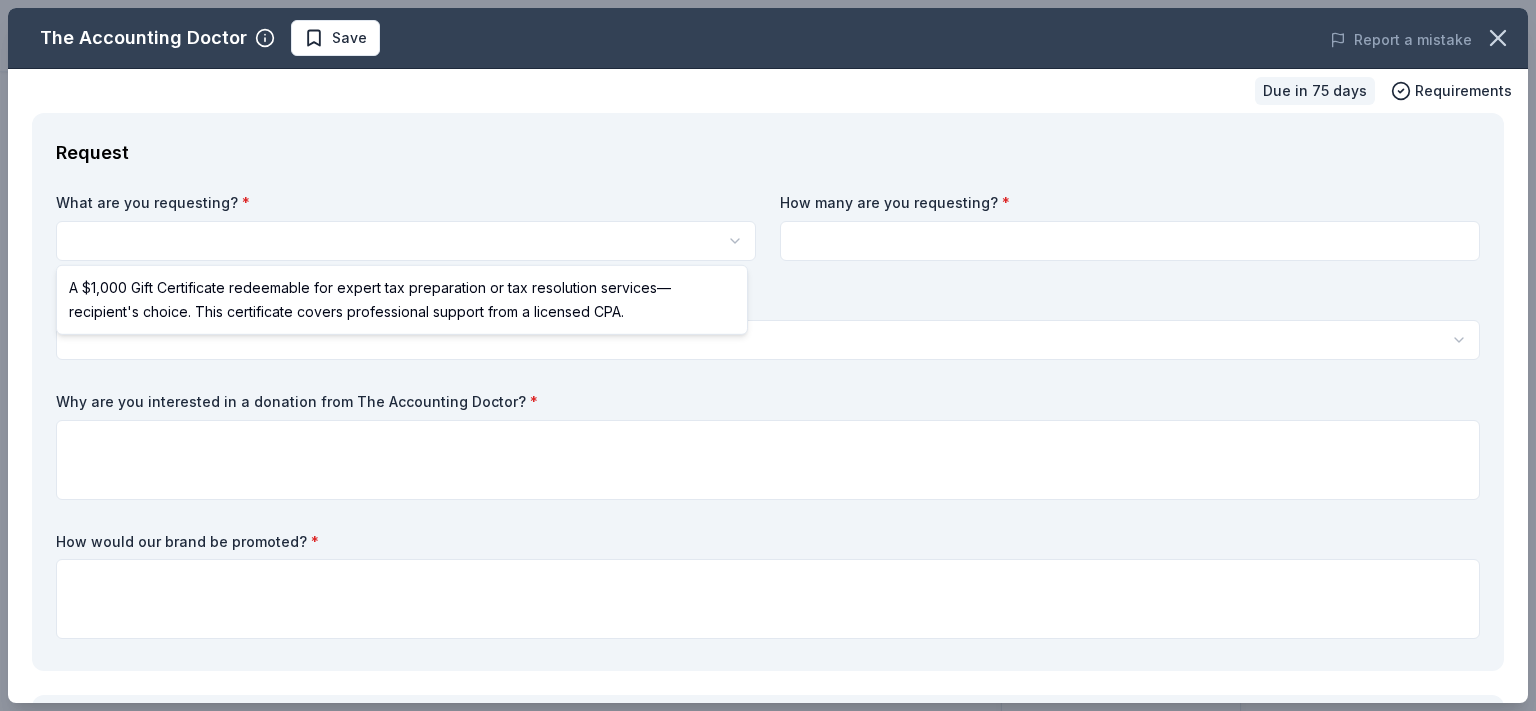 click on "Team in Training Hike Yosemite - June 2026 Save Apply Due in 75 days Share The Accounting Doctor New Share Donating in all states The Accounting Doctor is a premier tax and financial advisory firm led by award-winning CPA Adam Remis, specializing in personalized tax planning, preparation, and resolution services. We help individuals and businesses nationwide reduce tax liability and gain financial clarity through expert guidance and proactive strategies. What they donate A $1,000 Gift Certificate redeemable for expert tax preparation or tax resolution services—recipient's choice. This certificate covers professional support from a licensed CPA. Auction & raffle Donation is small & easy to send to guests Who they donate to  Preferred Organizations that support underserved communities, including single parents, veterans, entrepreneurs, and individuals facing financial hardship. We also prioritize causes focused on financial literacy, education, and economic empowerment. Education Military Poverty & Hunger New" at bounding box center (768, 355) 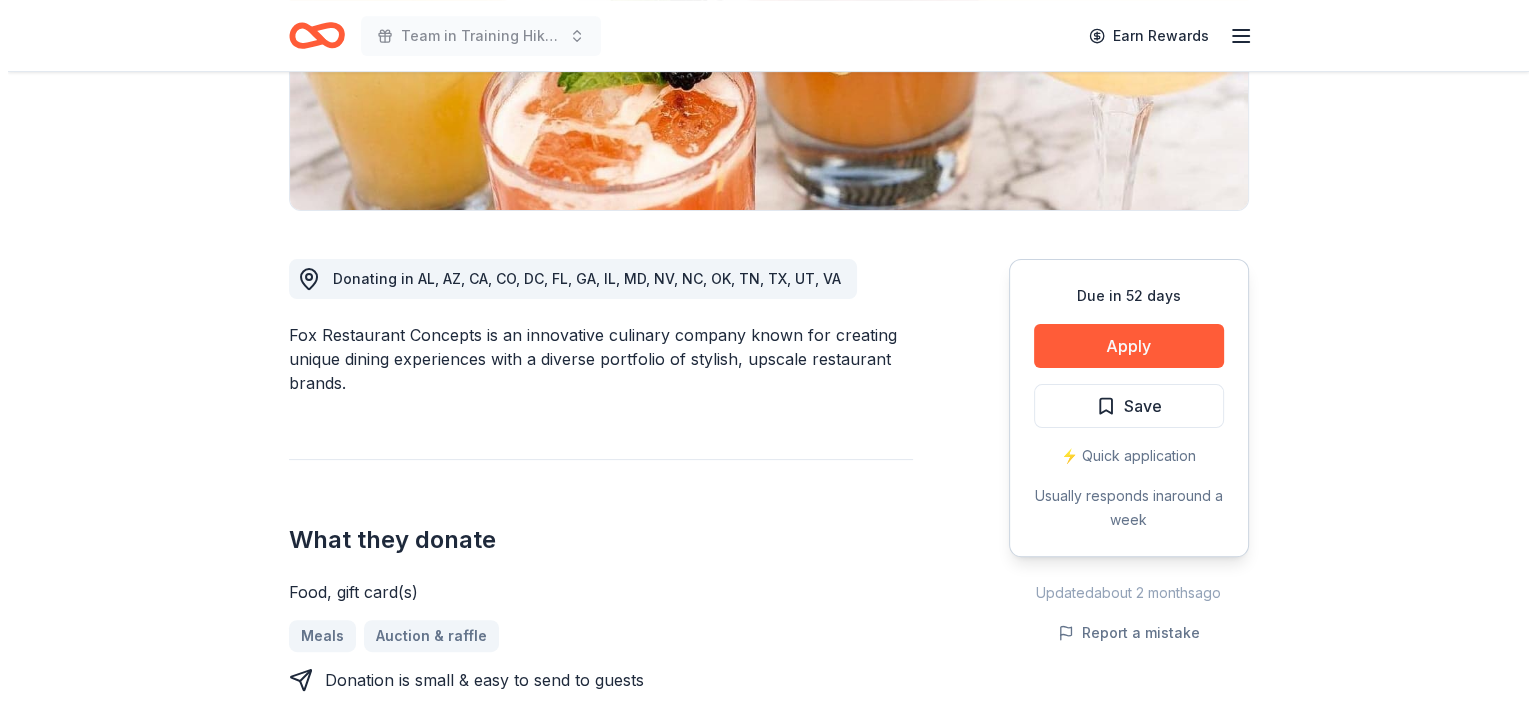 scroll, scrollTop: 400, scrollLeft: 0, axis: vertical 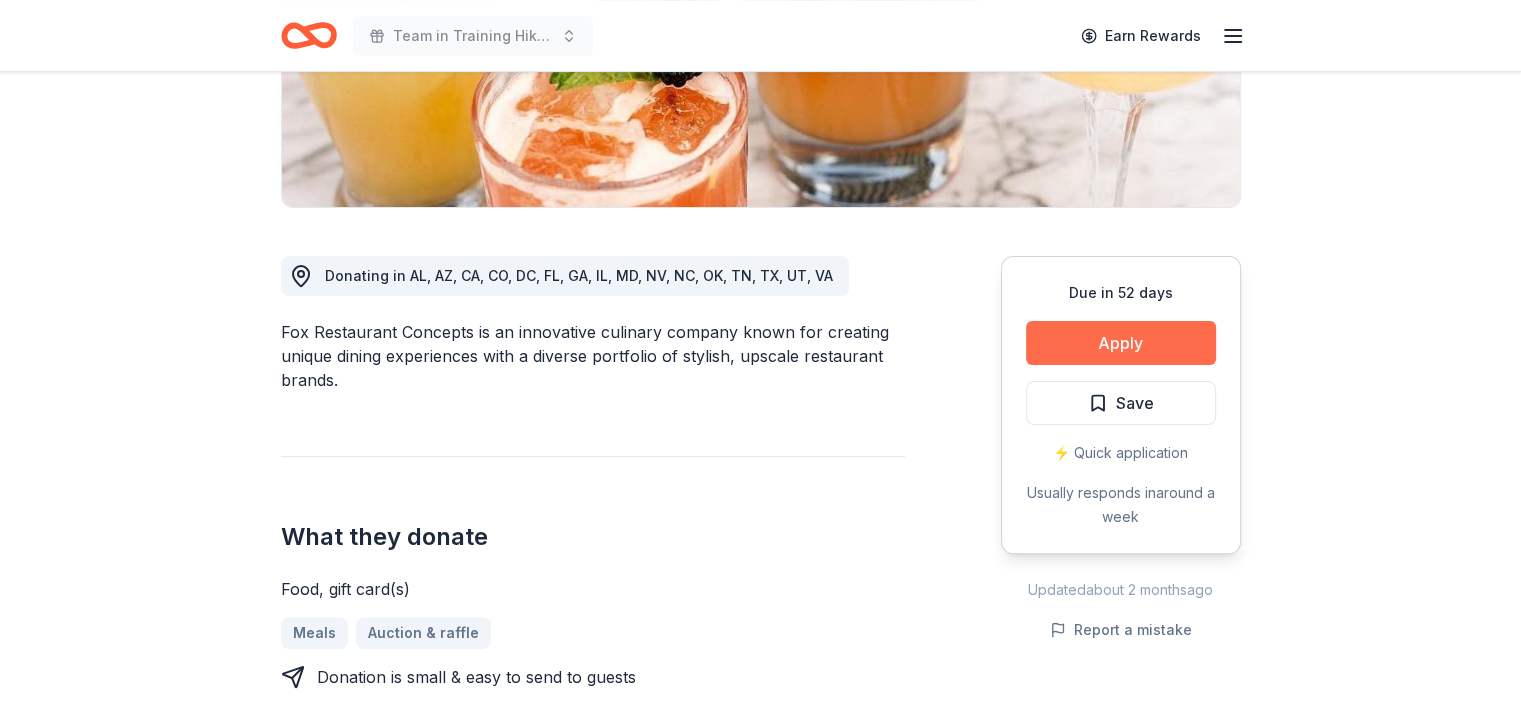 click on "Apply" at bounding box center (1121, 343) 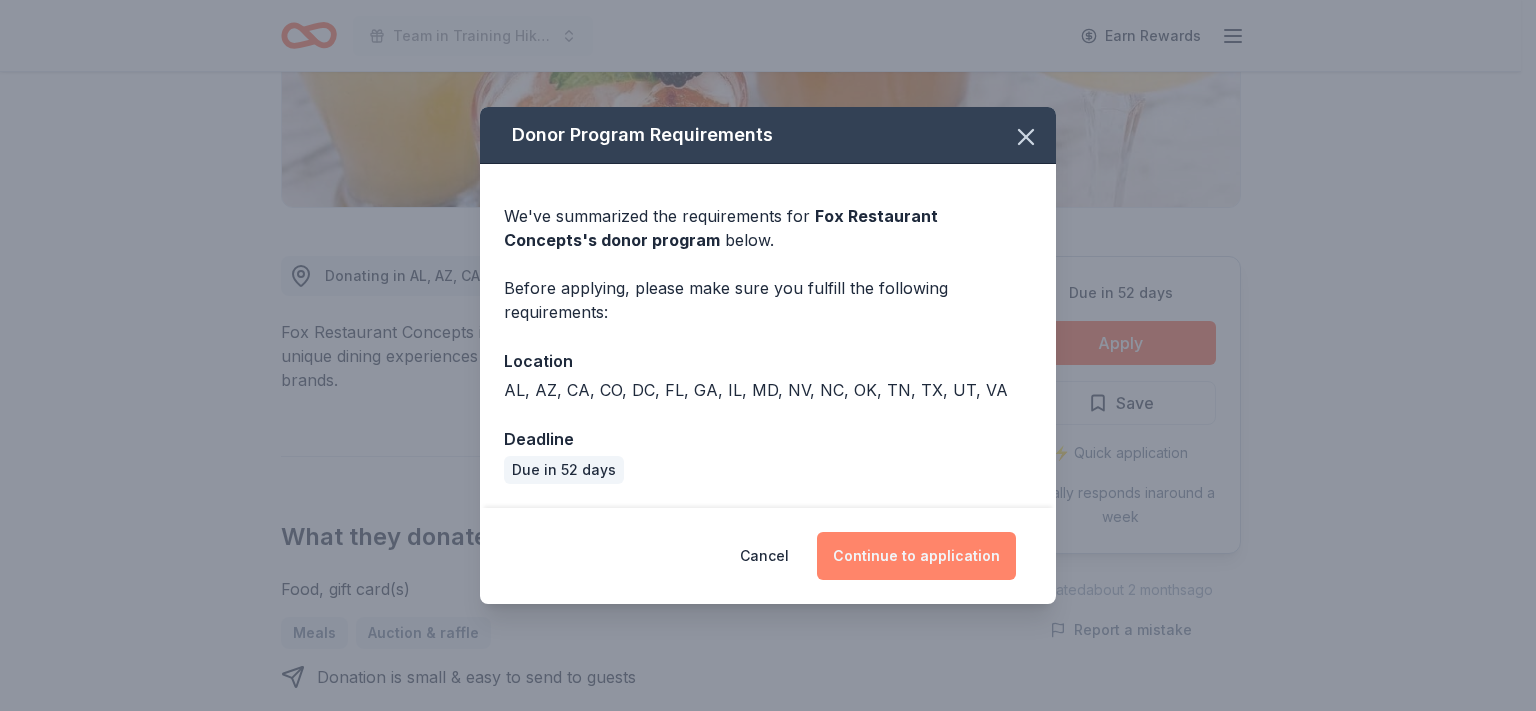 click on "Continue to application" at bounding box center [916, 556] 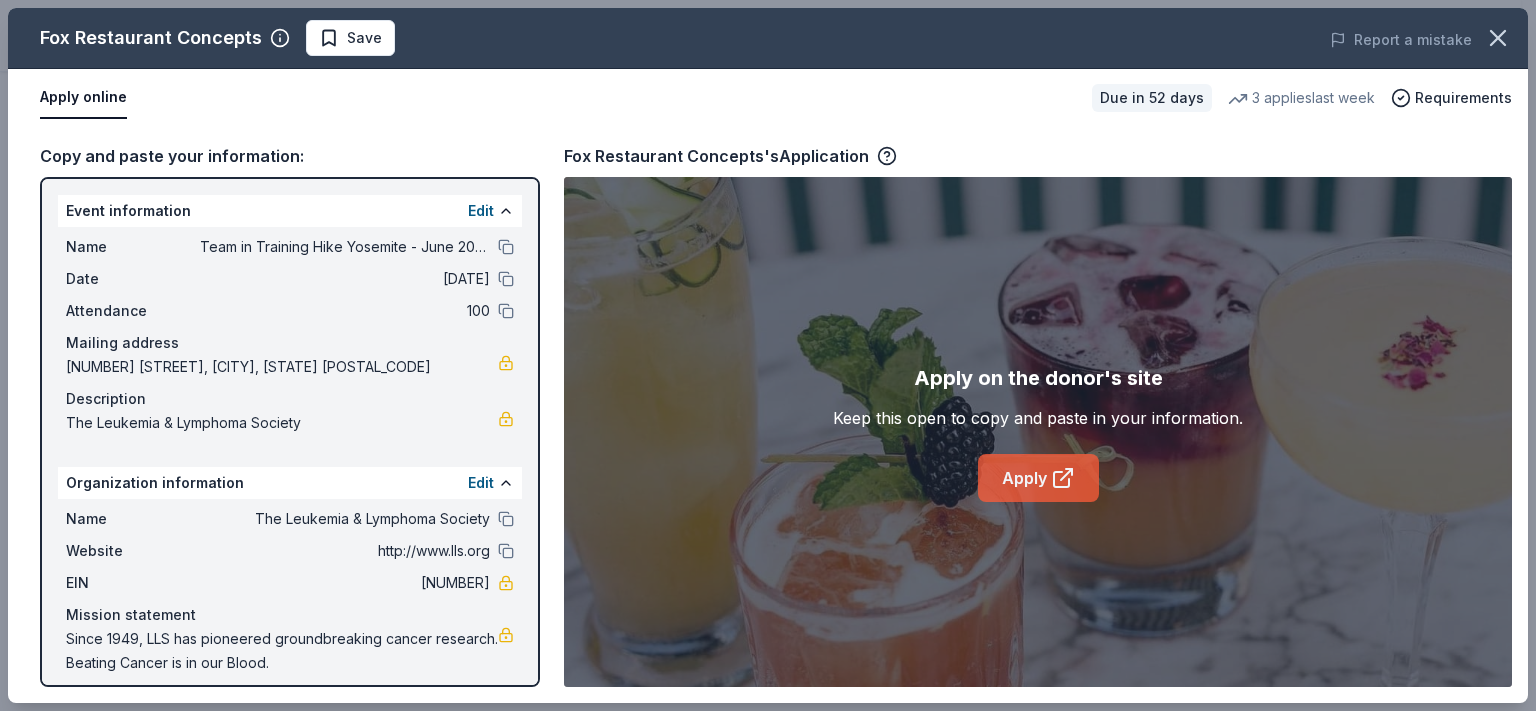 click on "Apply" at bounding box center (1038, 478) 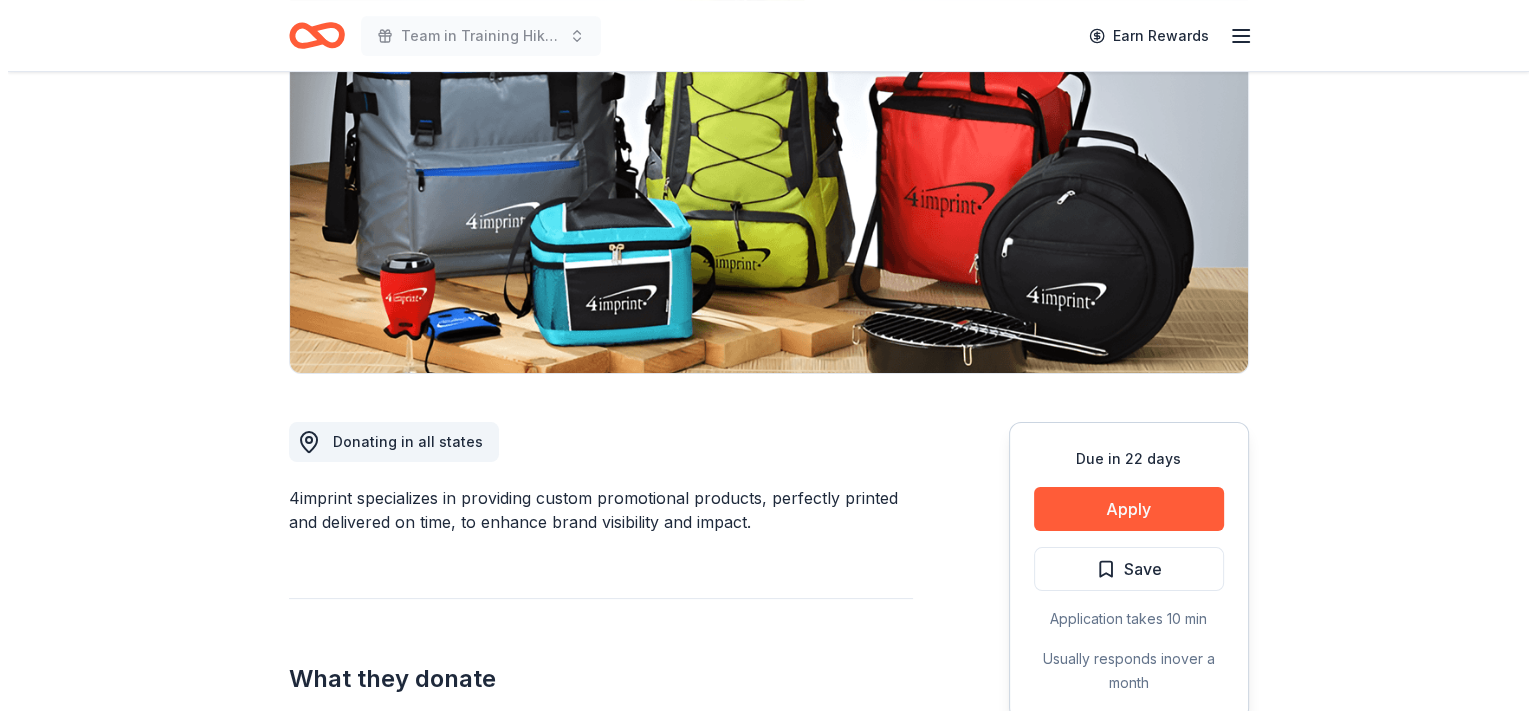 scroll, scrollTop: 200, scrollLeft: 0, axis: vertical 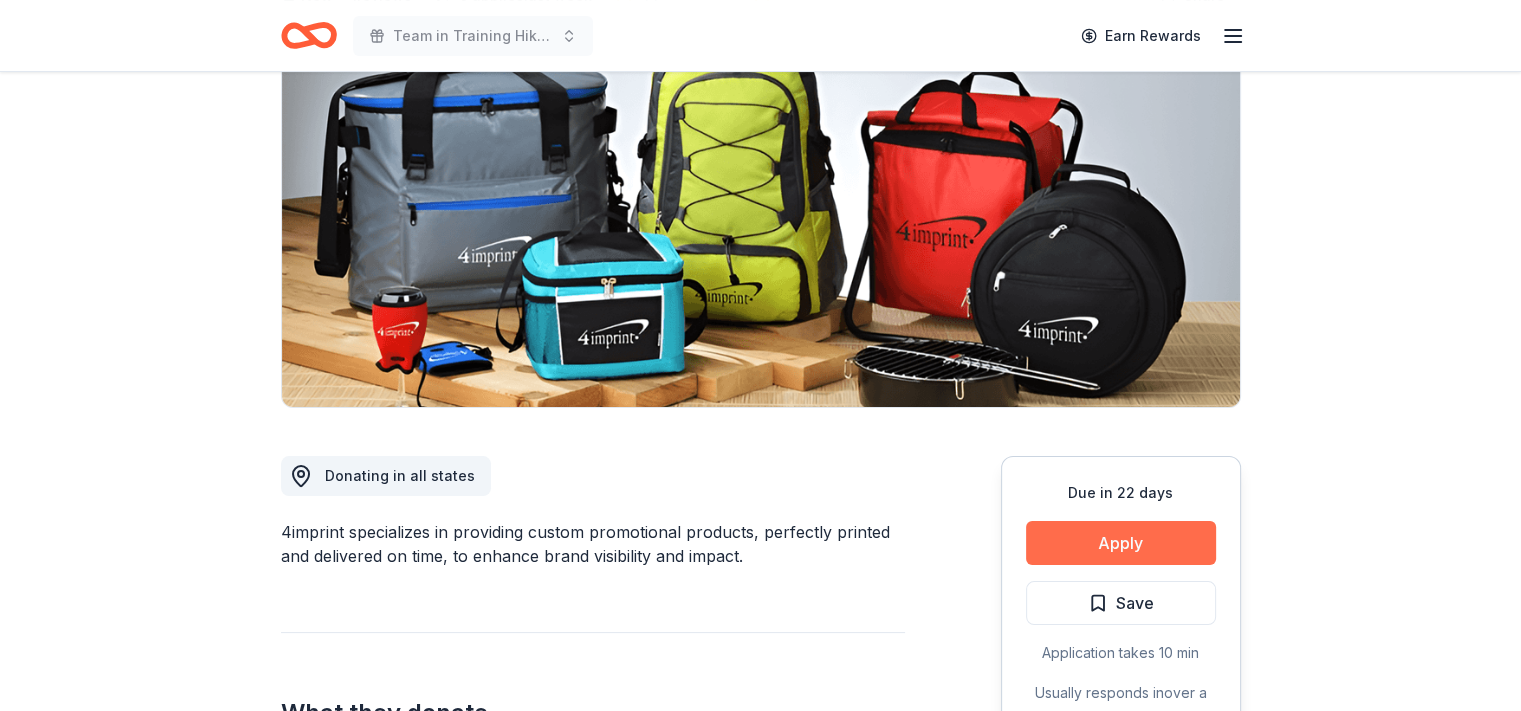 click on "Apply" at bounding box center (1121, 543) 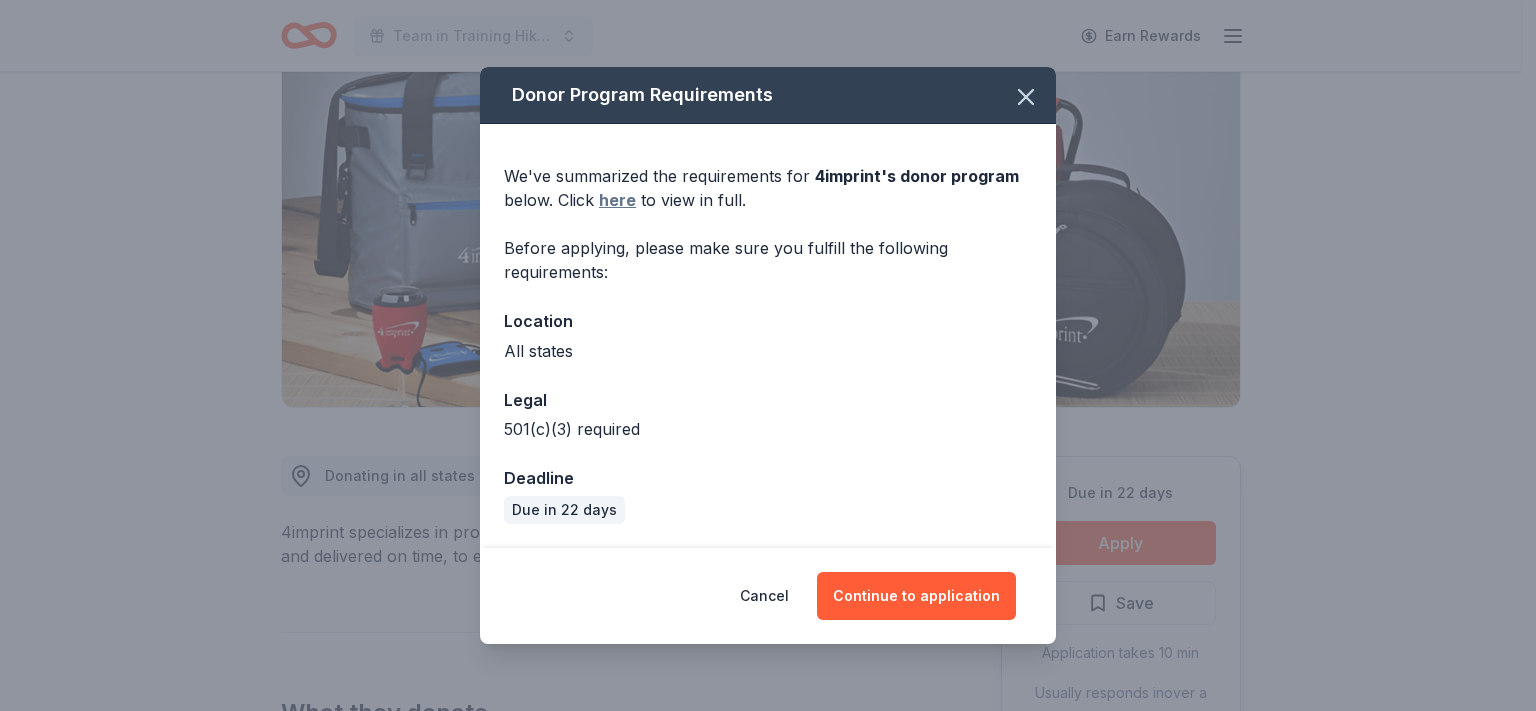 click on "here" at bounding box center (617, 200) 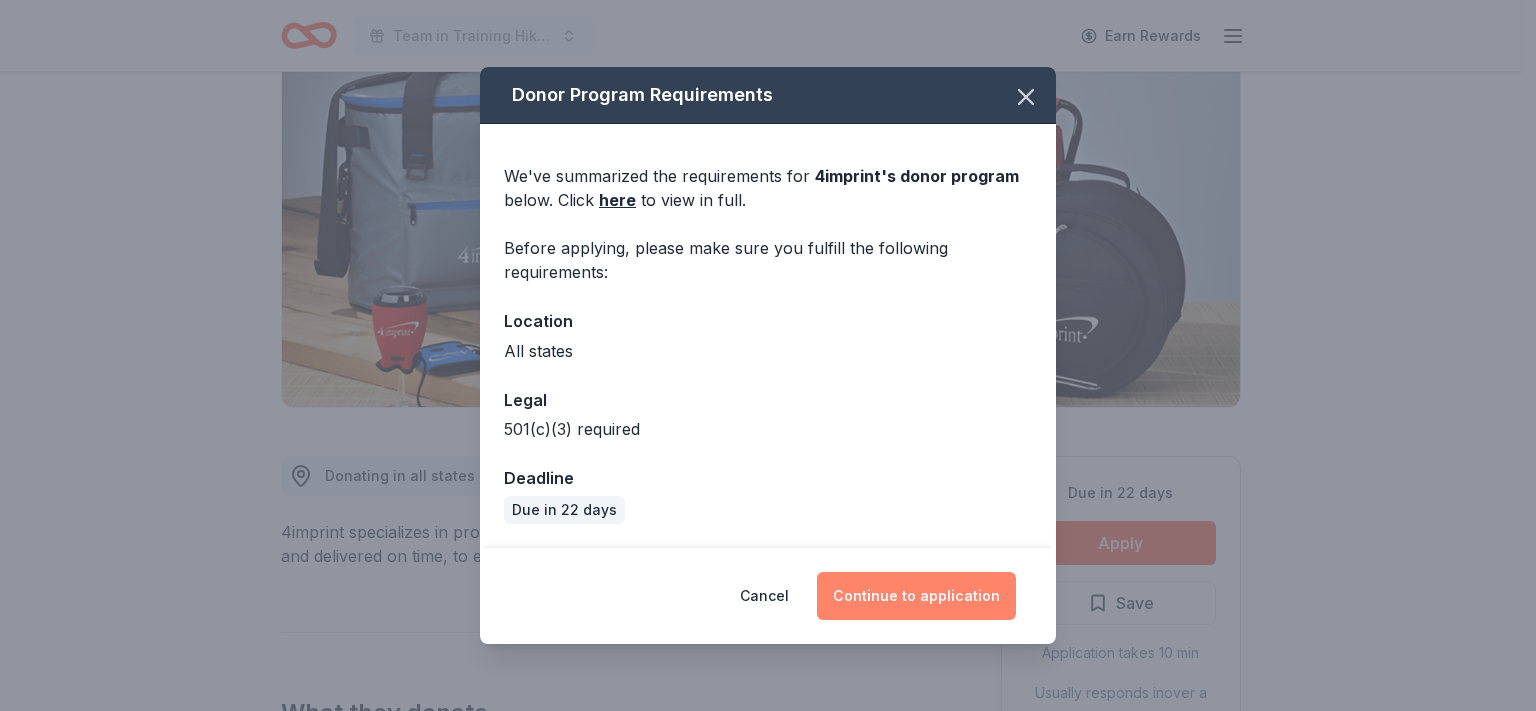click on "Continue to application" at bounding box center [916, 596] 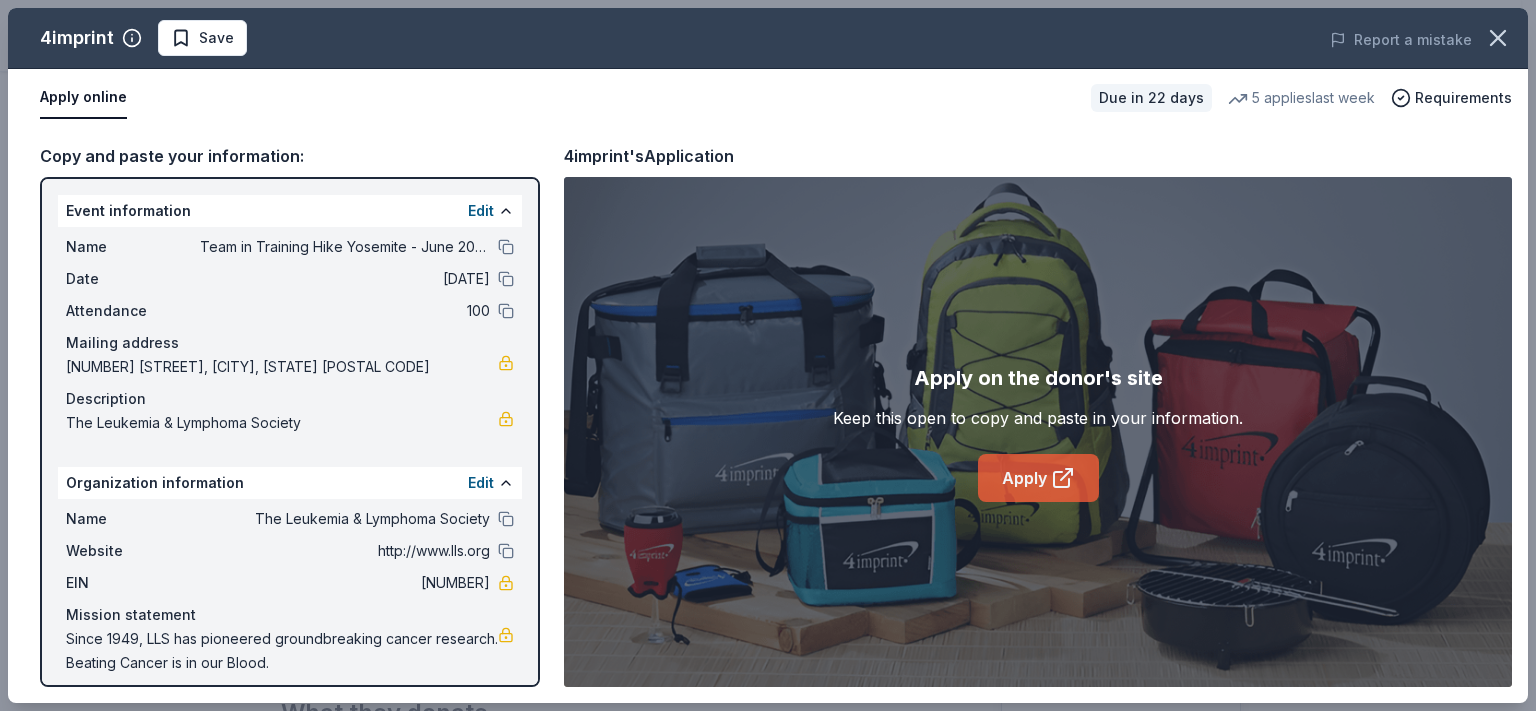 click on "Apply" at bounding box center [1038, 478] 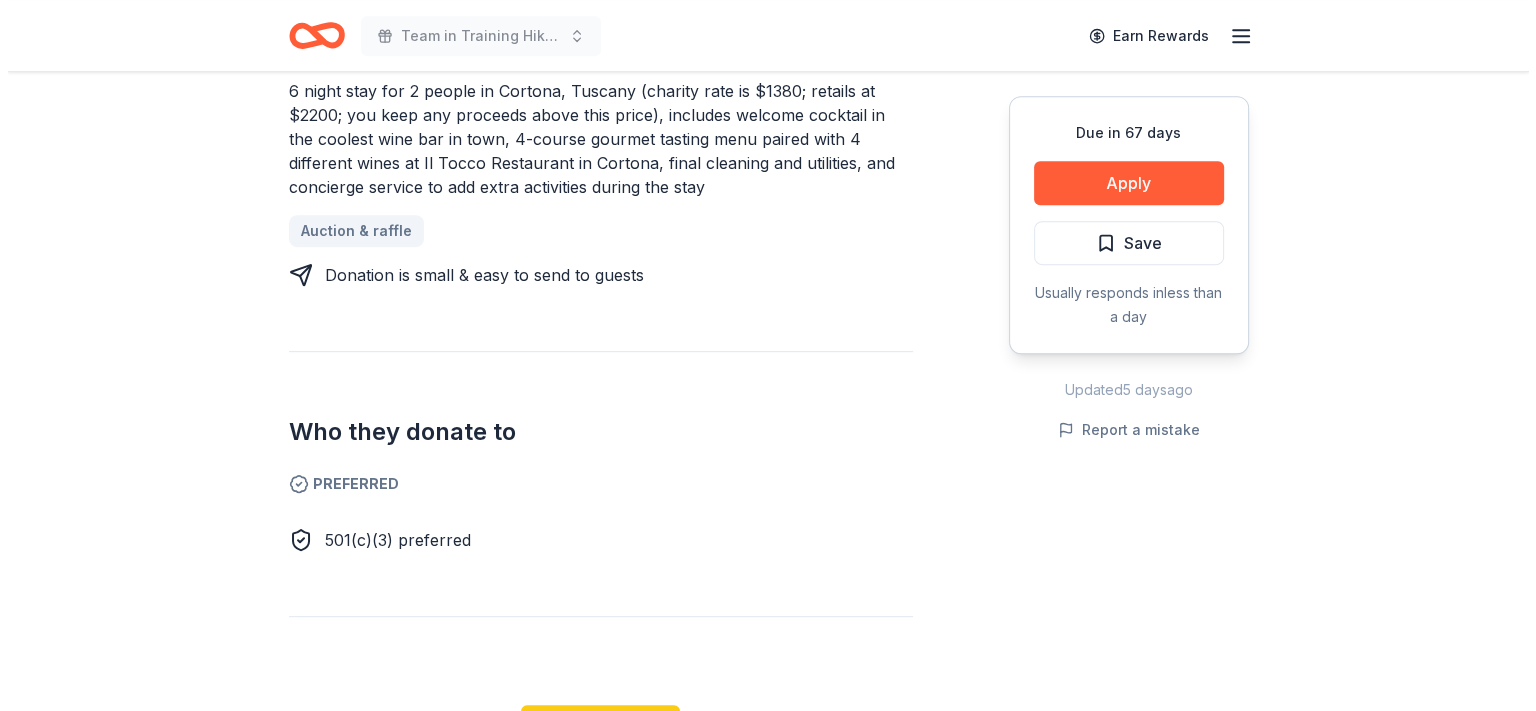 scroll, scrollTop: 800, scrollLeft: 0, axis: vertical 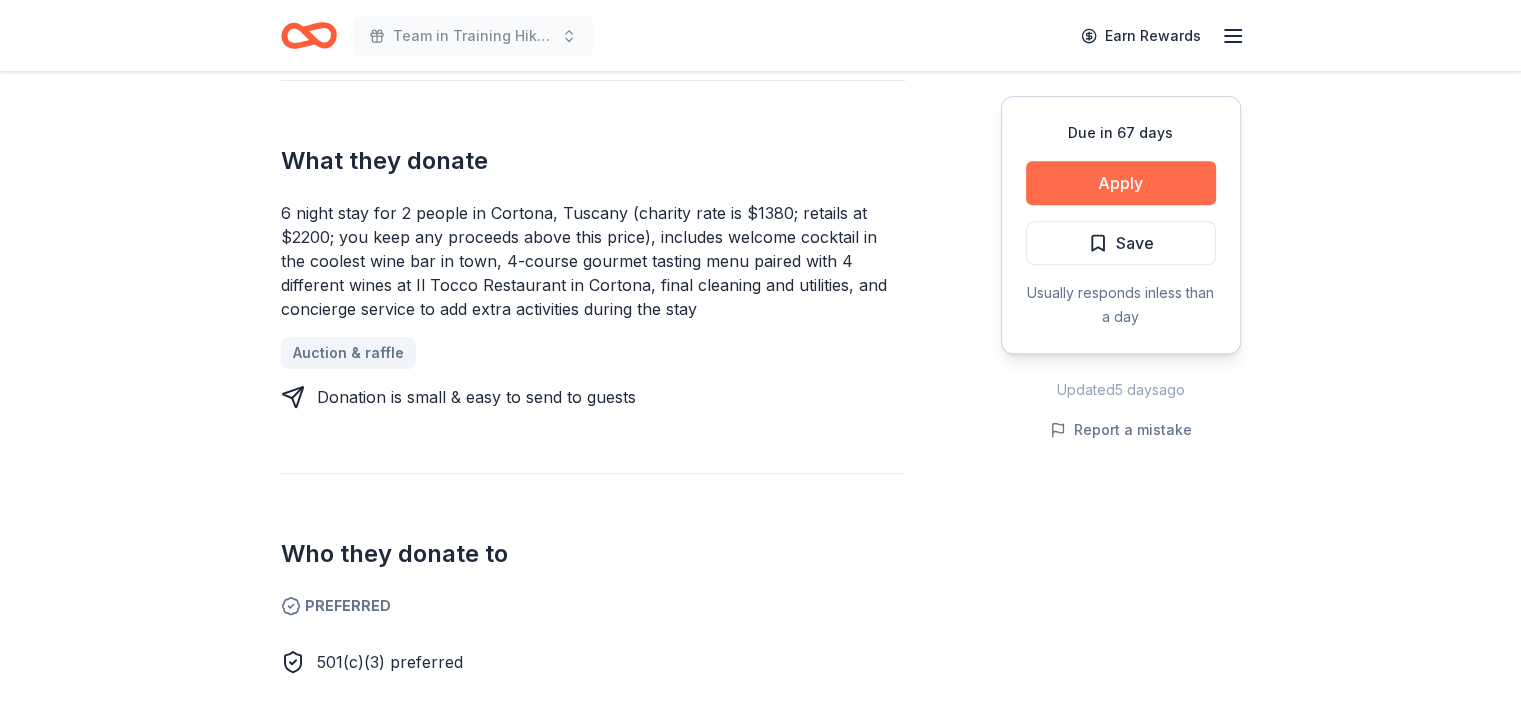 click on "Apply" at bounding box center [1121, 183] 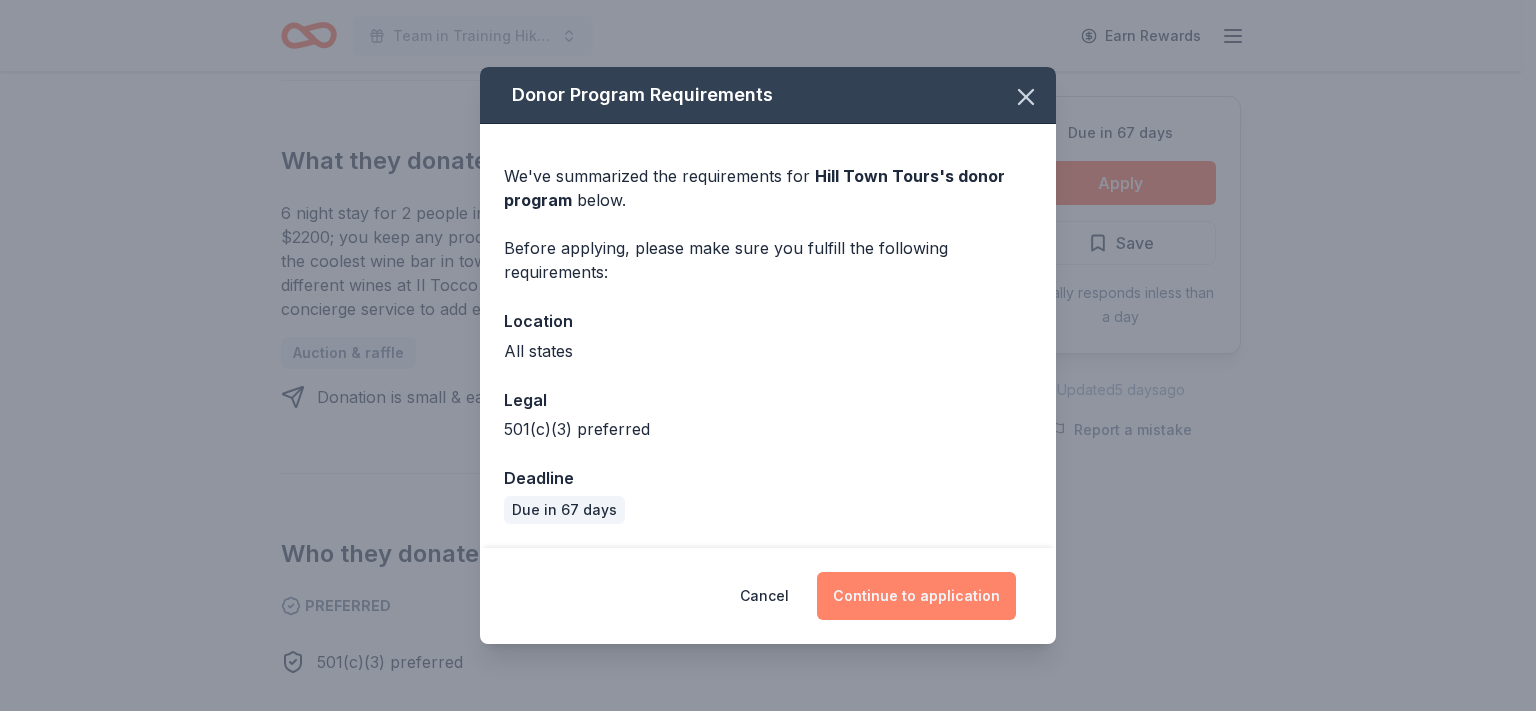 click on "Continue to application" at bounding box center (916, 596) 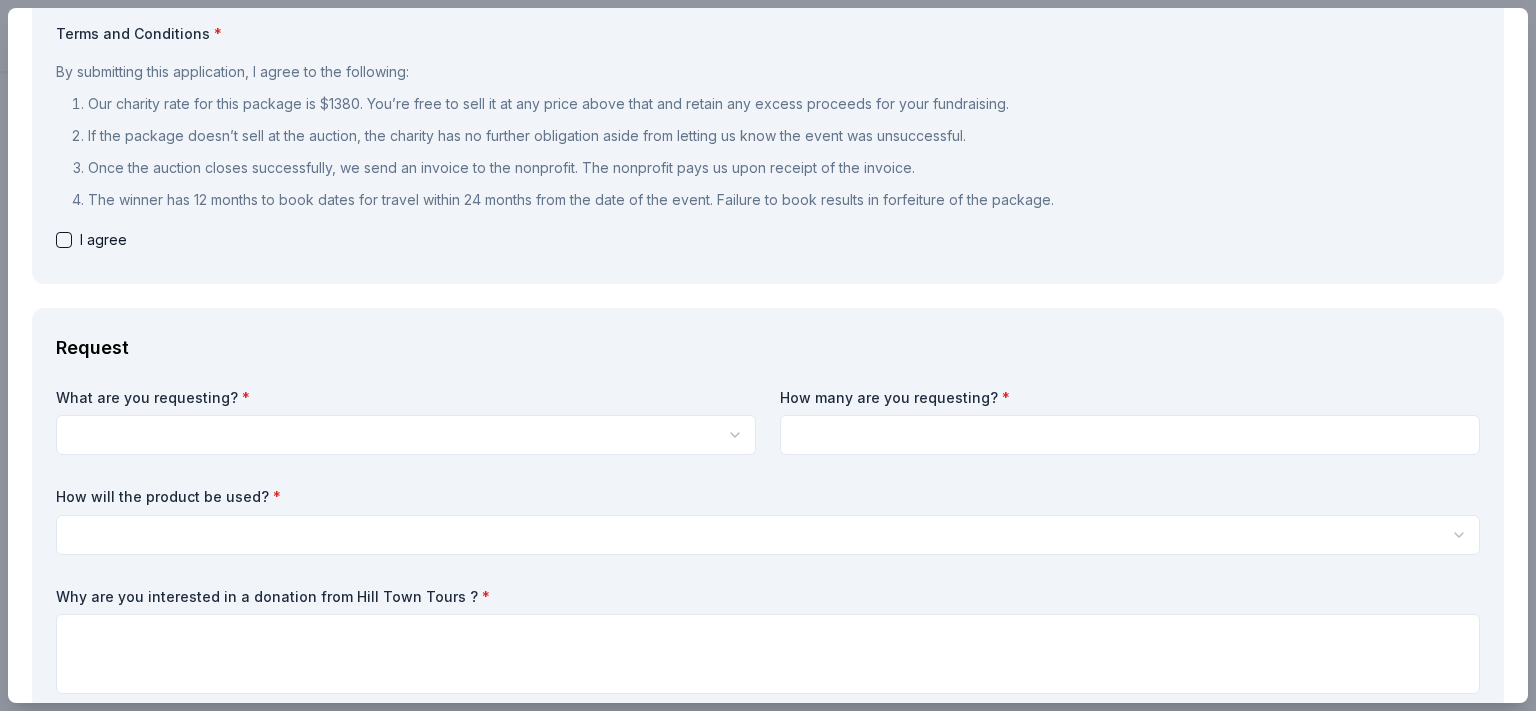 scroll, scrollTop: 0, scrollLeft: 0, axis: both 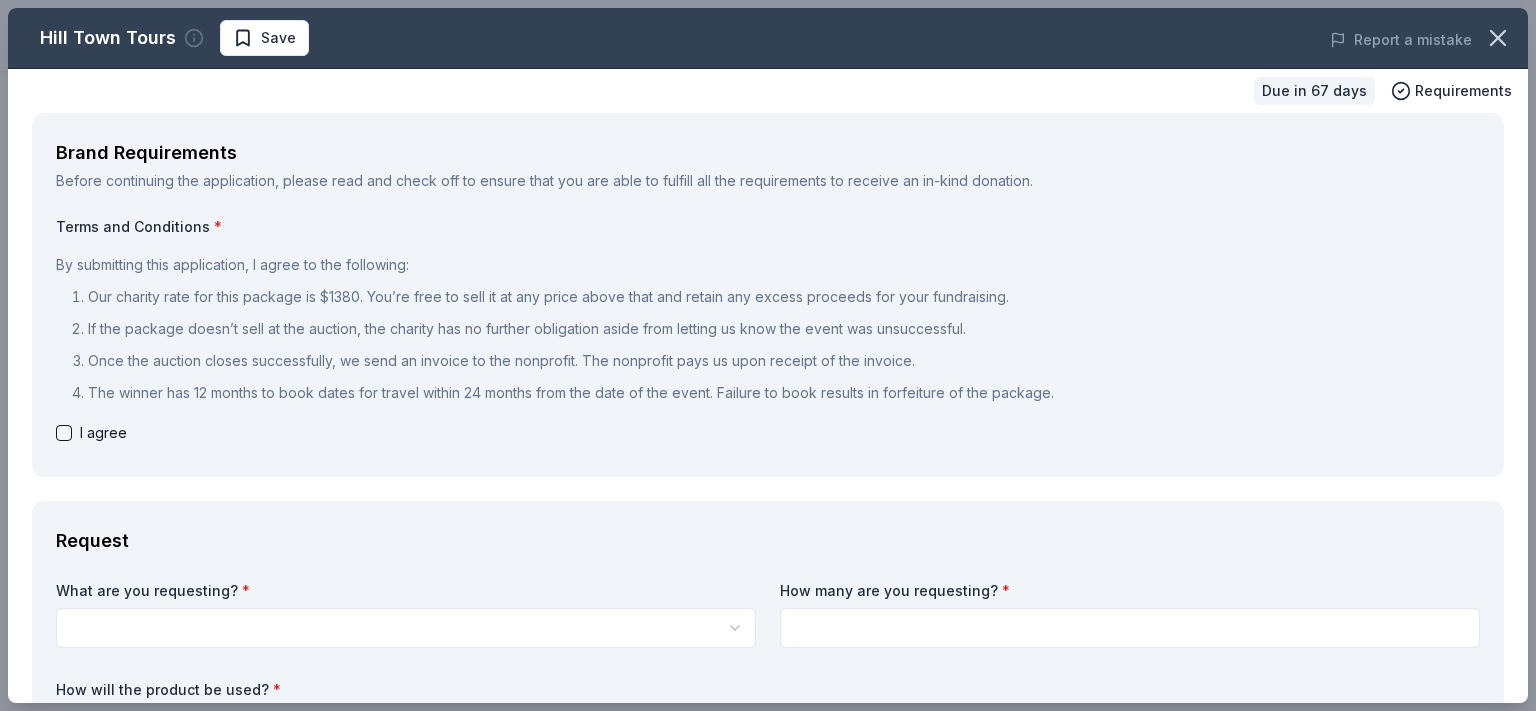 click 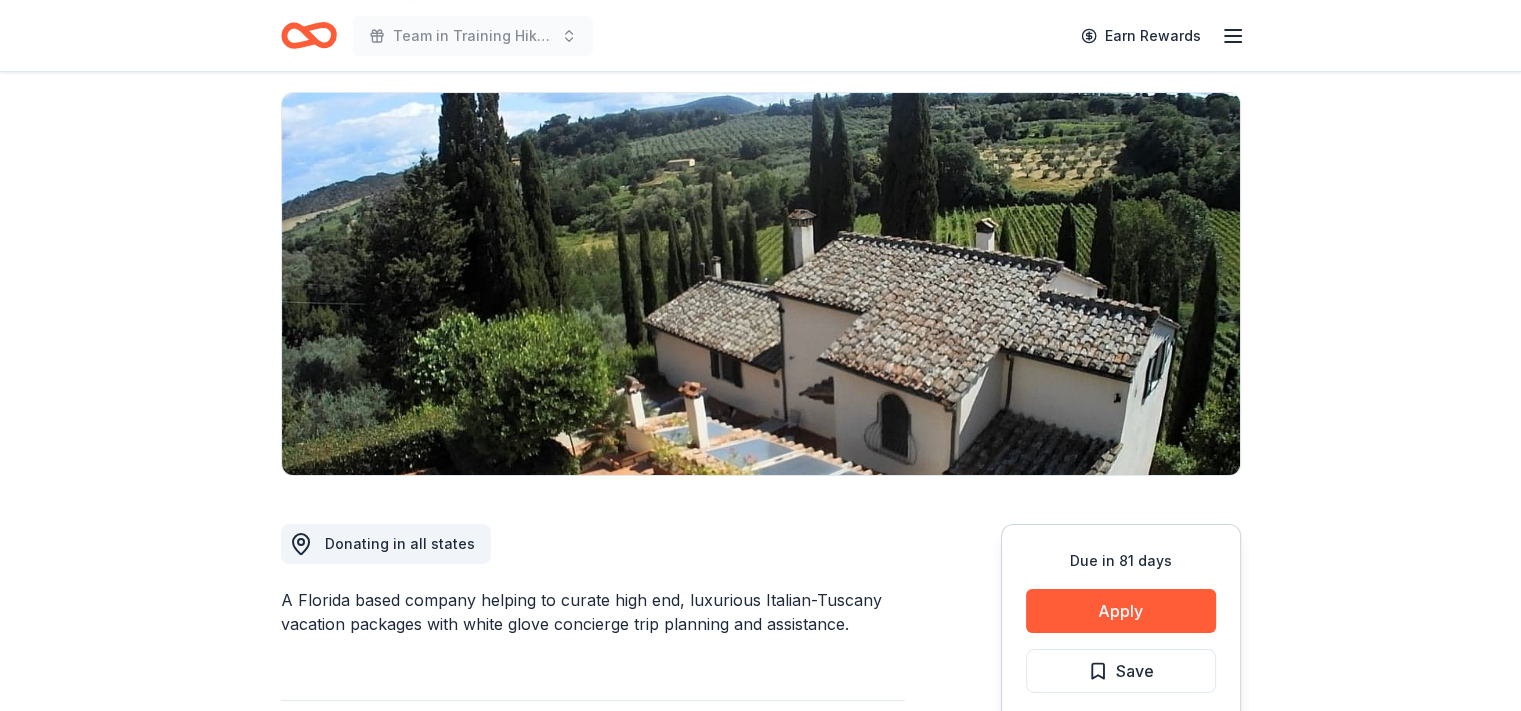 scroll, scrollTop: 100, scrollLeft: 0, axis: vertical 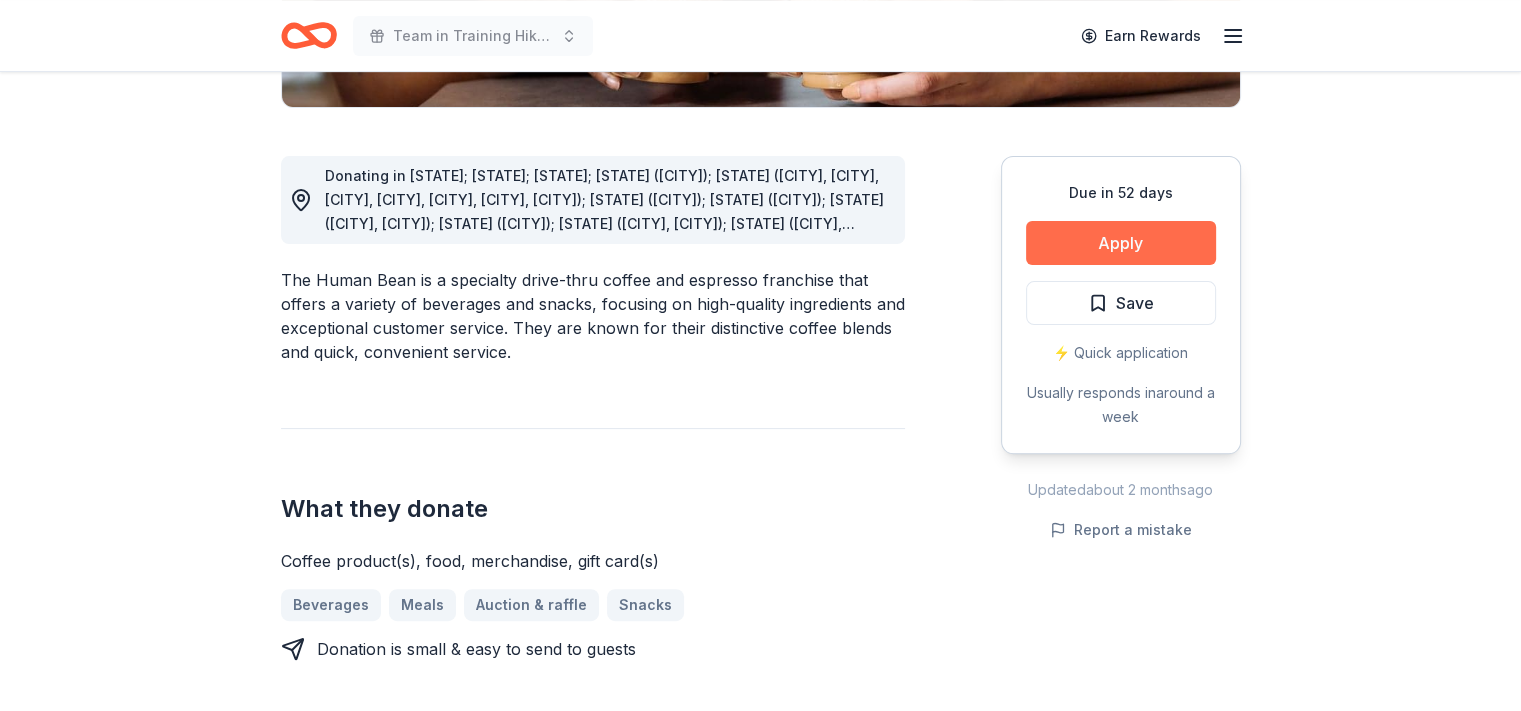 click on "Apply" at bounding box center [1121, 243] 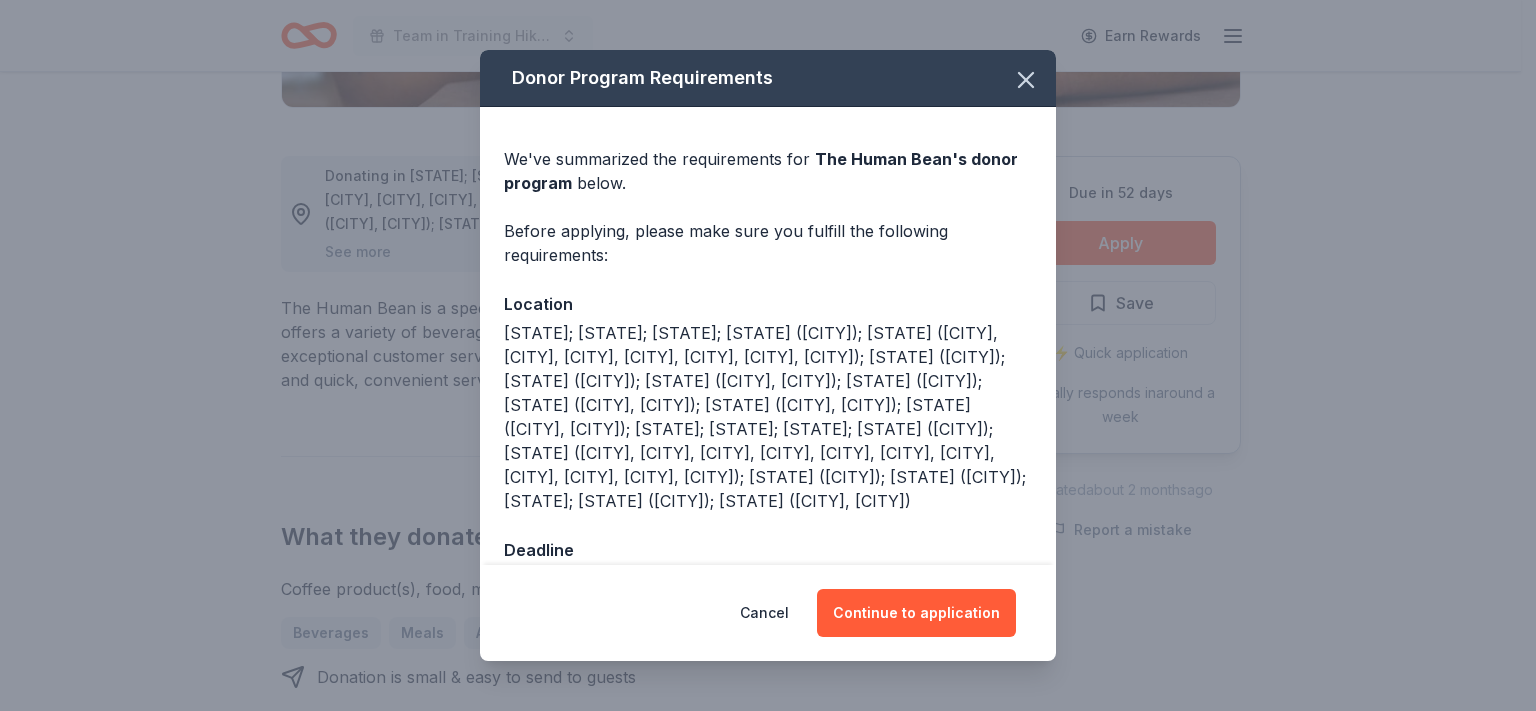scroll, scrollTop: 53, scrollLeft: 0, axis: vertical 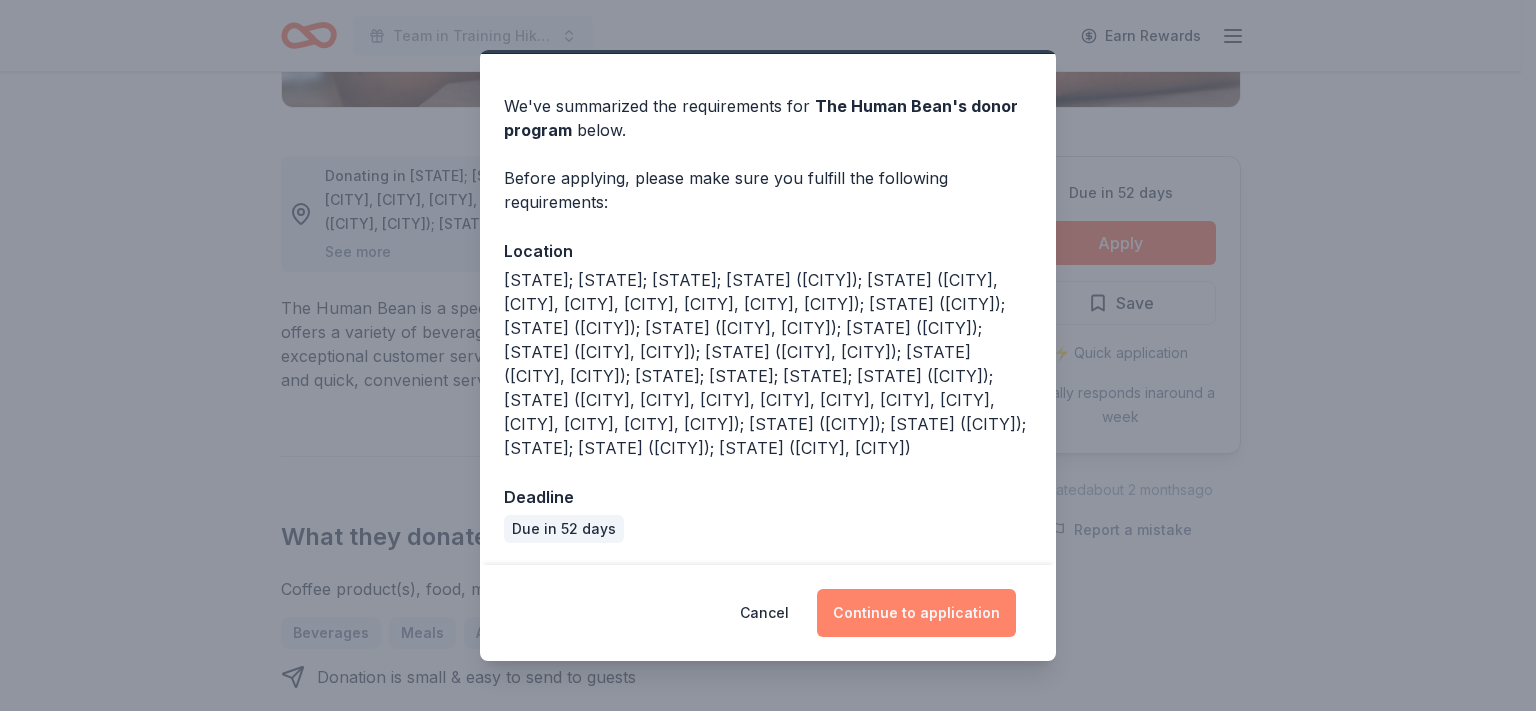 click on "Continue to application" at bounding box center (916, 613) 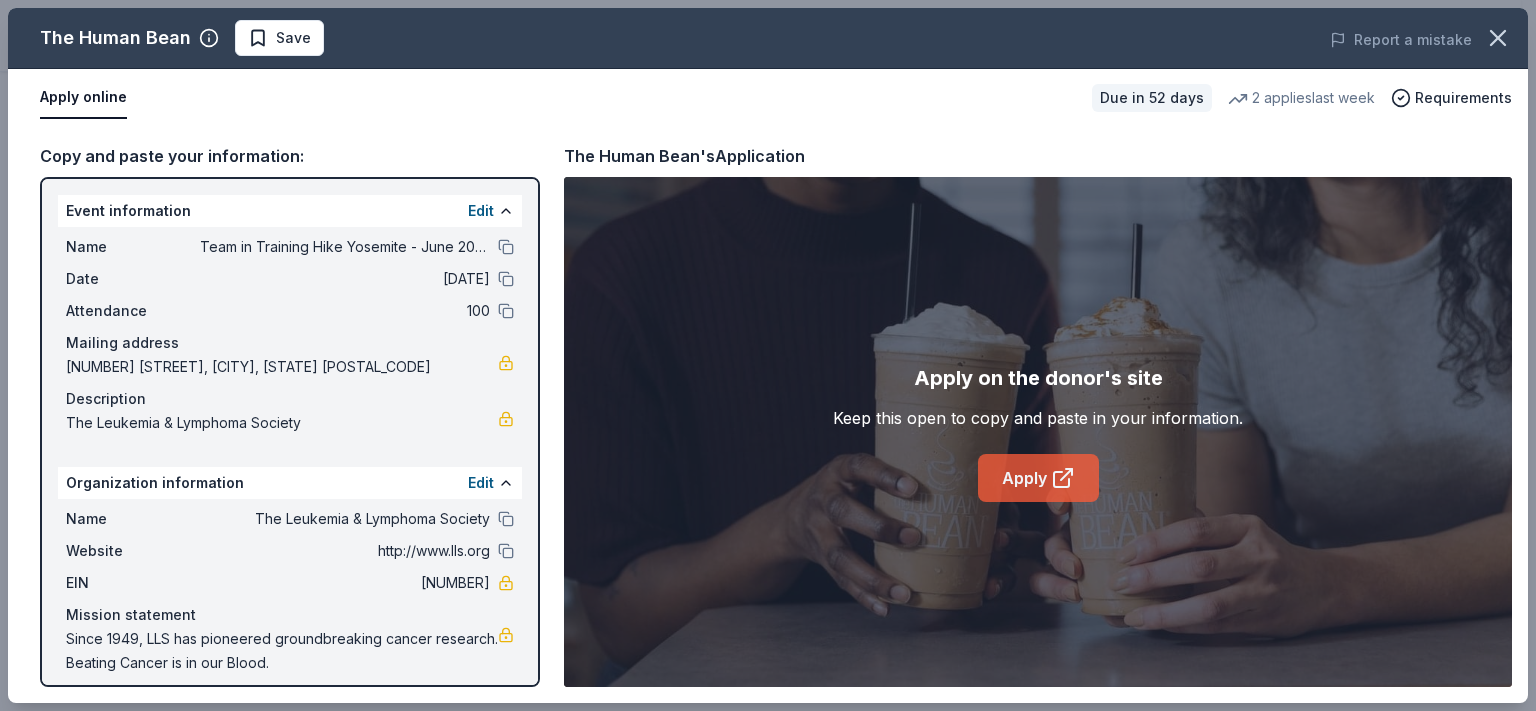 click on "Apply" at bounding box center (1038, 478) 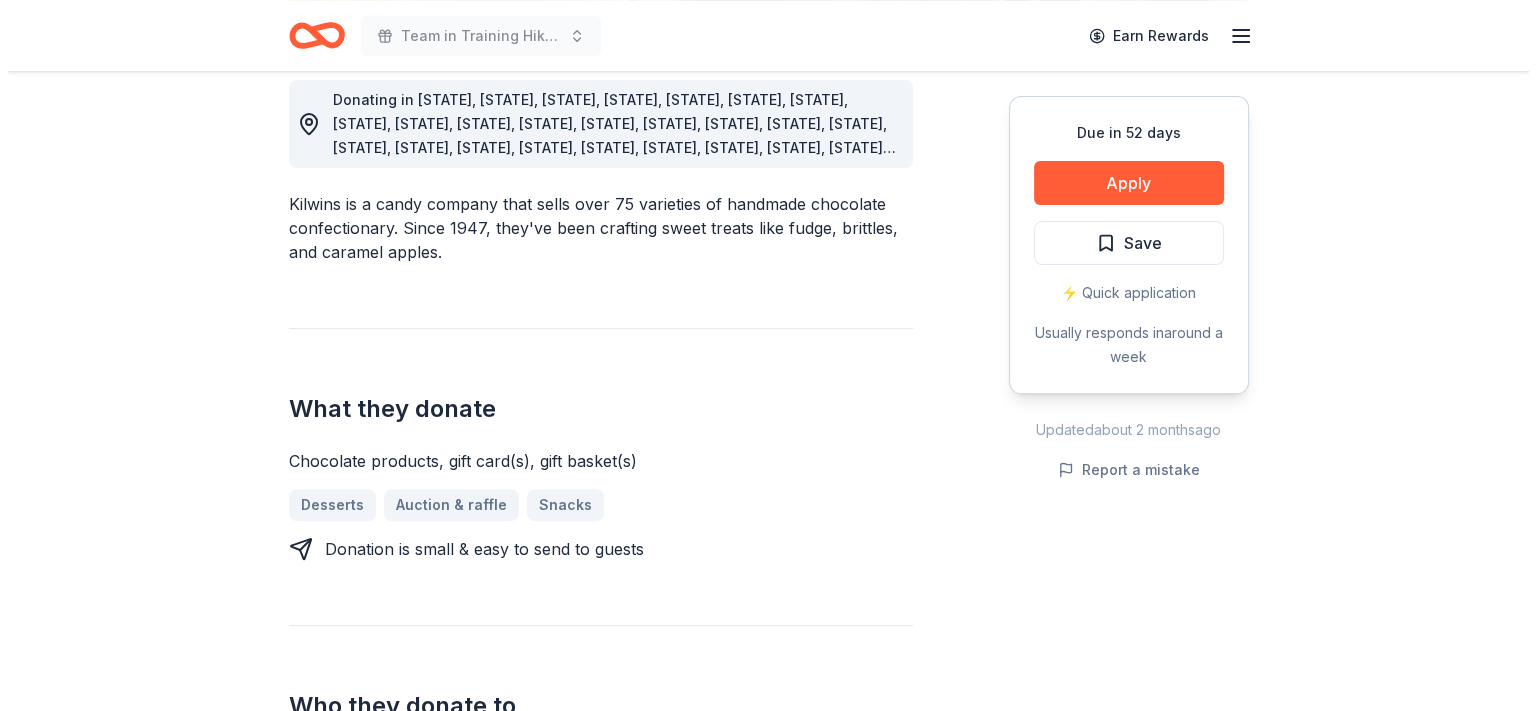 scroll, scrollTop: 600, scrollLeft: 0, axis: vertical 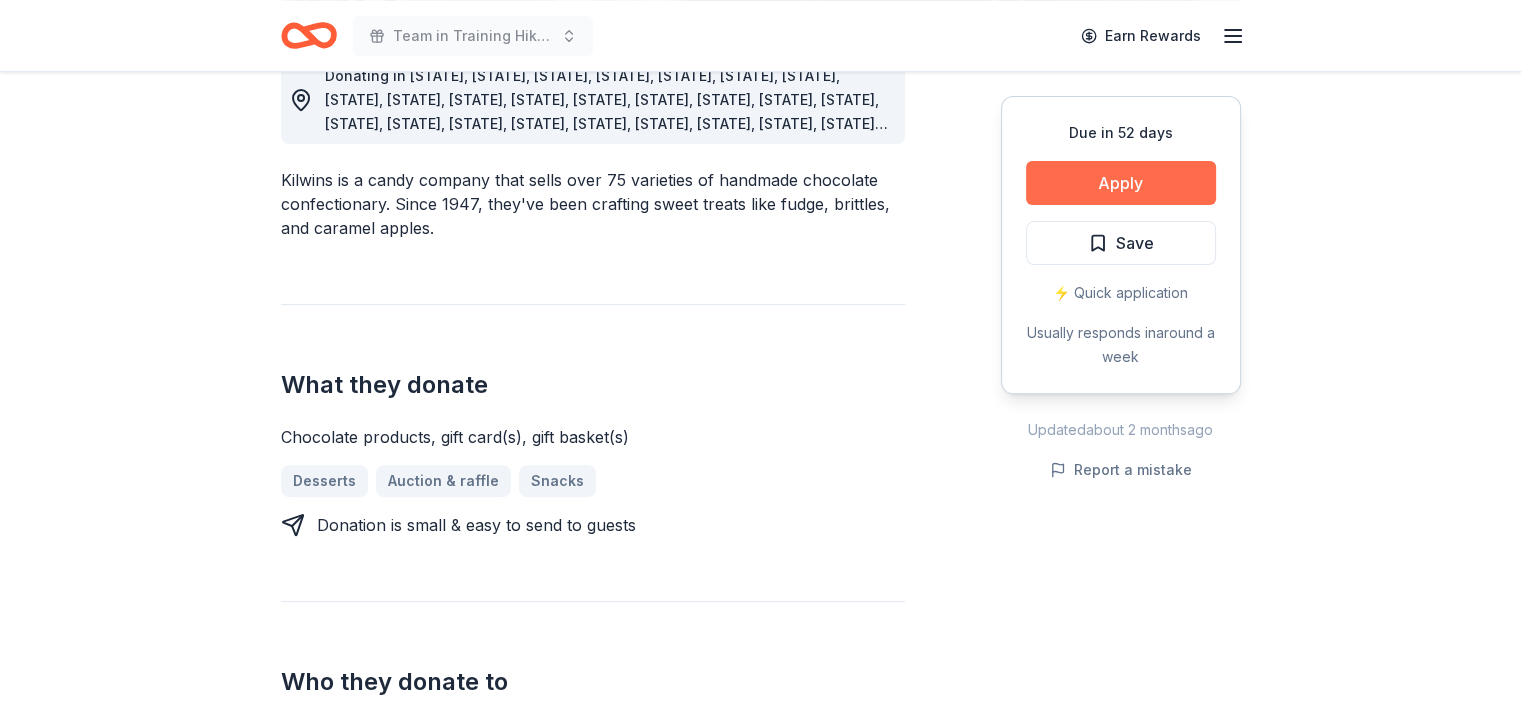 click on "Apply" at bounding box center (1121, 183) 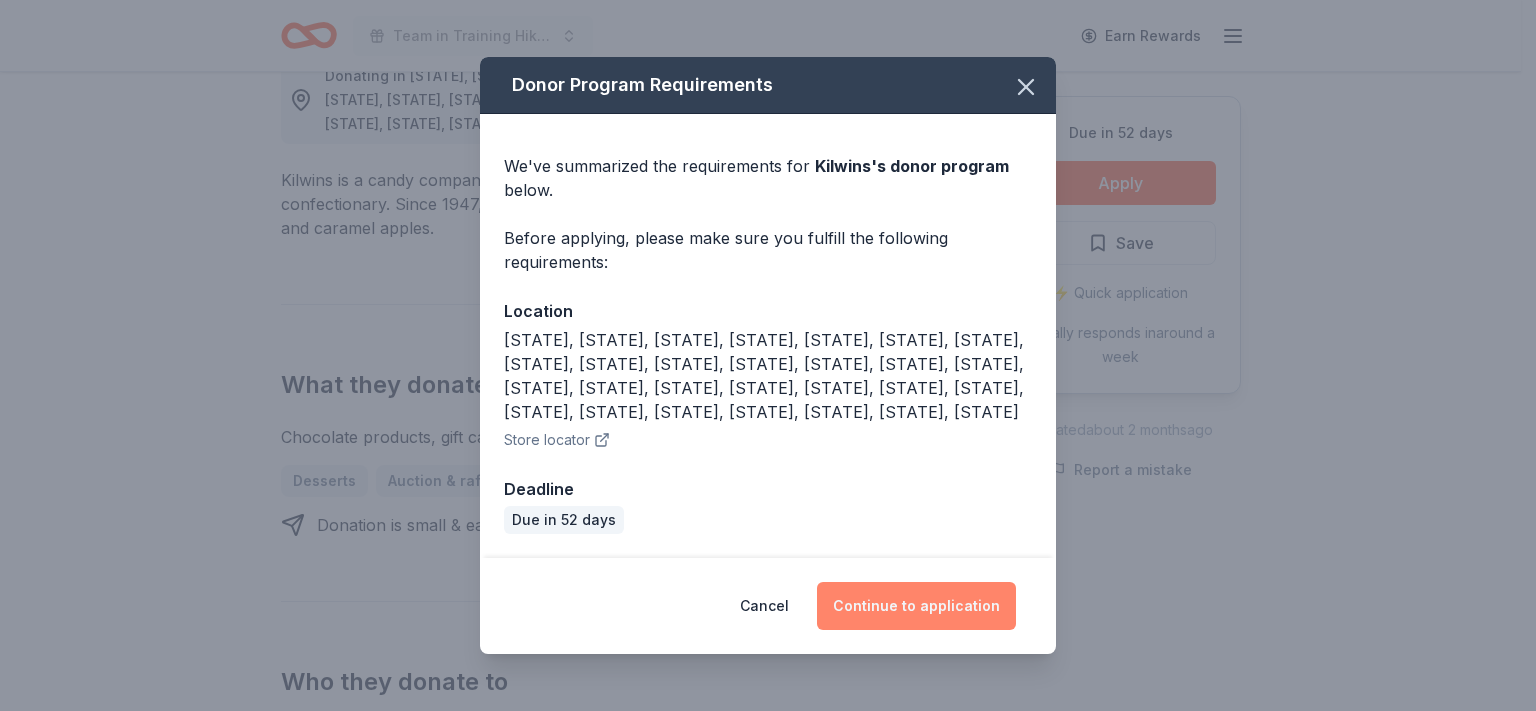 click on "Continue to application" at bounding box center (916, 606) 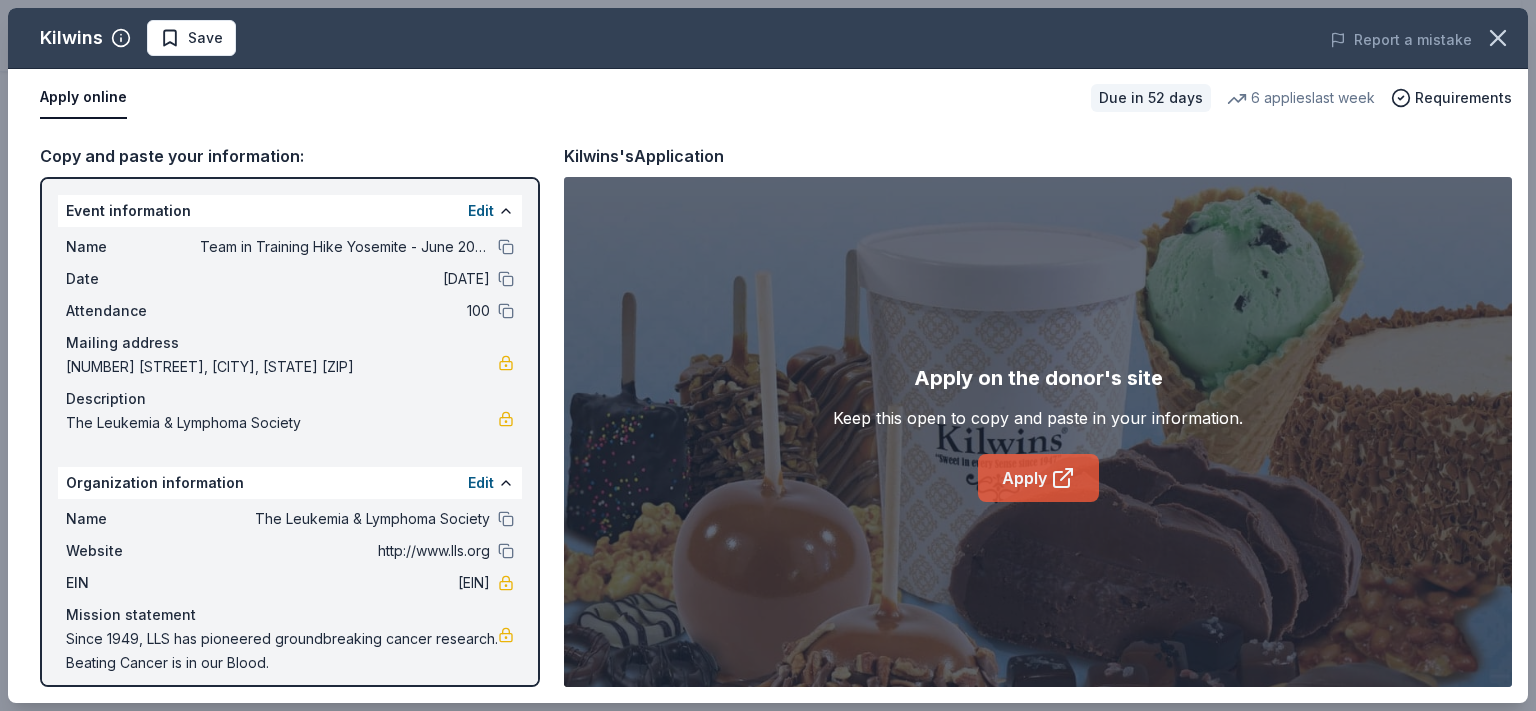 click on "Apply" at bounding box center [1038, 478] 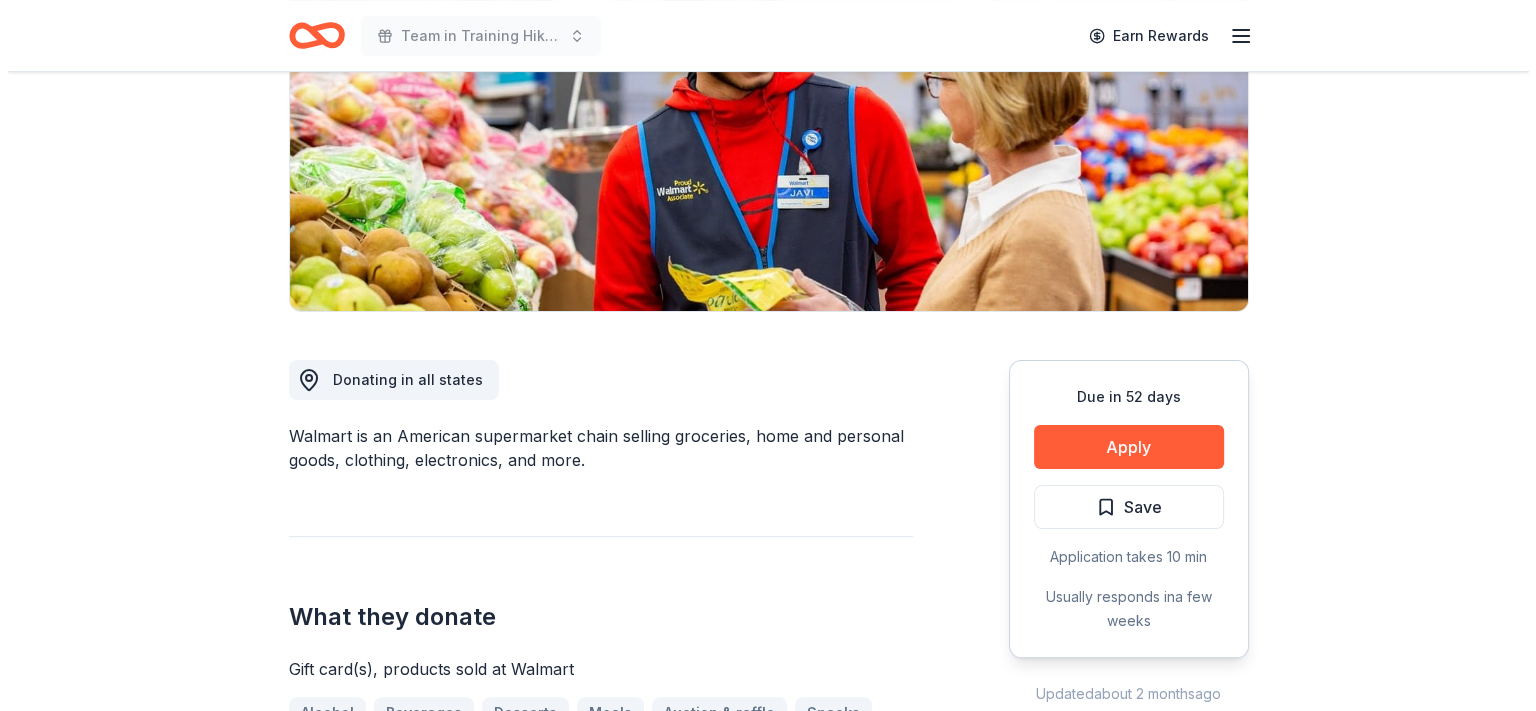 scroll, scrollTop: 300, scrollLeft: 0, axis: vertical 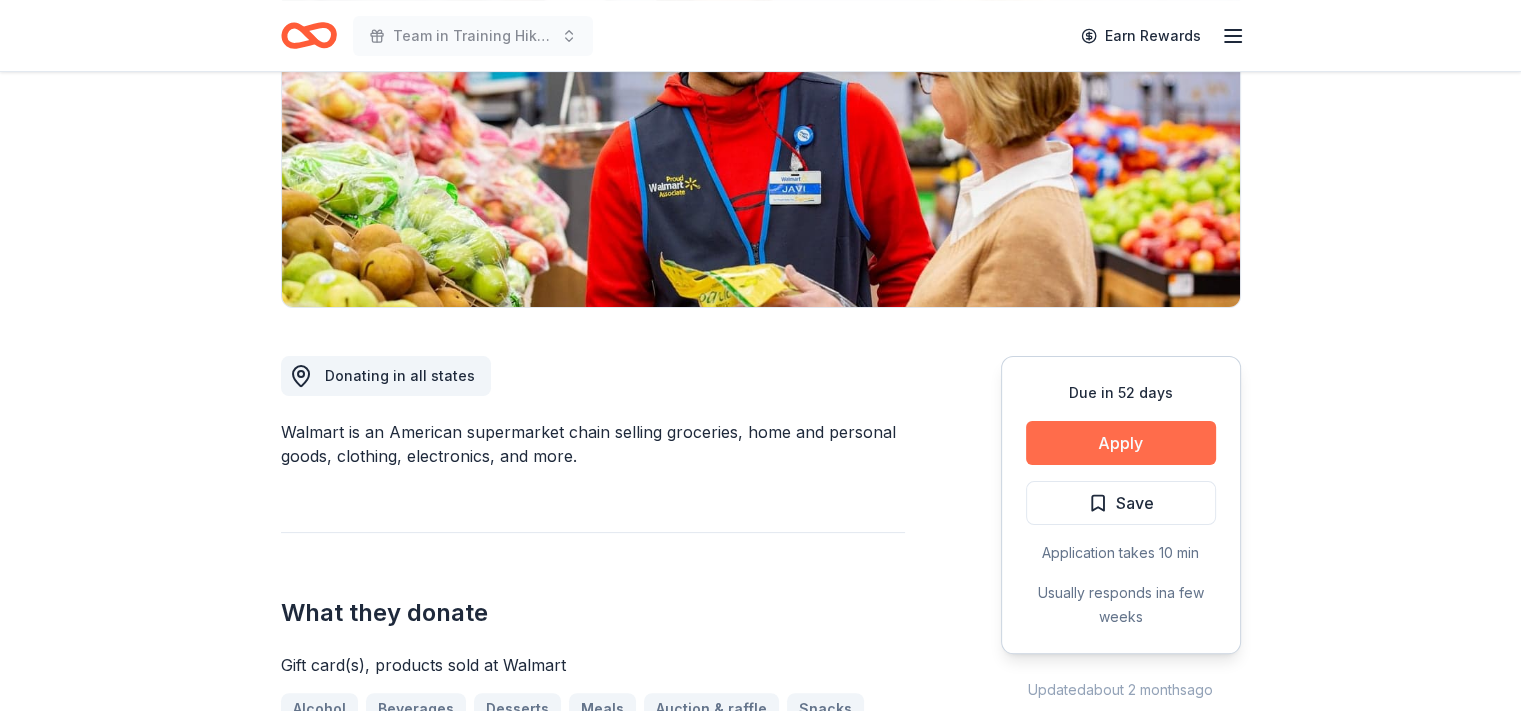 click on "Apply" at bounding box center (1121, 443) 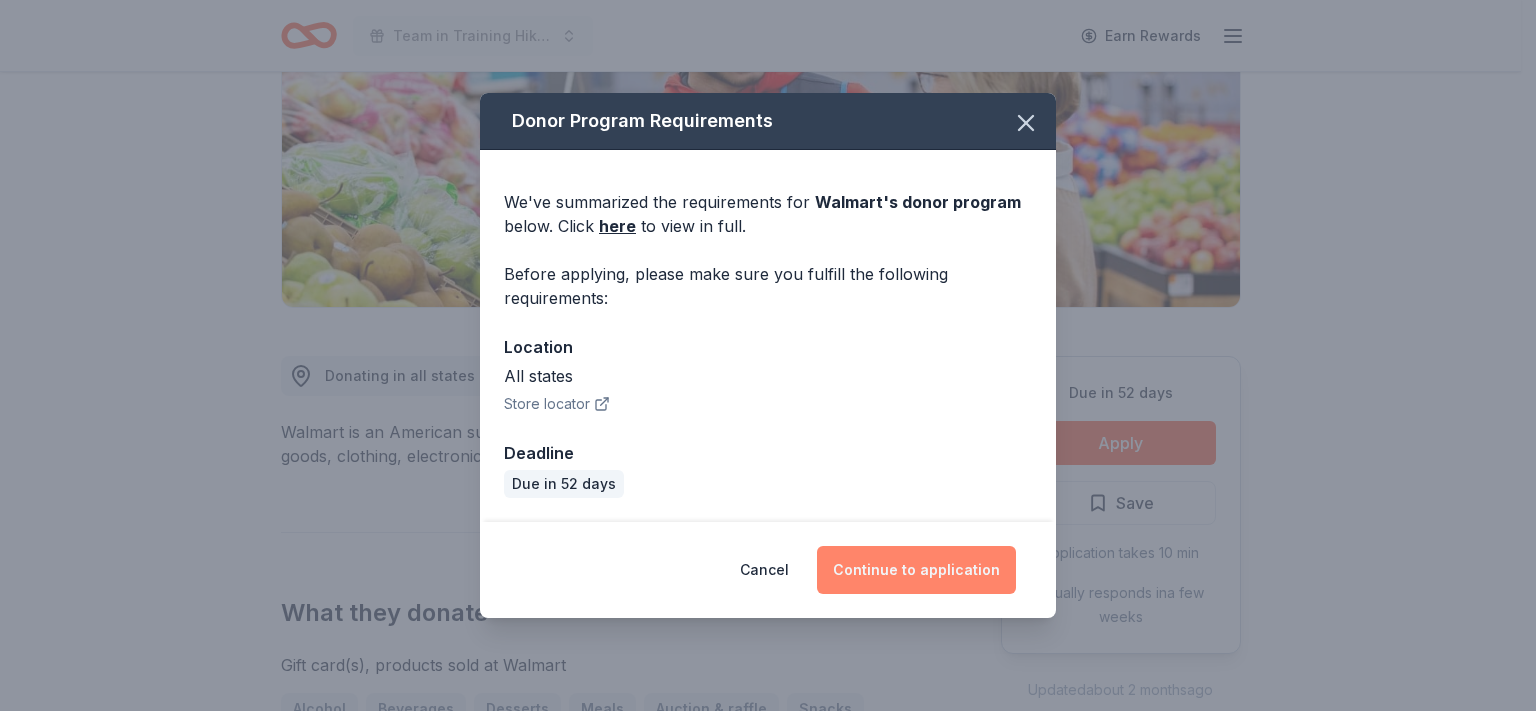 click on "Continue to application" at bounding box center (916, 570) 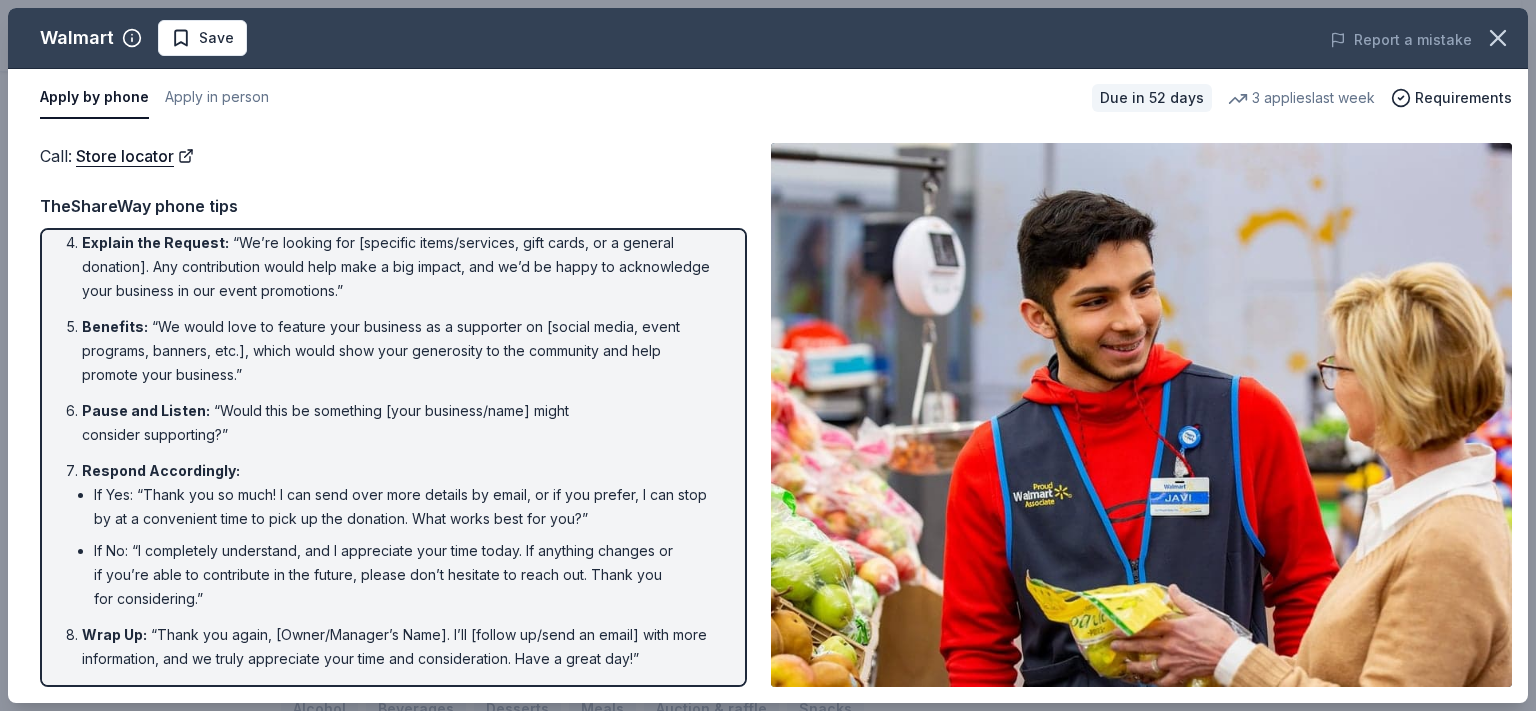 scroll, scrollTop: 0, scrollLeft: 0, axis: both 